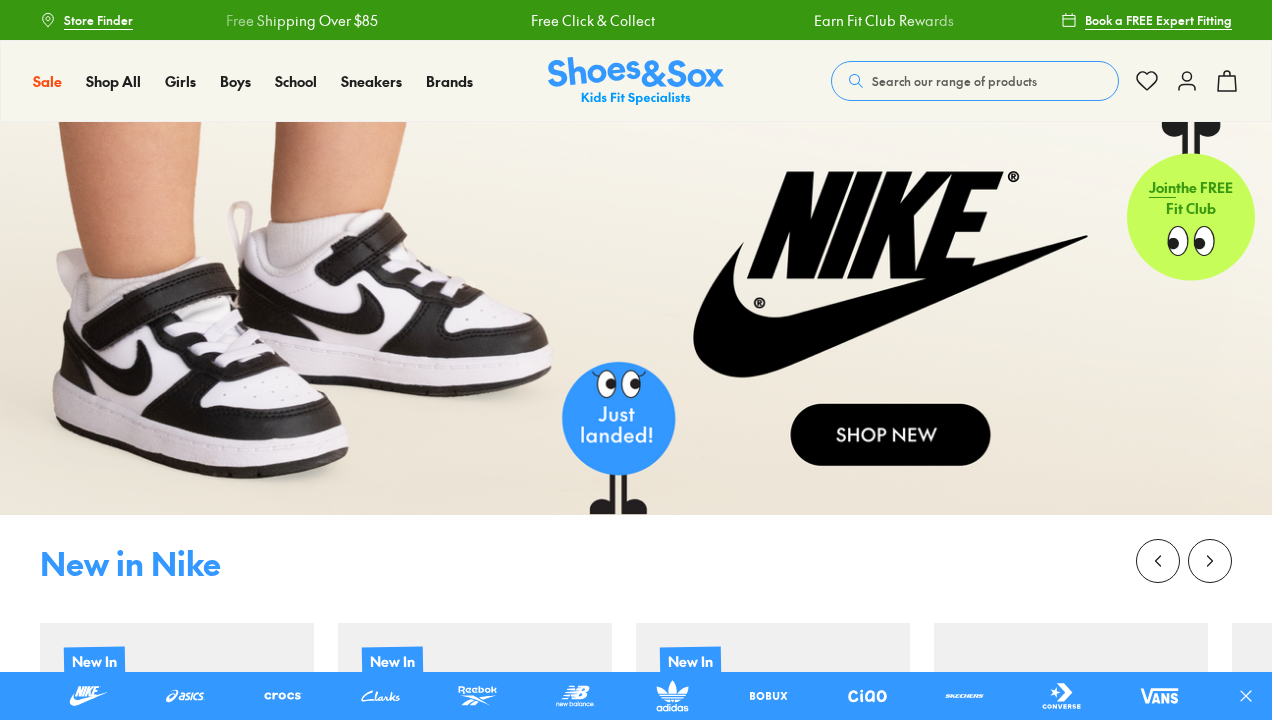 scroll, scrollTop: 0, scrollLeft: 0, axis: both 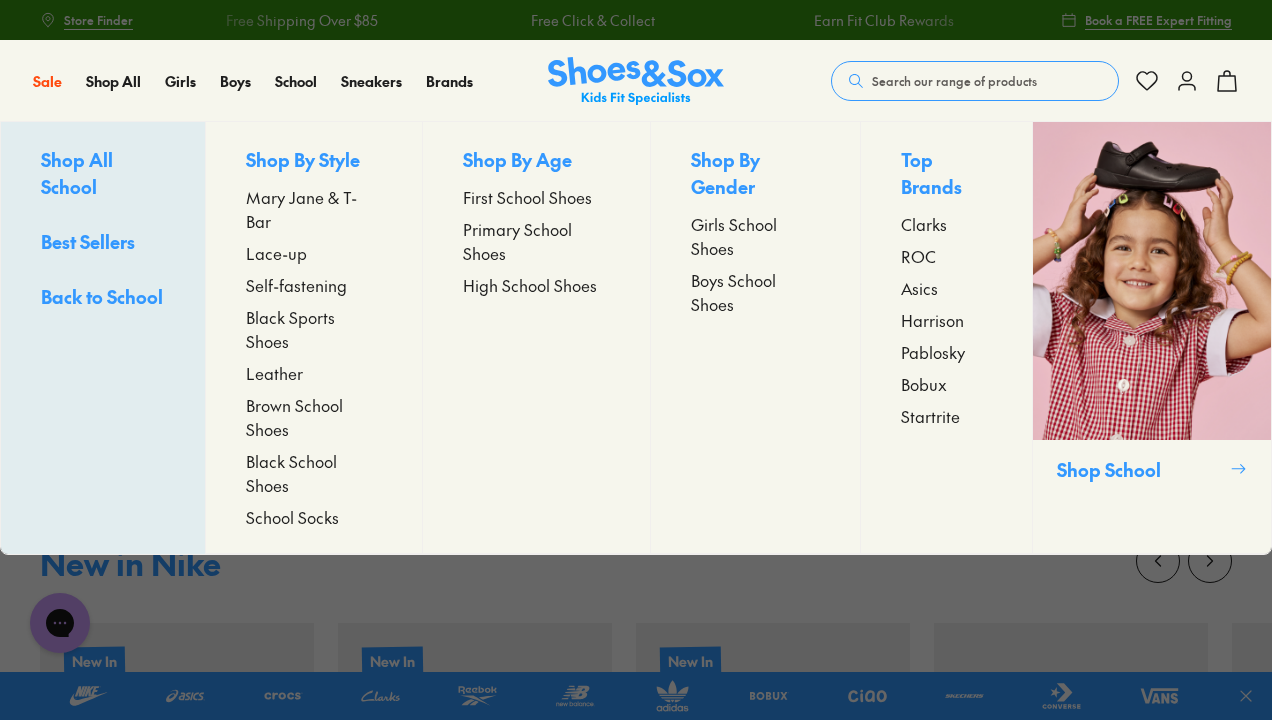 click on "Mary Jane & T-Bar" at bounding box center (314, 209) 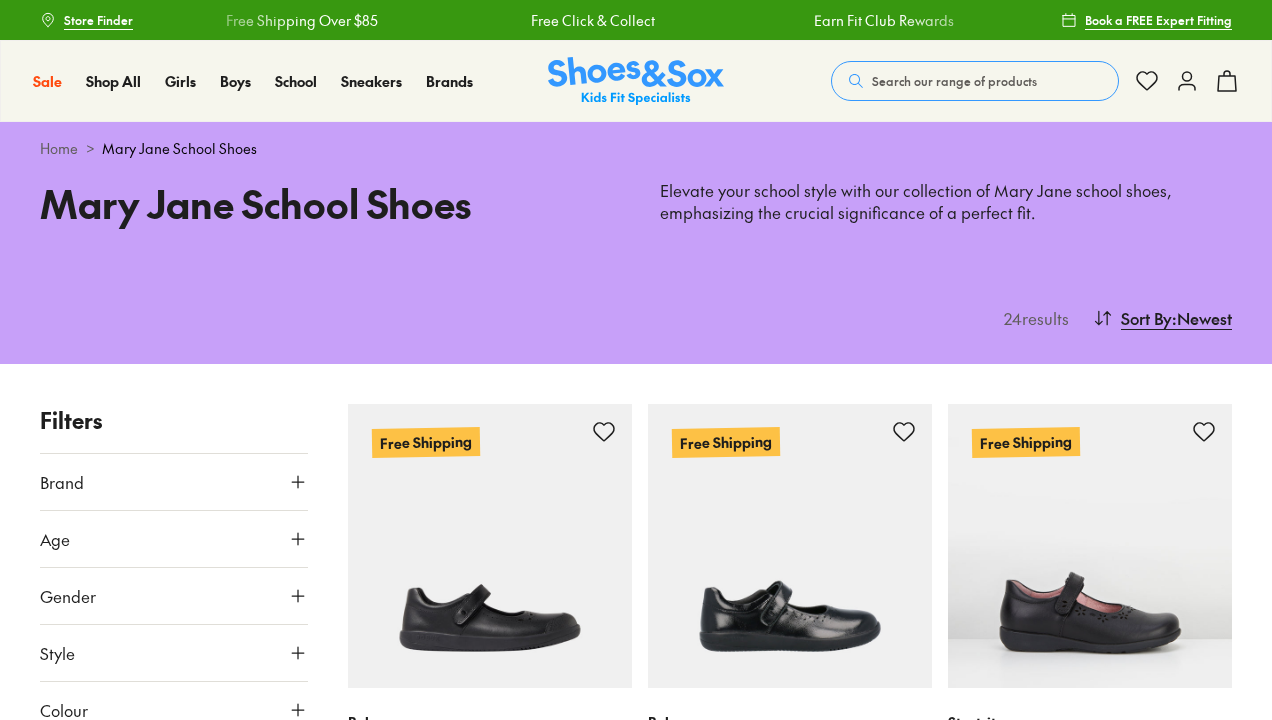 scroll, scrollTop: 0, scrollLeft: 0, axis: both 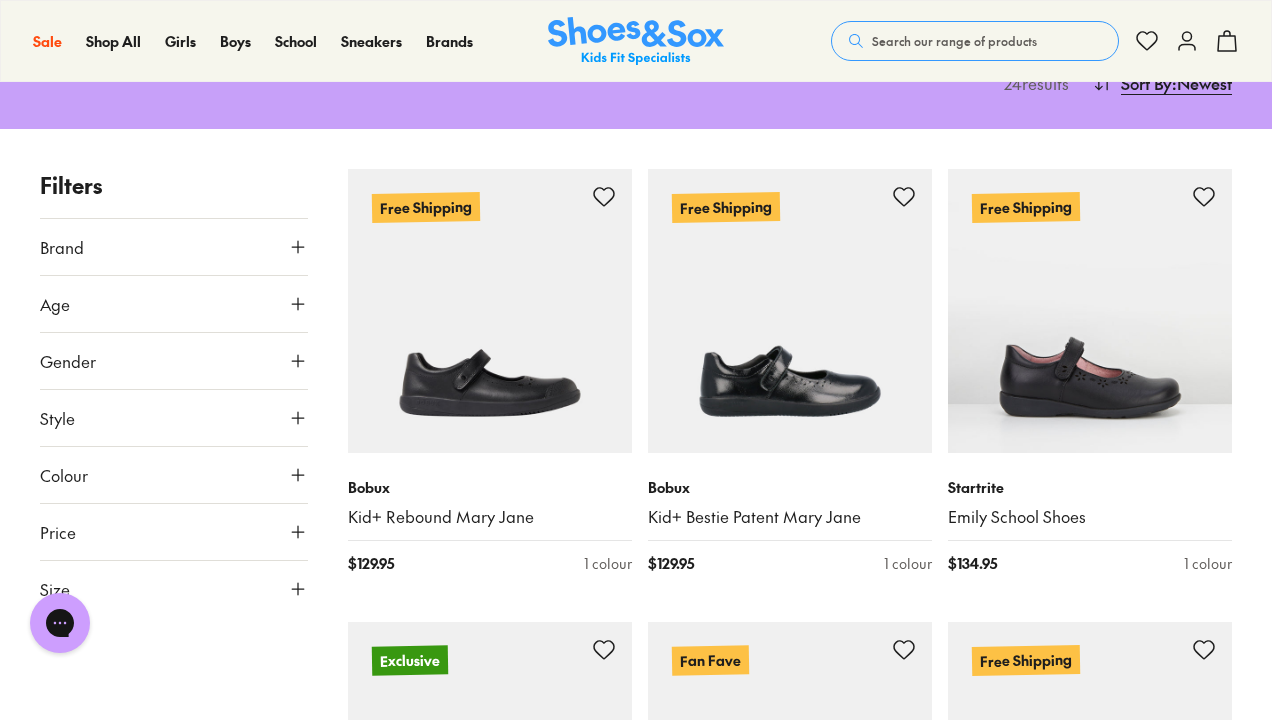 click 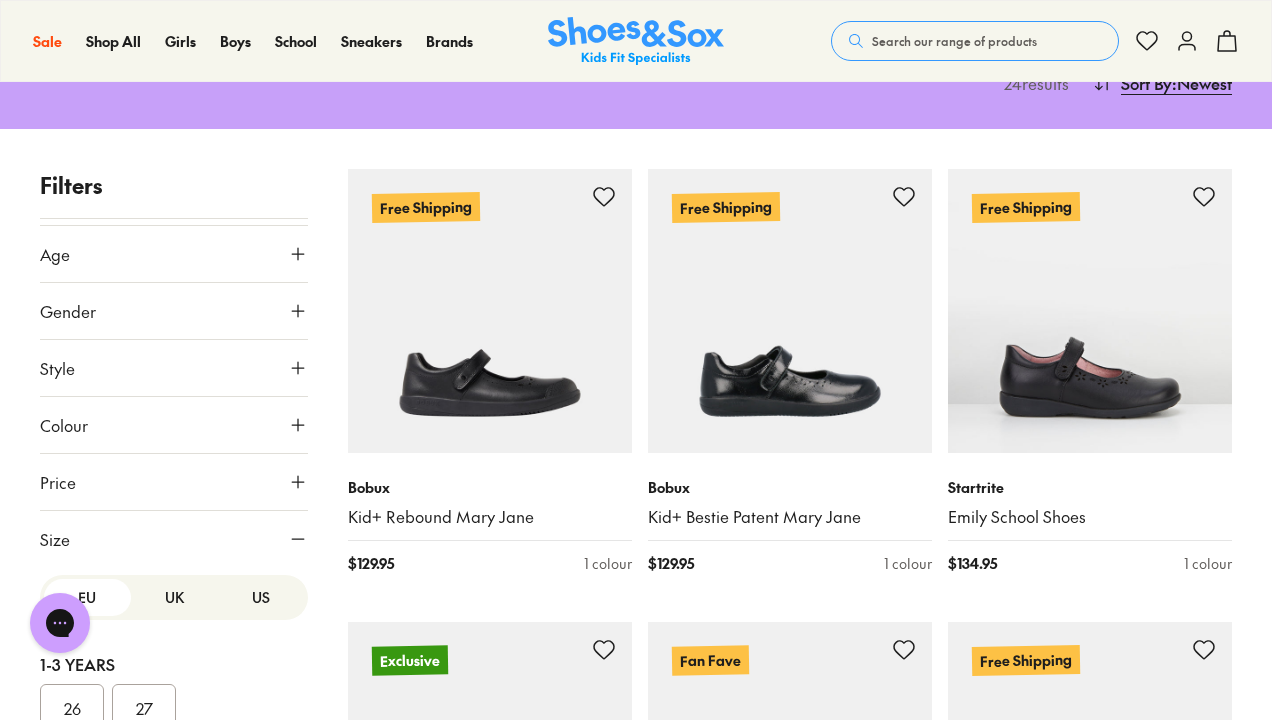 scroll, scrollTop: 142, scrollLeft: 0, axis: vertical 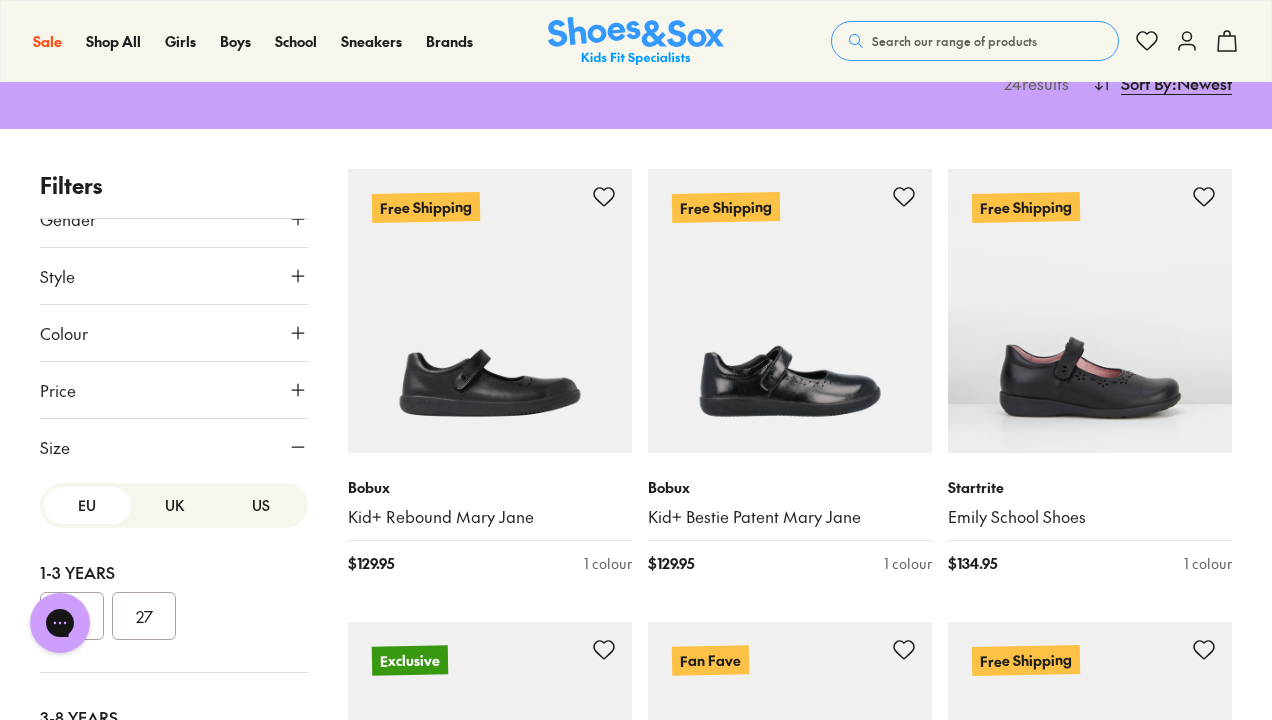 click on "UK" at bounding box center [174, 505] 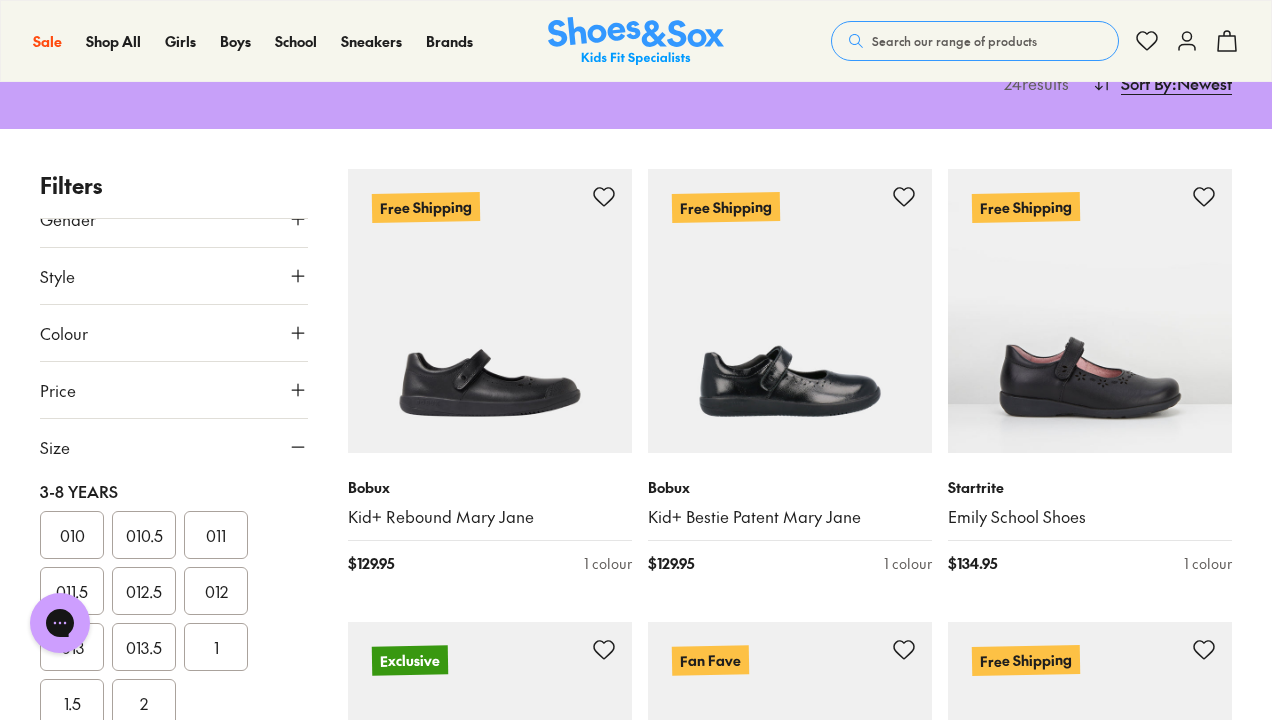 scroll, scrollTop: 287, scrollLeft: 0, axis: vertical 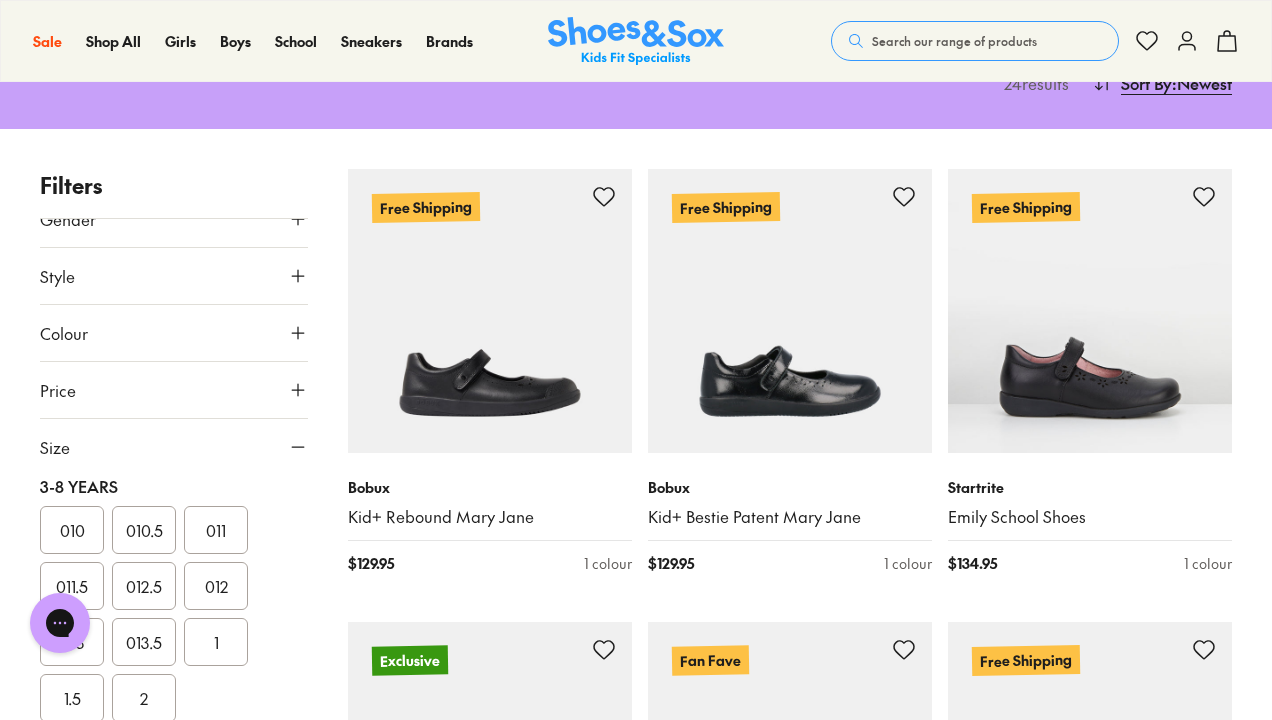 click on "012" at bounding box center (216, 586) 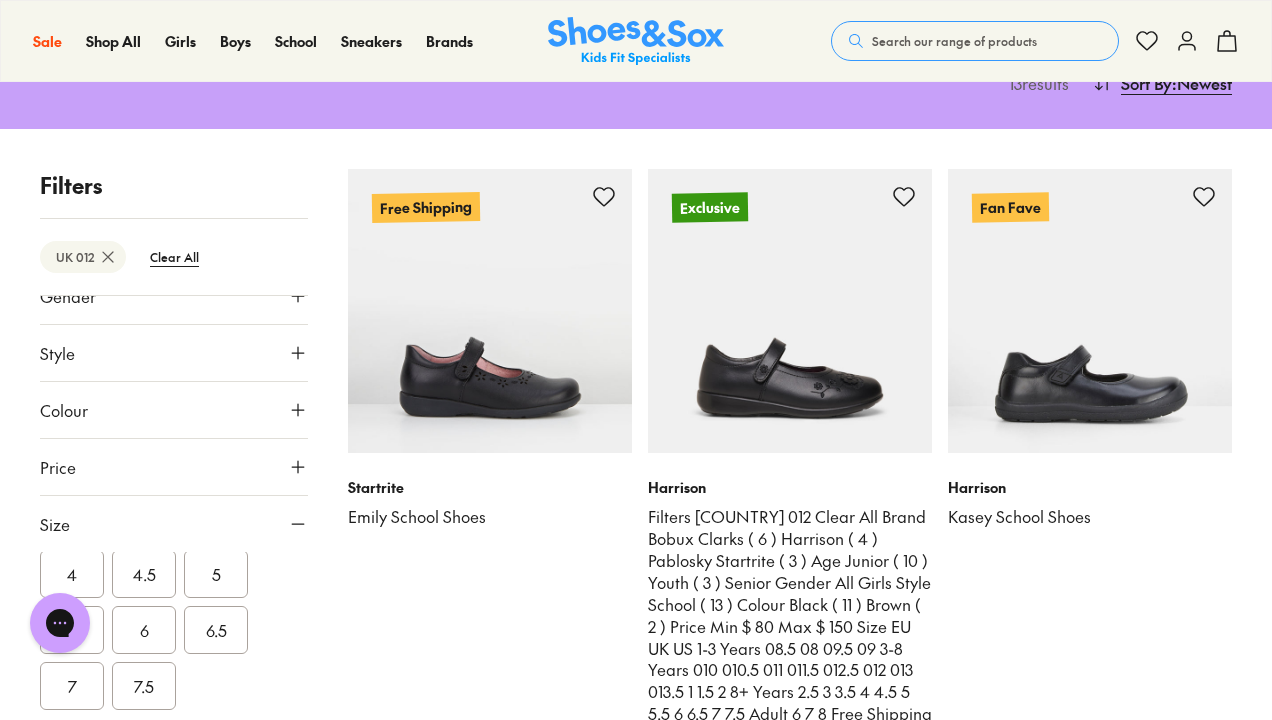scroll, scrollTop: 689, scrollLeft: 0, axis: vertical 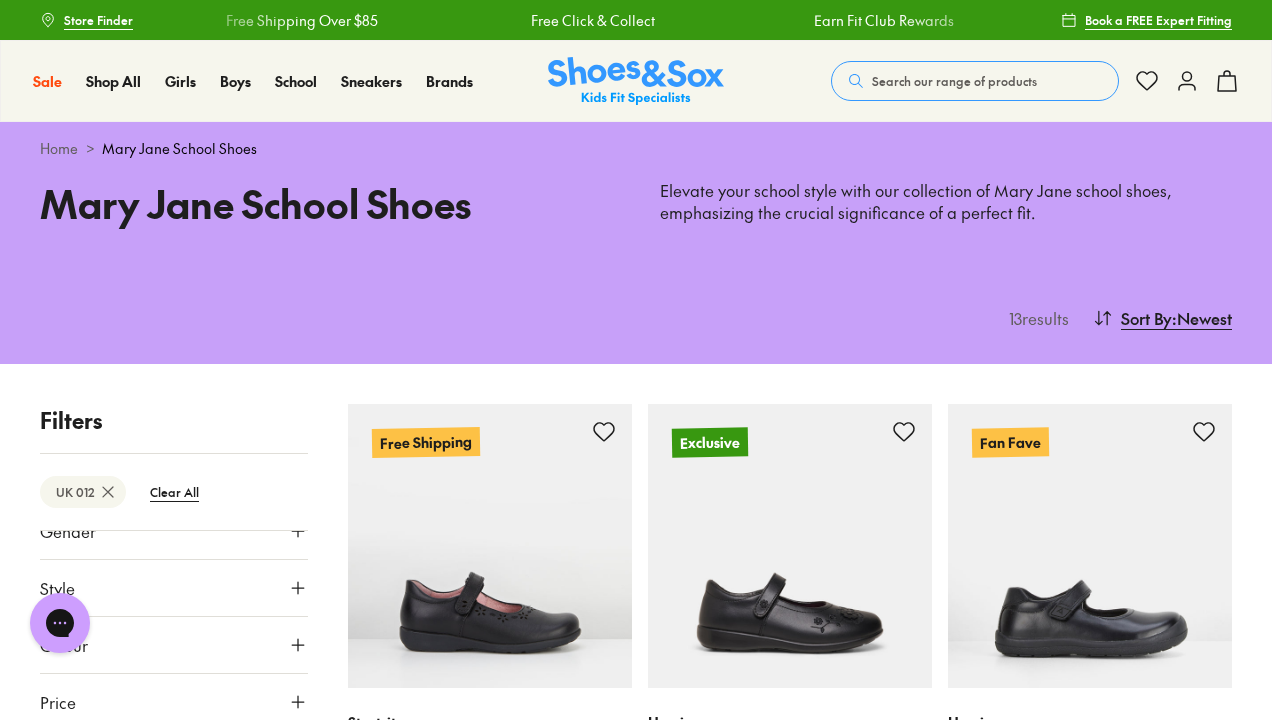 click on "Sort By" at bounding box center [1146, 318] 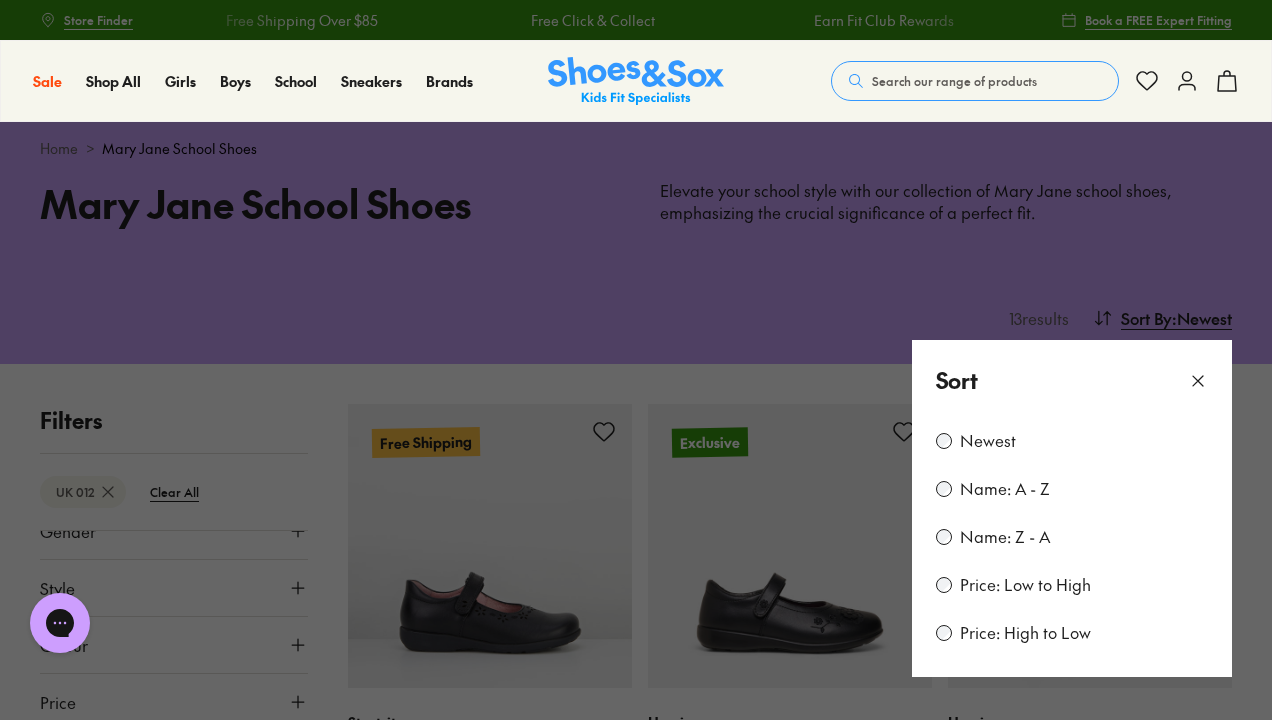 click on "Price: Low to High" at bounding box center (1025, 585) 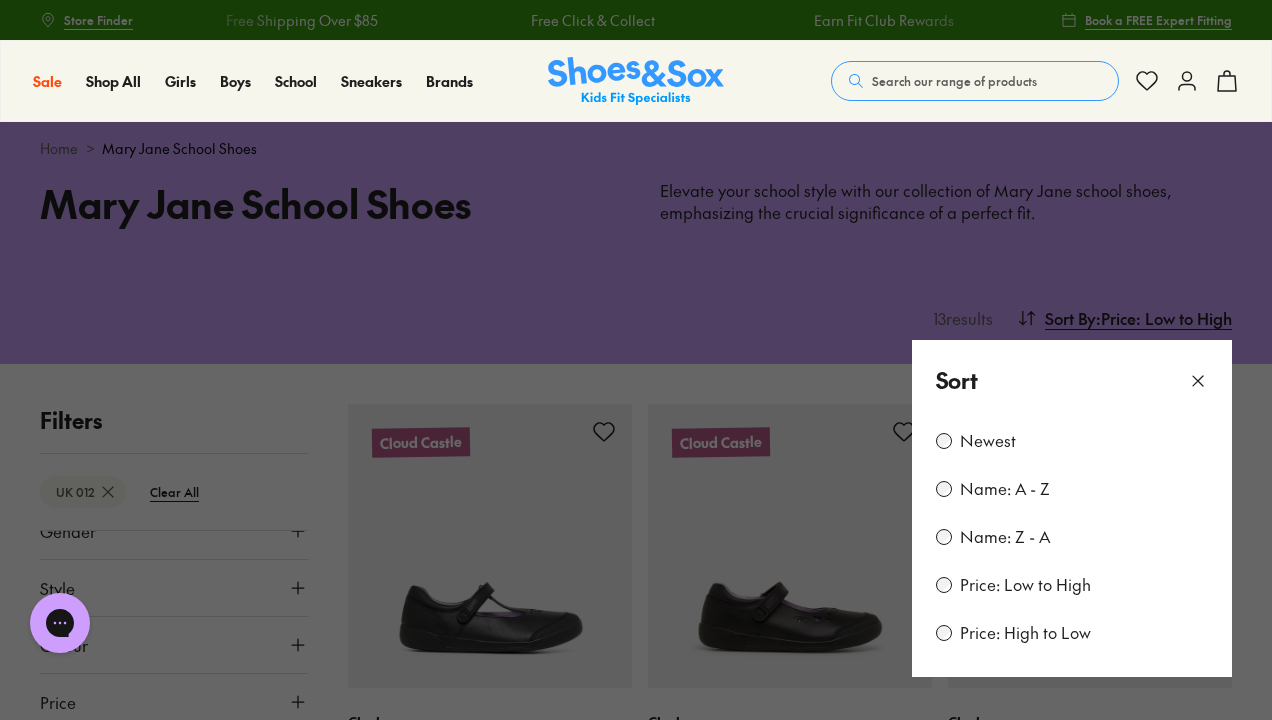 click at bounding box center (636, 360) 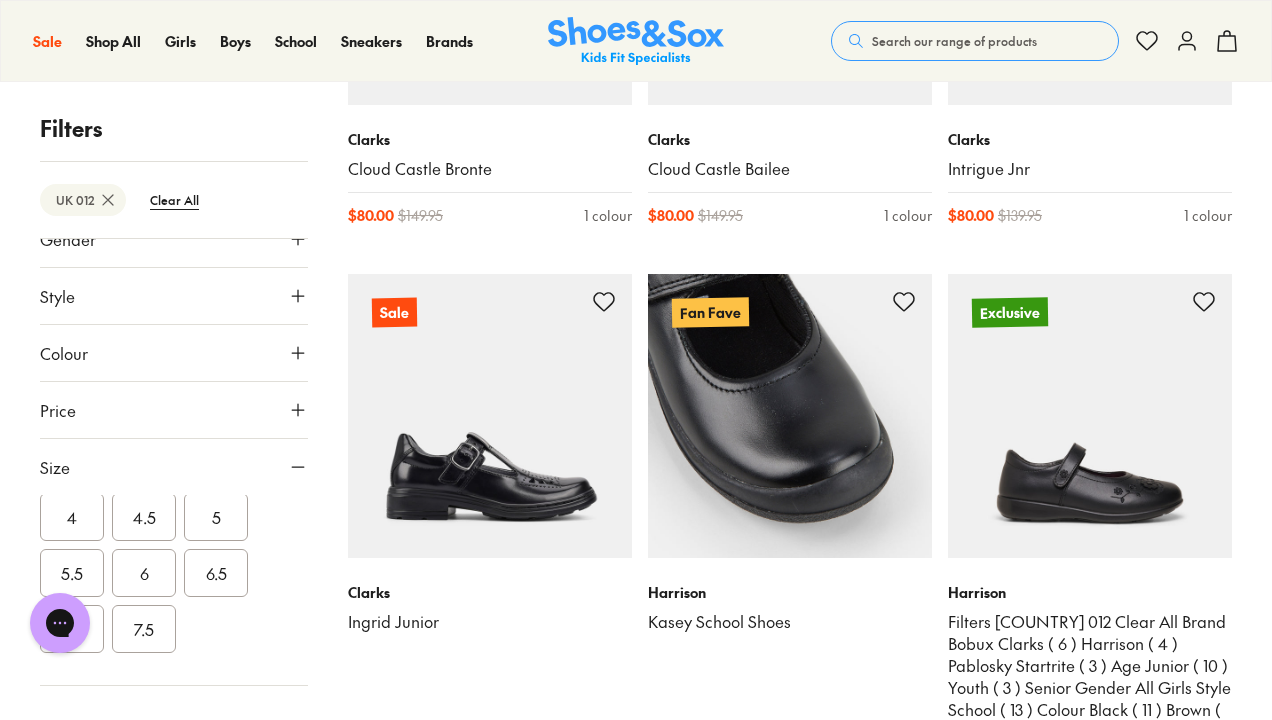 scroll, scrollTop: 597, scrollLeft: 0, axis: vertical 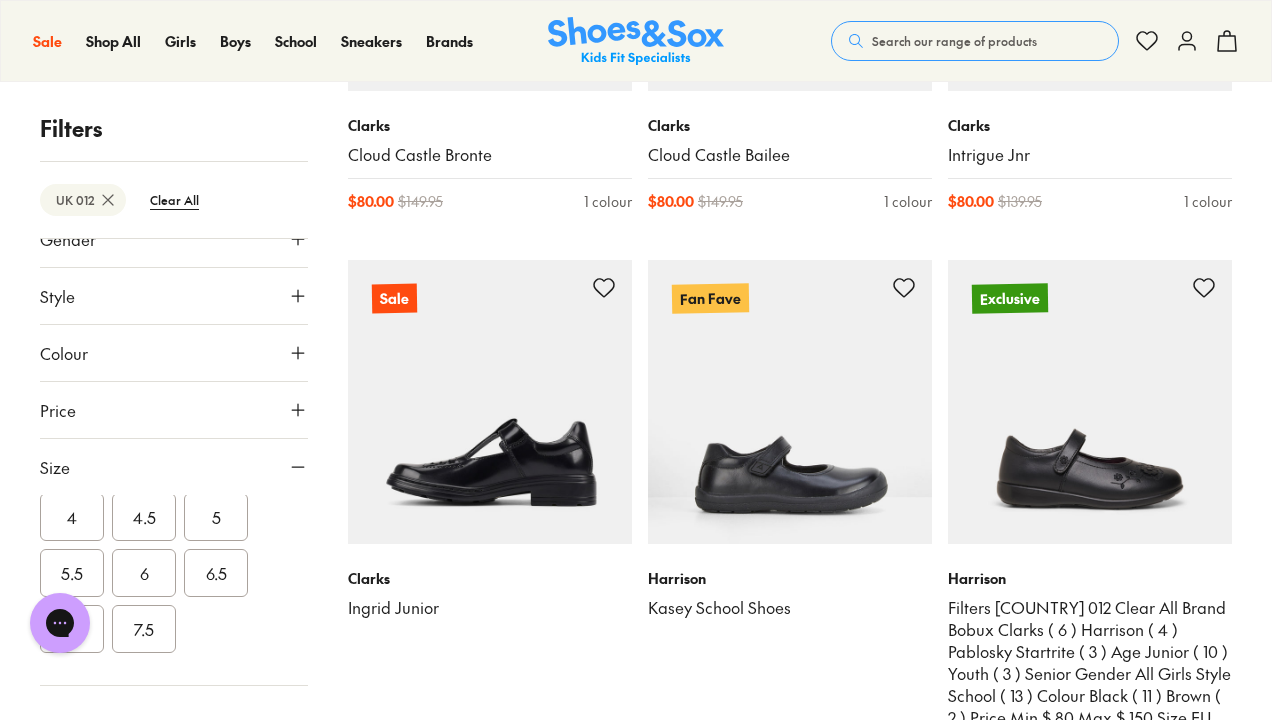 click at bounding box center (490, 402) 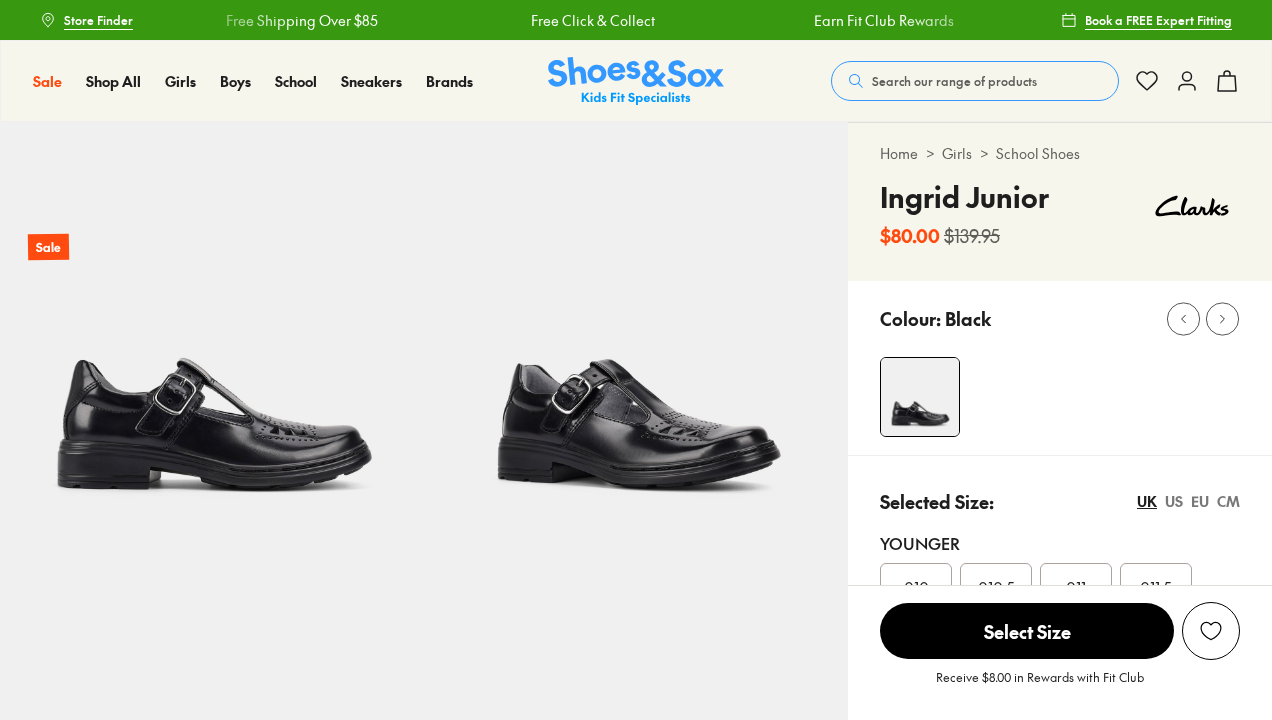 scroll, scrollTop: 1462, scrollLeft: 0, axis: vertical 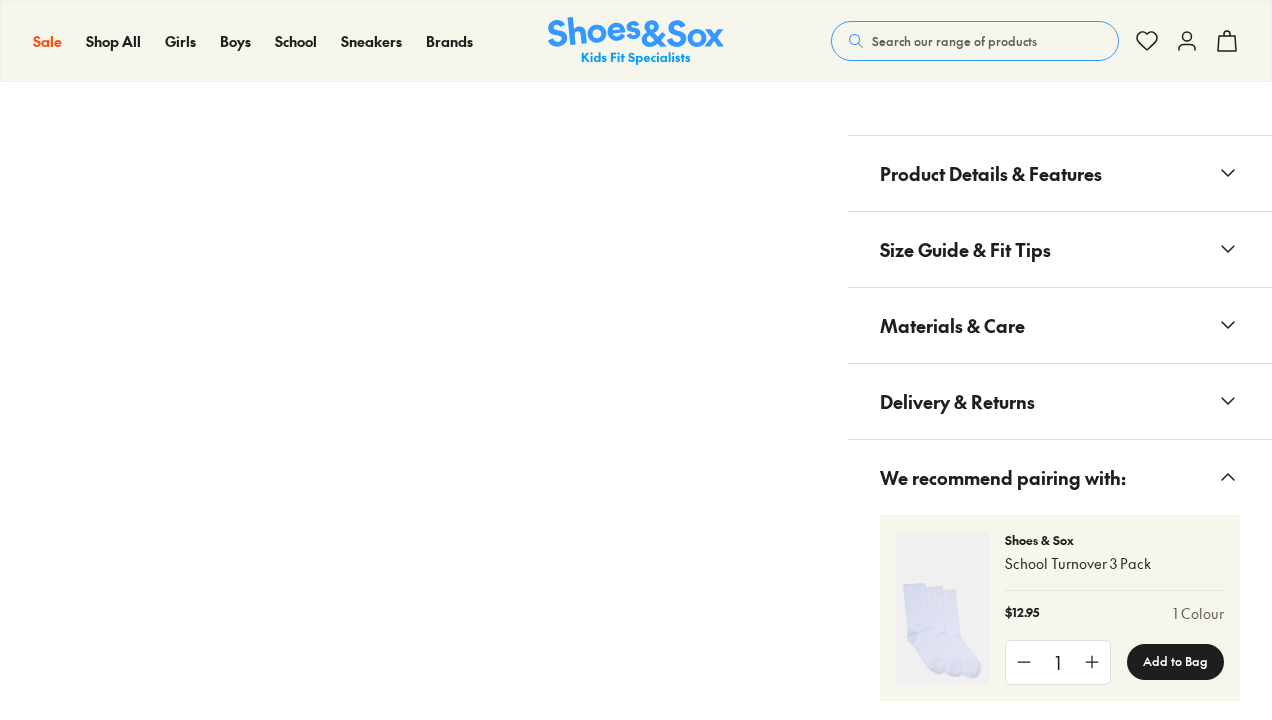 select on "*" 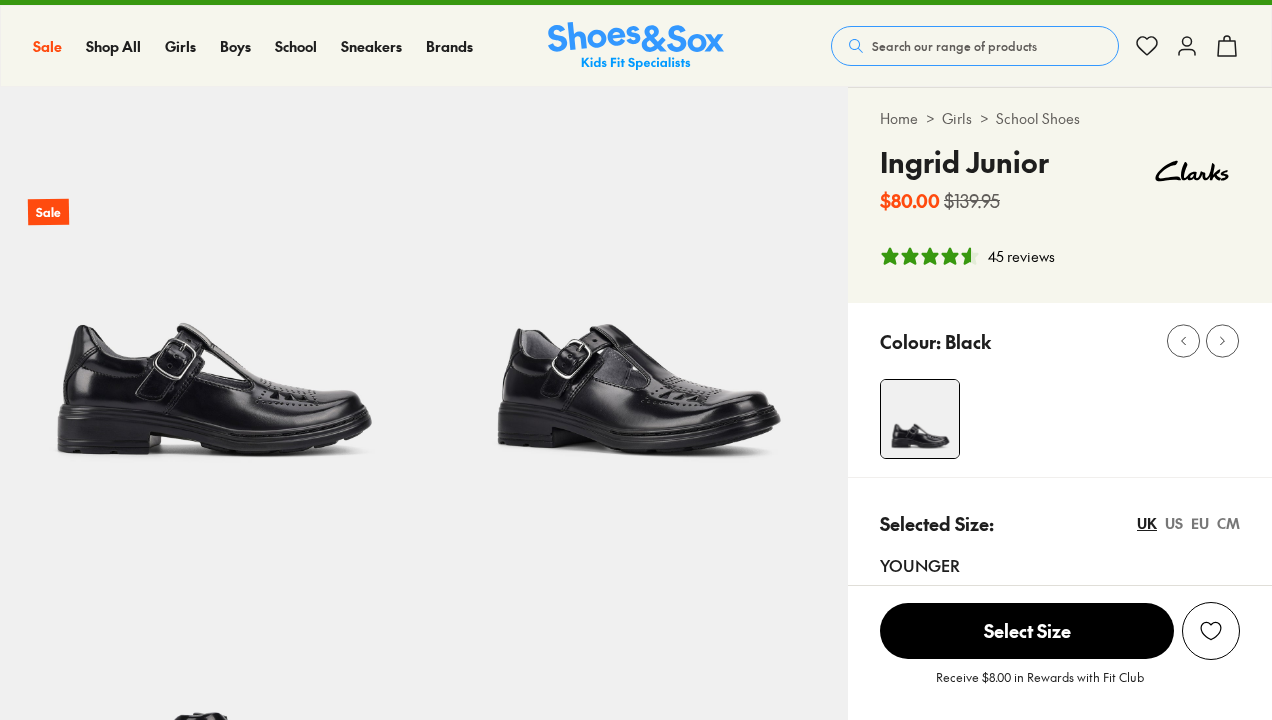 scroll, scrollTop: -1, scrollLeft: 0, axis: vertical 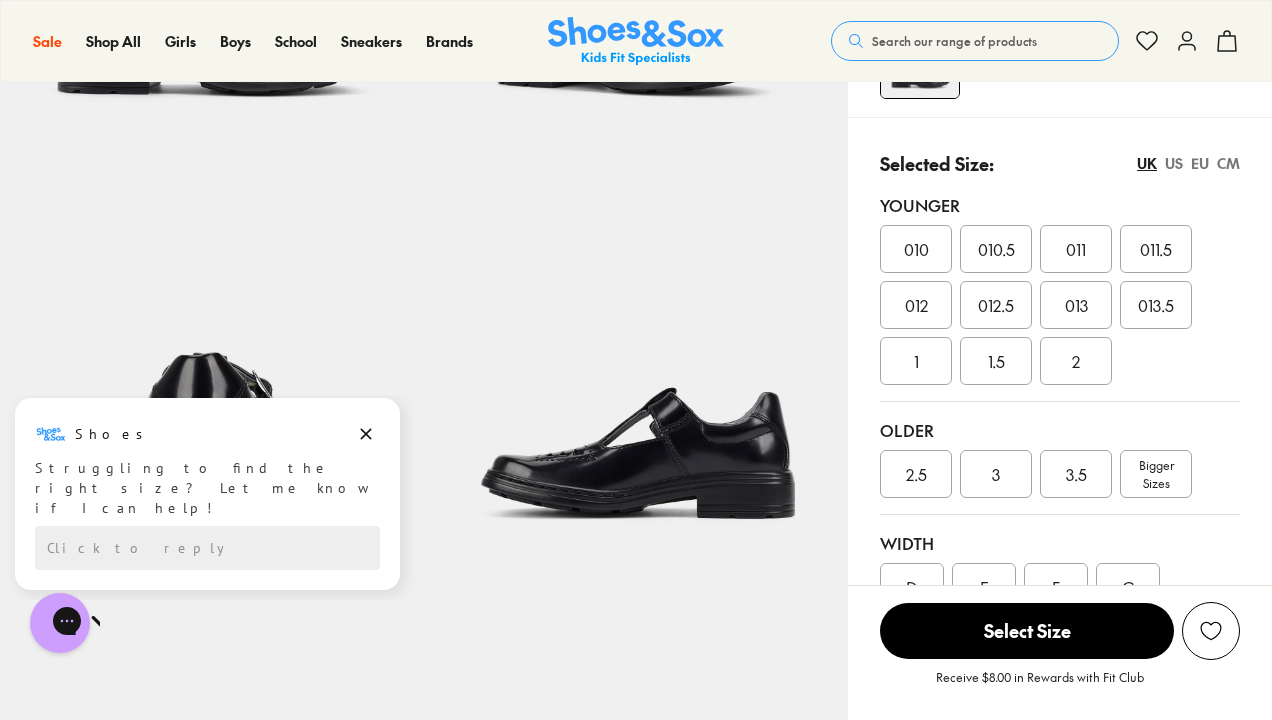 click on "012" at bounding box center [916, 305] 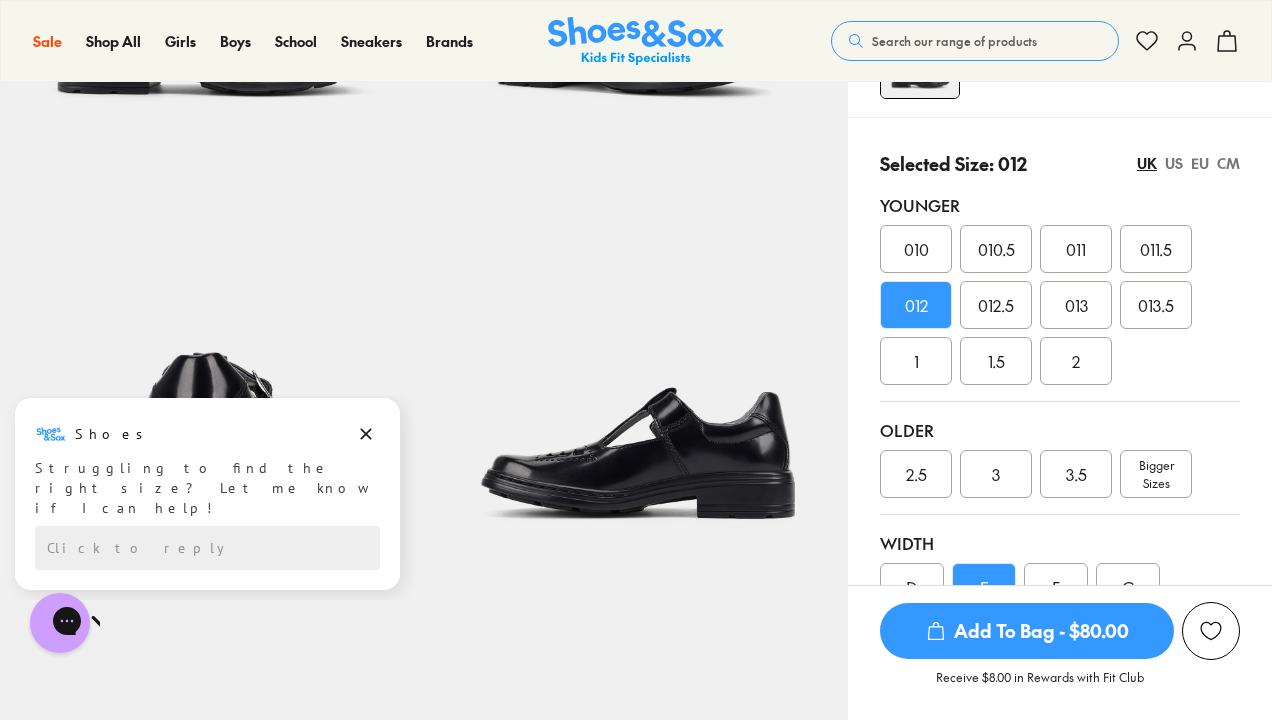 click on "Add To Bag - $80.00" at bounding box center (1027, 631) 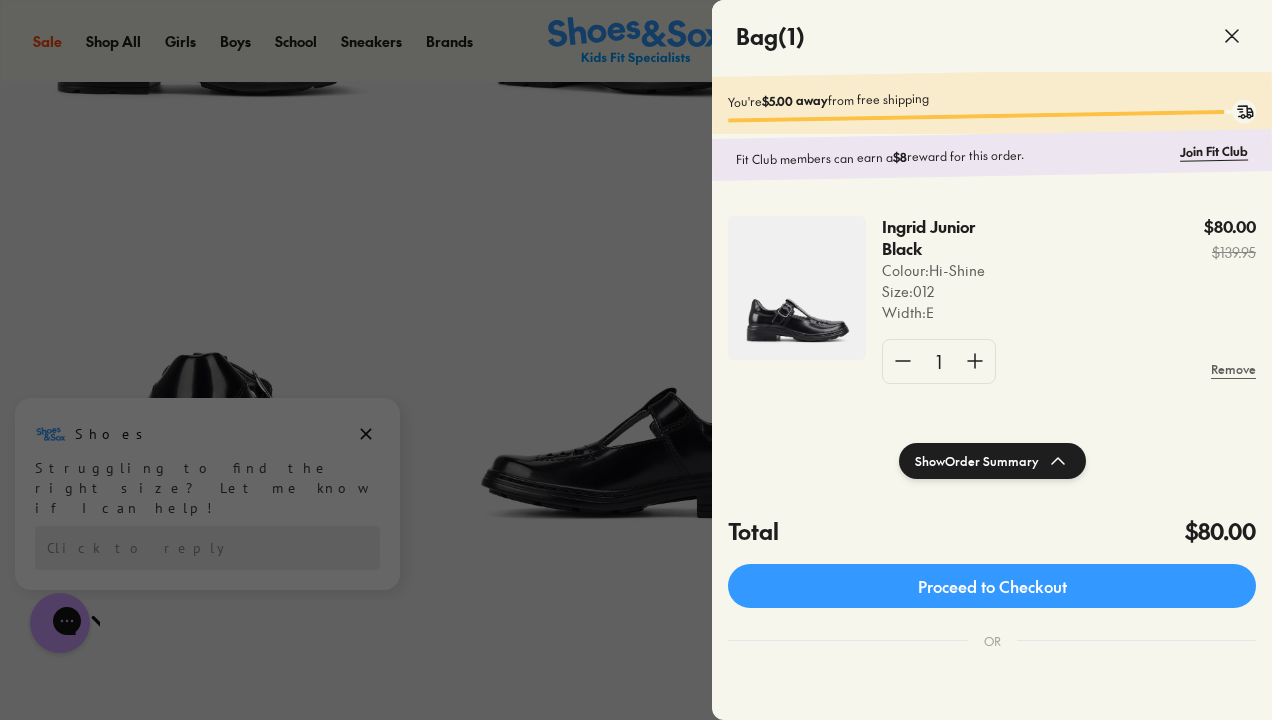 click 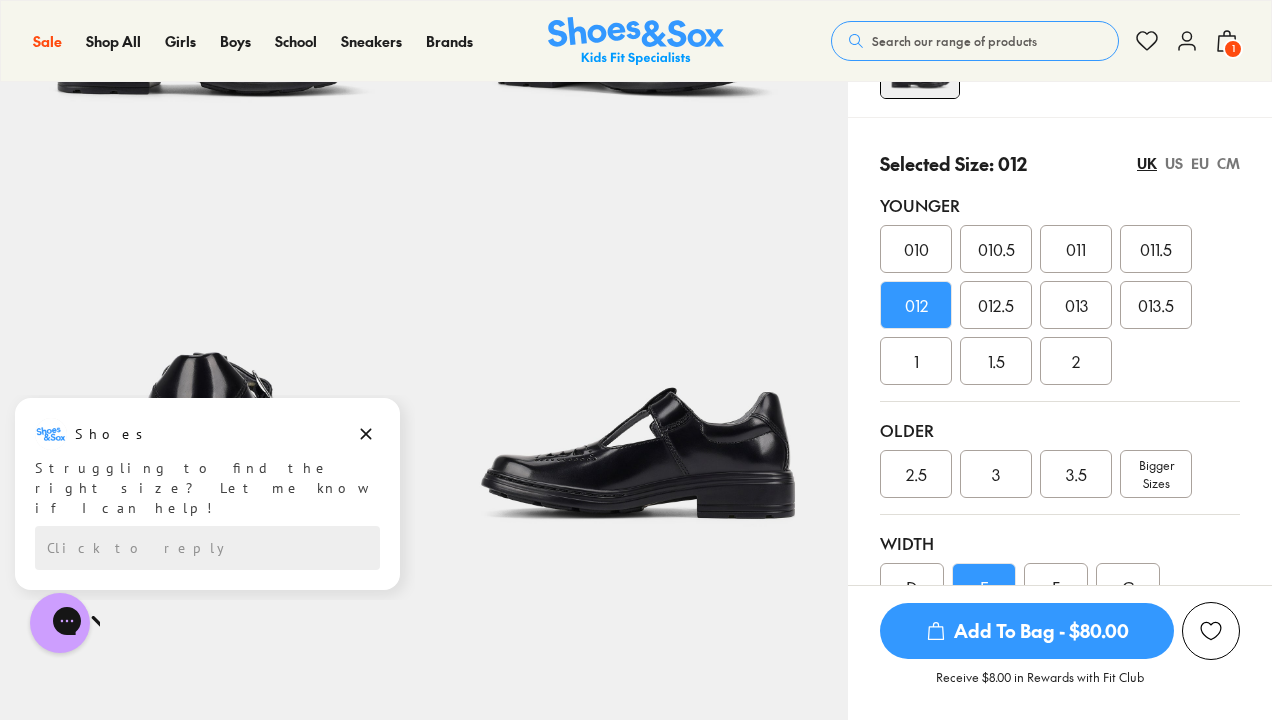 click 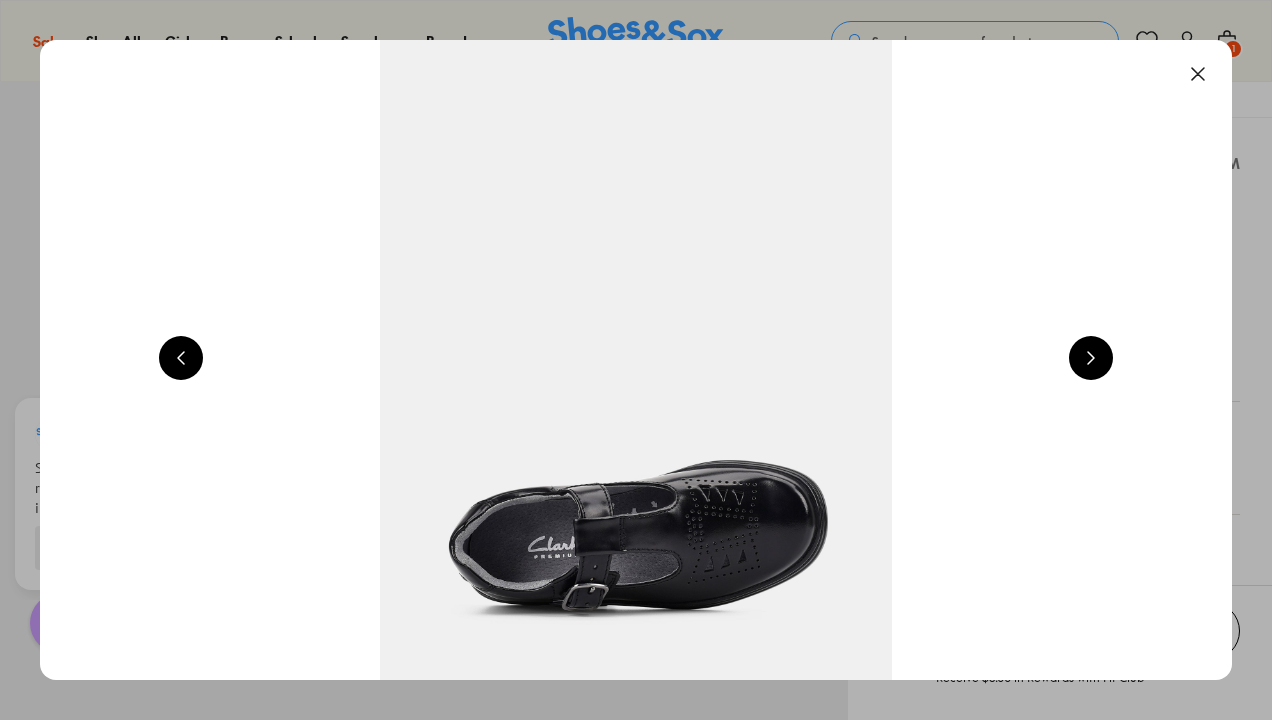 scroll, scrollTop: 0, scrollLeft: 4800, axis: horizontal 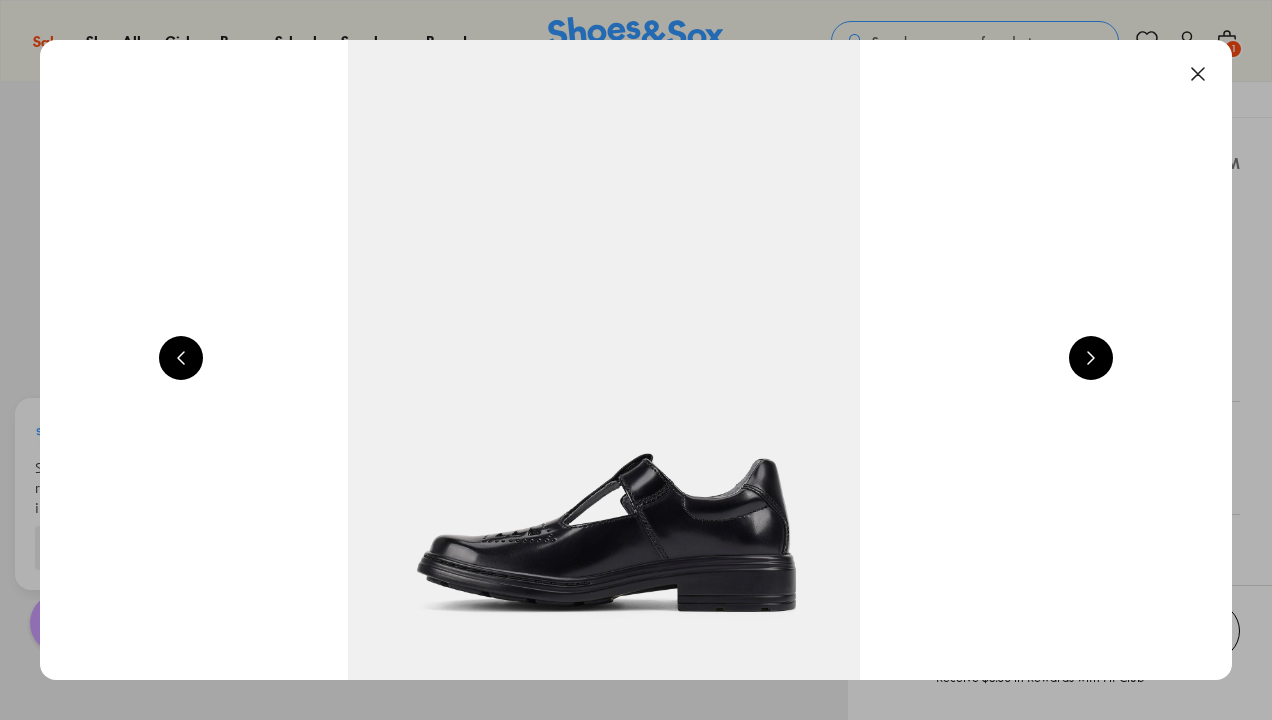 click at bounding box center (1198, 74) 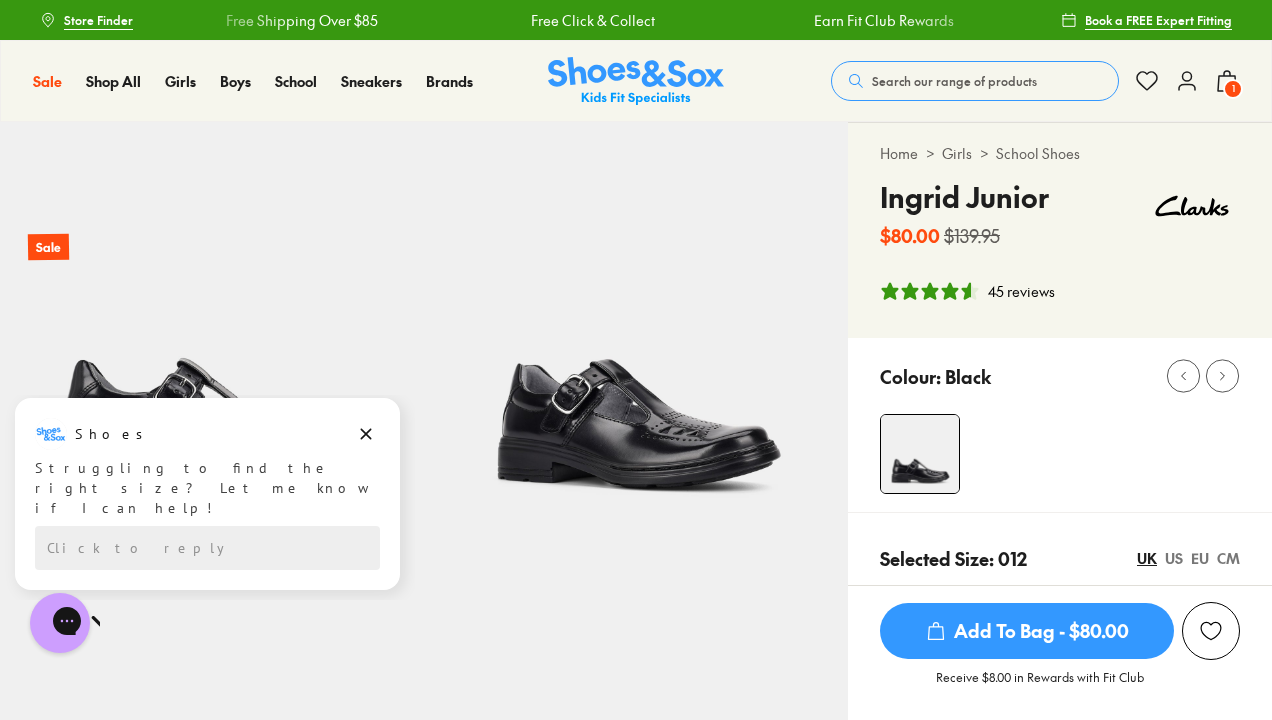 scroll, scrollTop: 0, scrollLeft: 0, axis: both 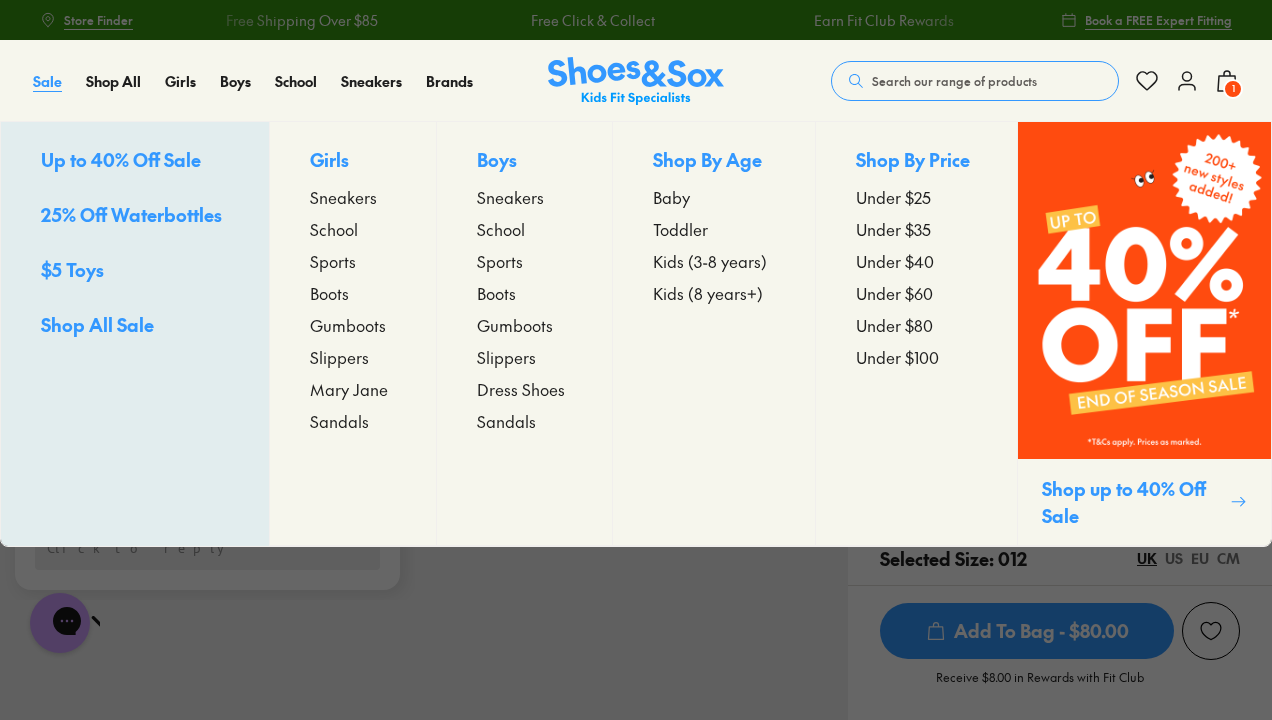 click on "Sale" at bounding box center [47, 81] 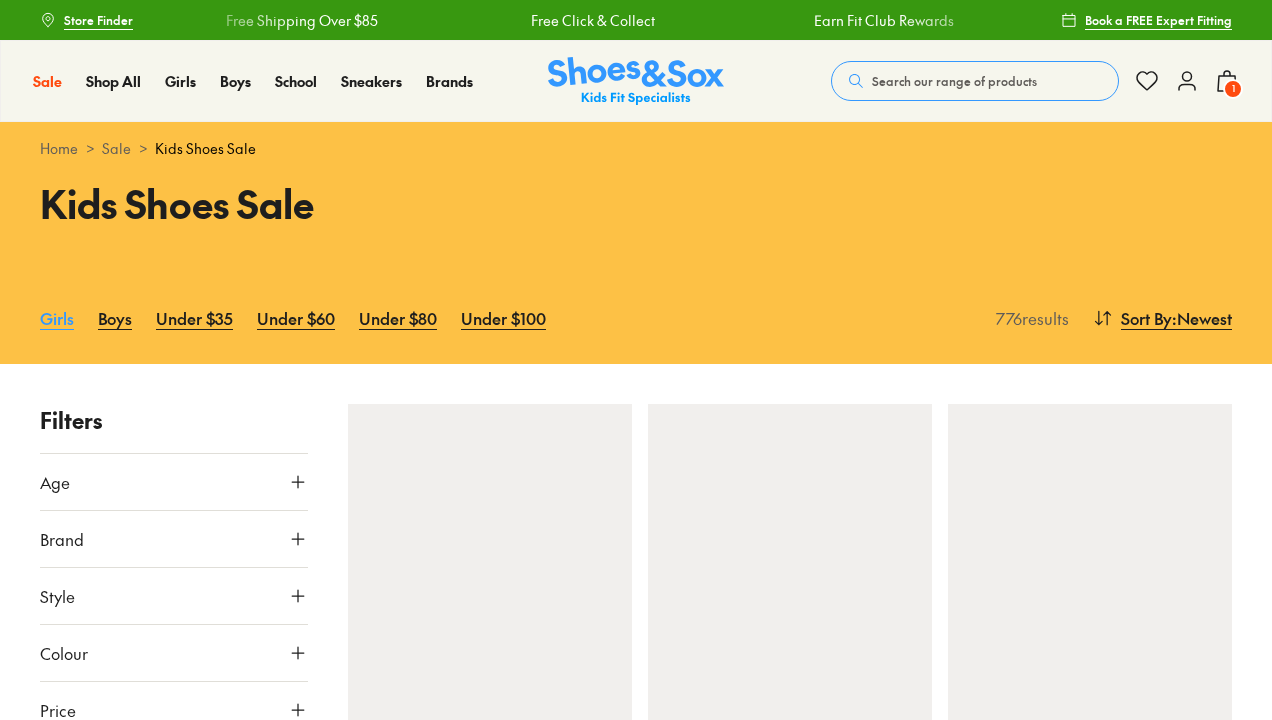 scroll, scrollTop: 0, scrollLeft: 0, axis: both 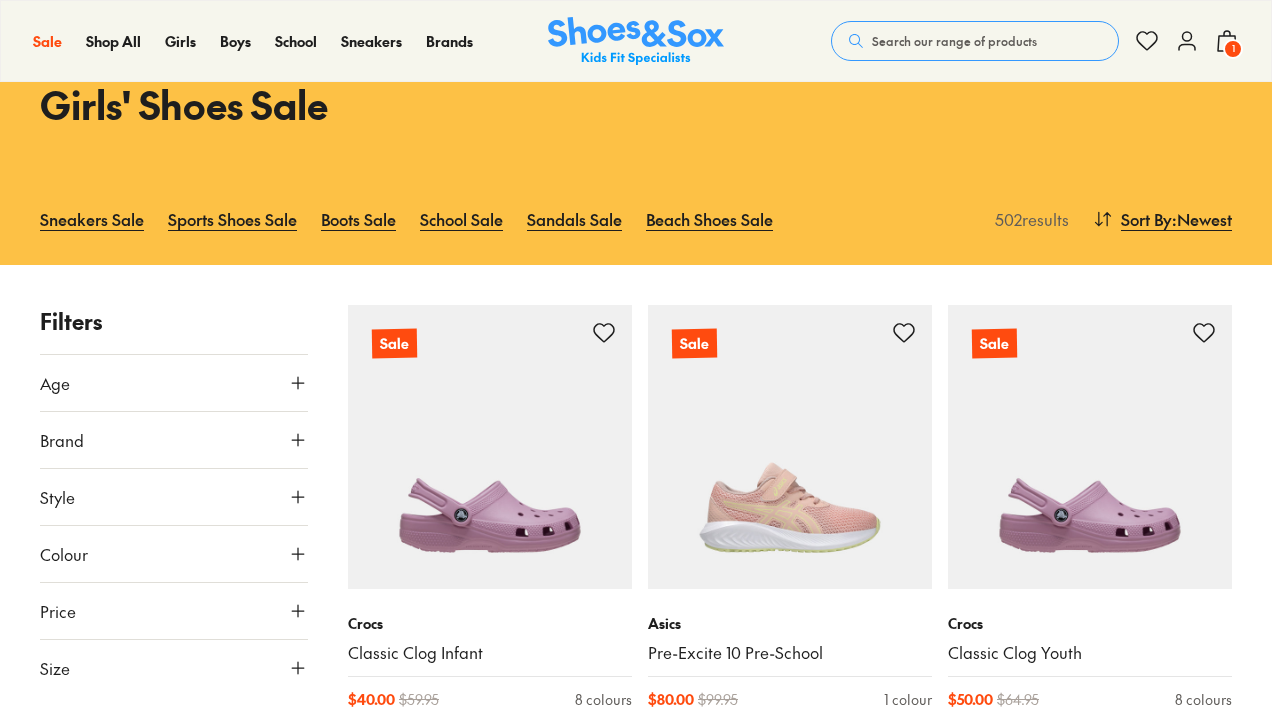 click 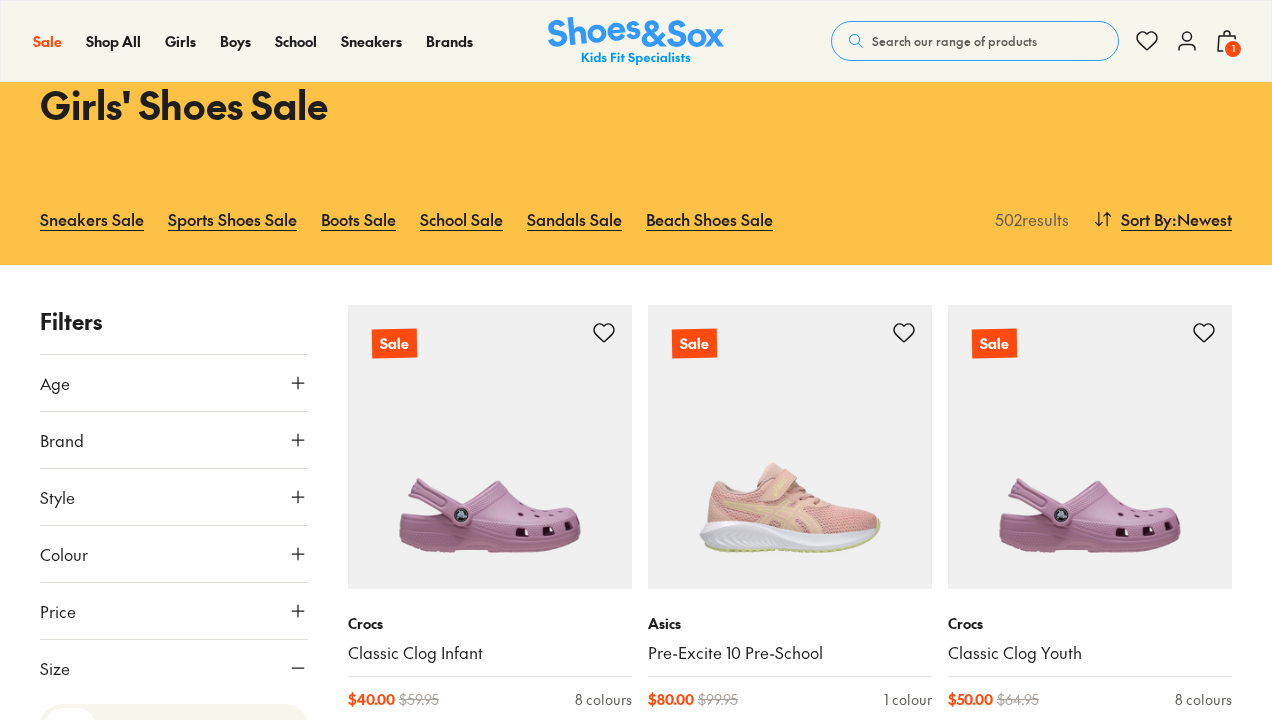 scroll, scrollTop: 167, scrollLeft: 0, axis: vertical 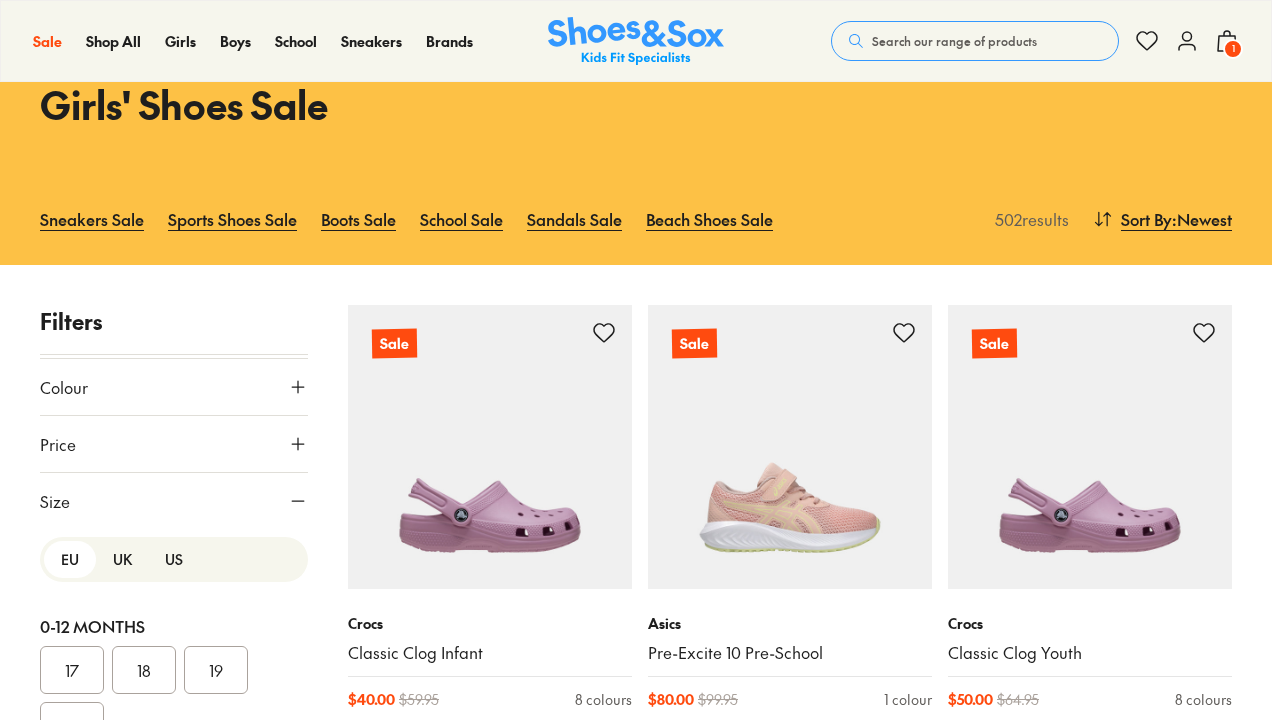 click on "UK" at bounding box center [122, 559] 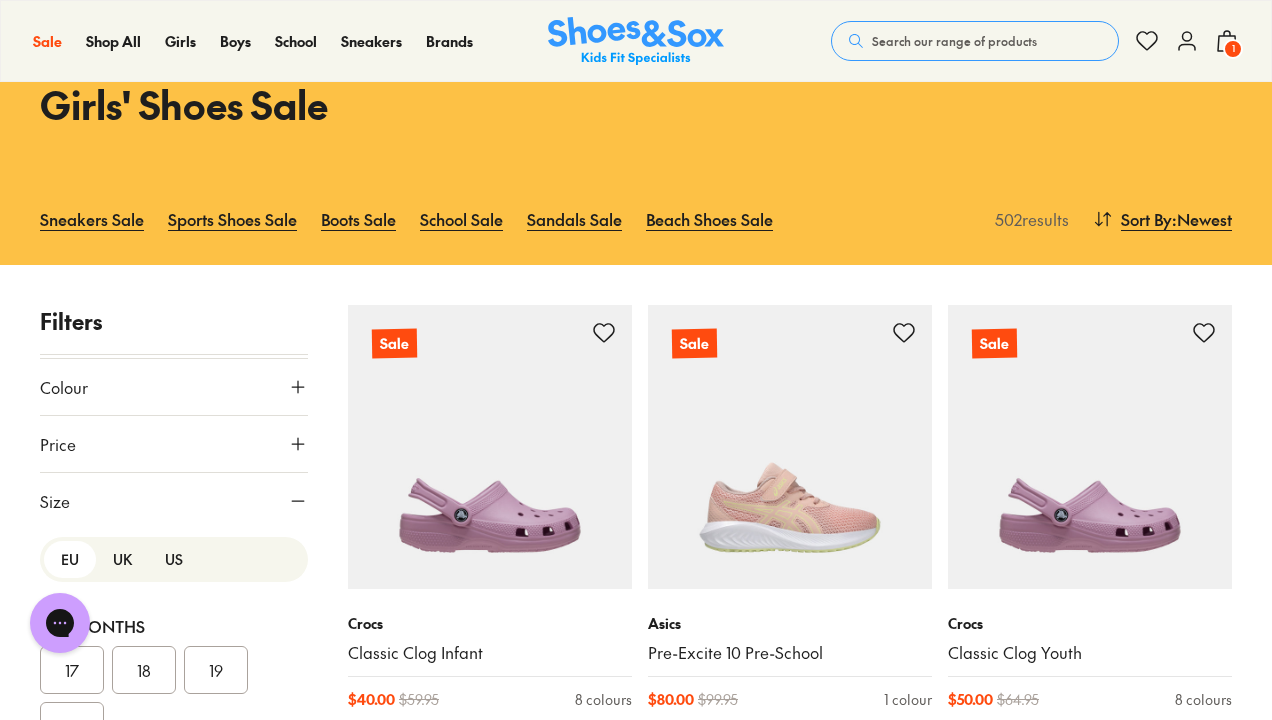 scroll, scrollTop: 0, scrollLeft: 0, axis: both 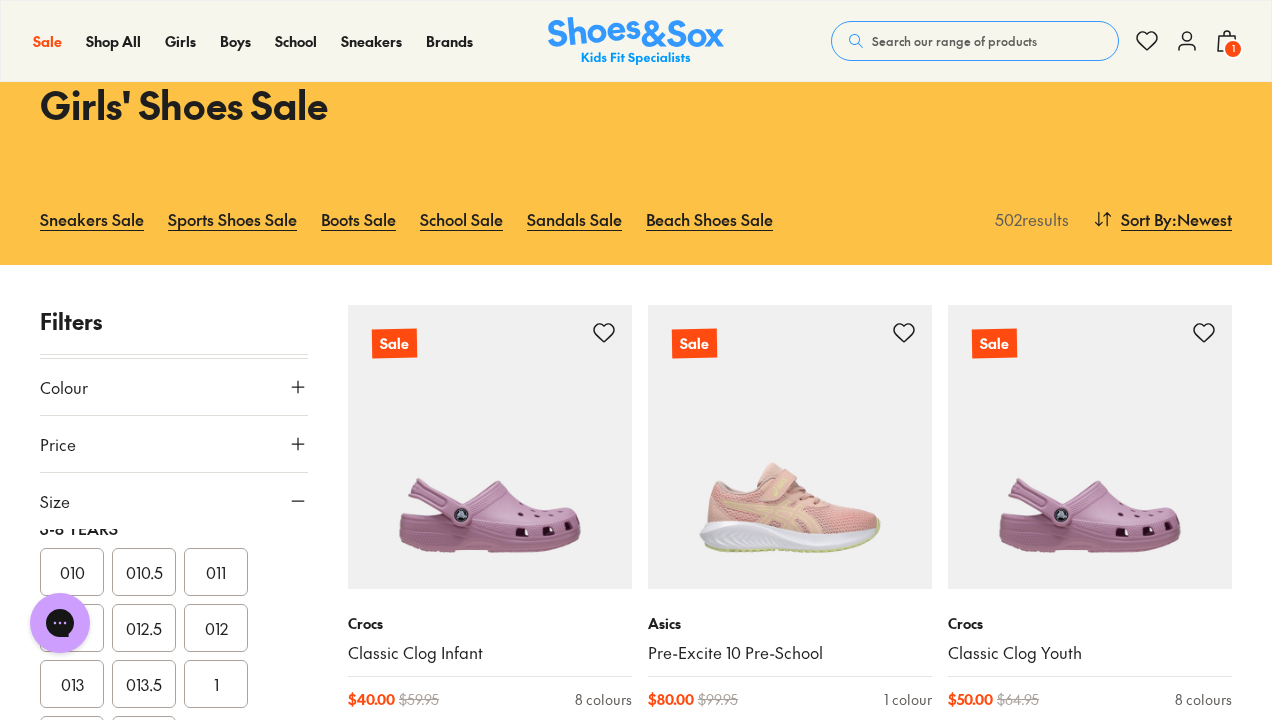 click on "012" at bounding box center (216, 628) 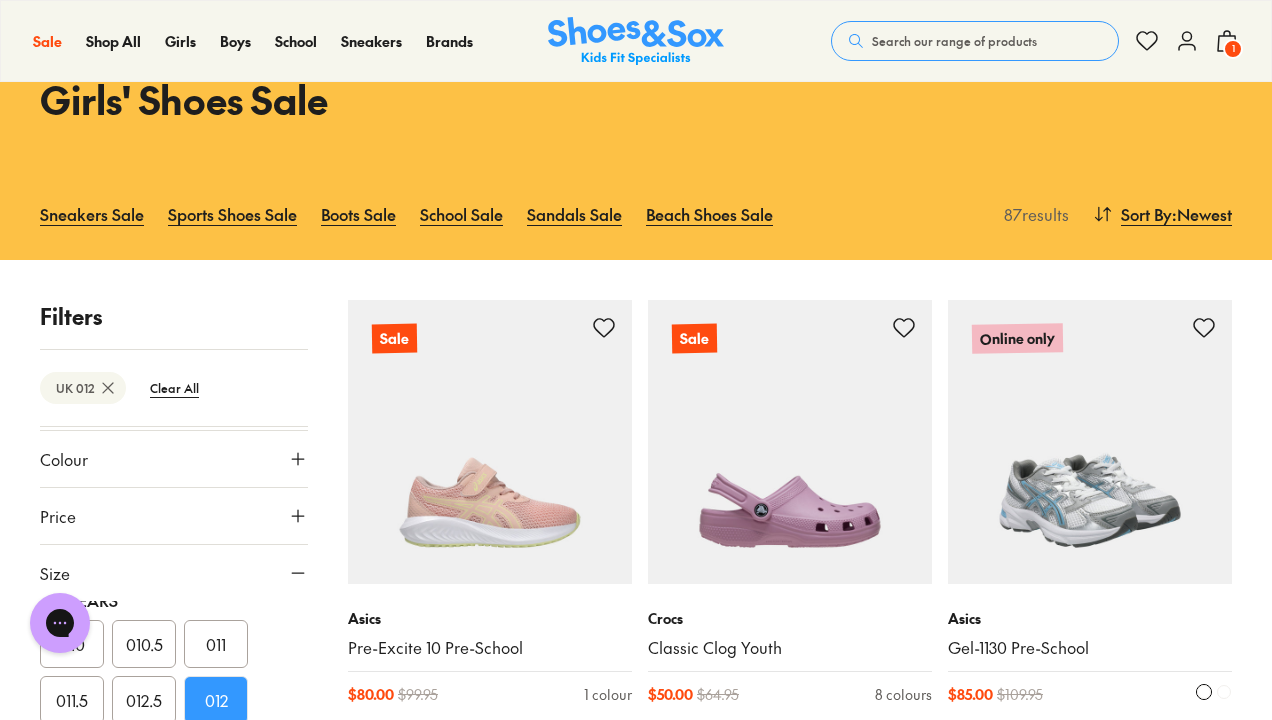 scroll, scrollTop: 65, scrollLeft: 0, axis: vertical 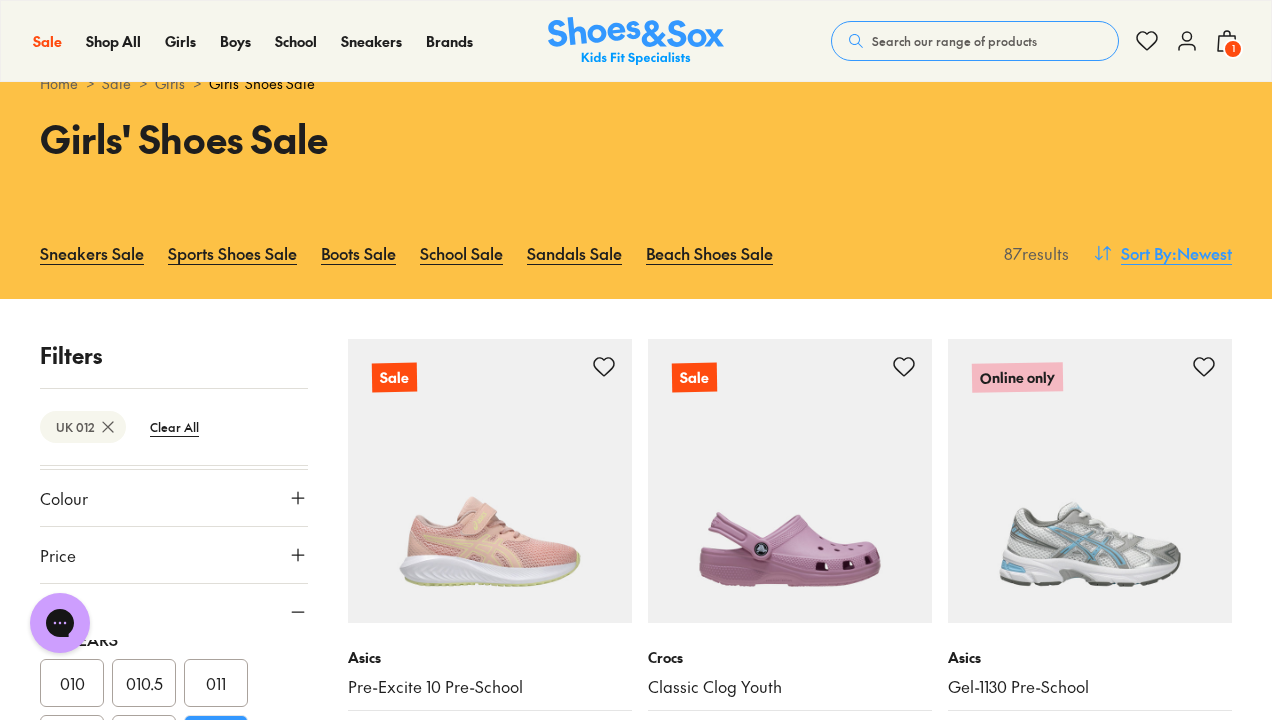 click on "Sort By" at bounding box center [1146, 253] 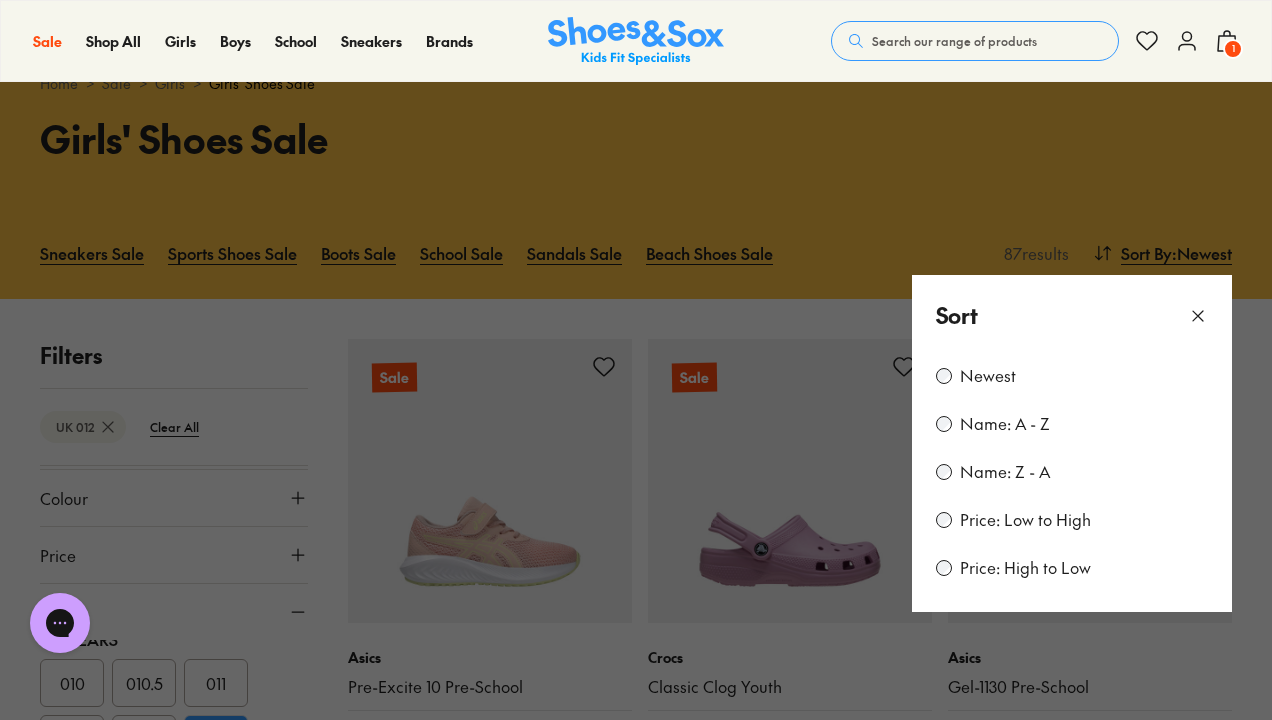 click on "Price: Low to High" at bounding box center (1025, 520) 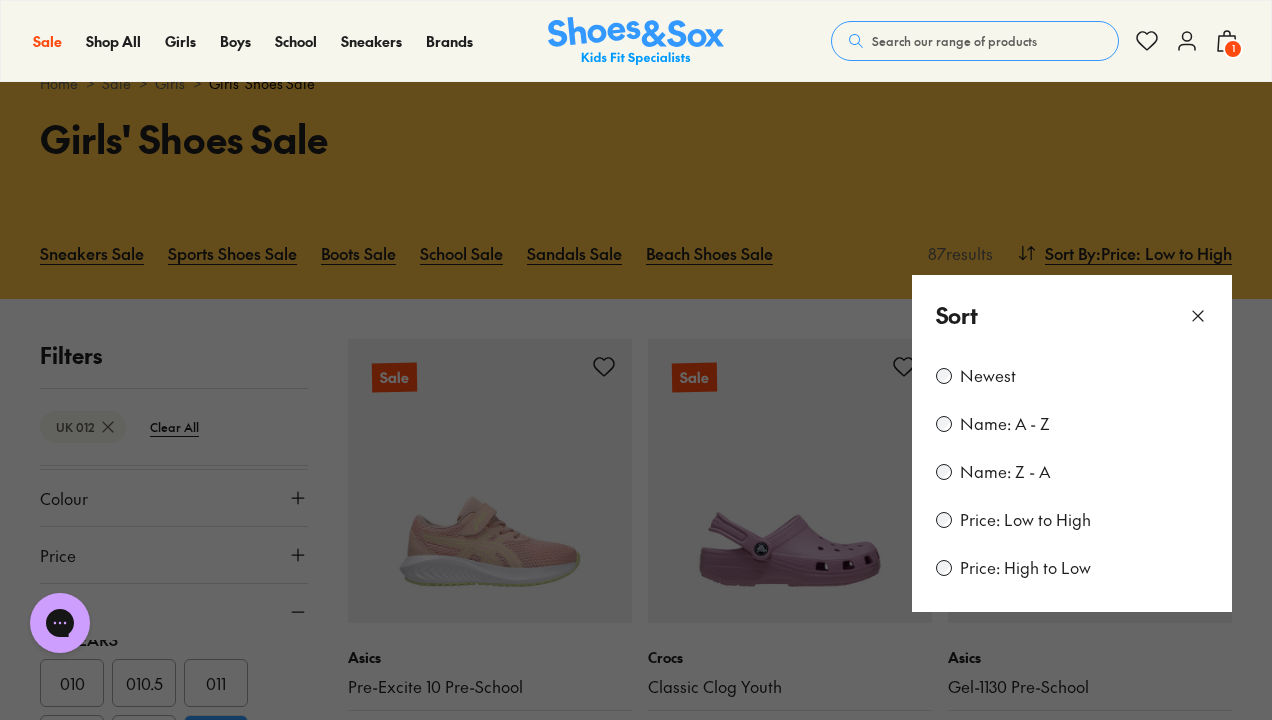scroll, scrollTop: 120, scrollLeft: 0, axis: vertical 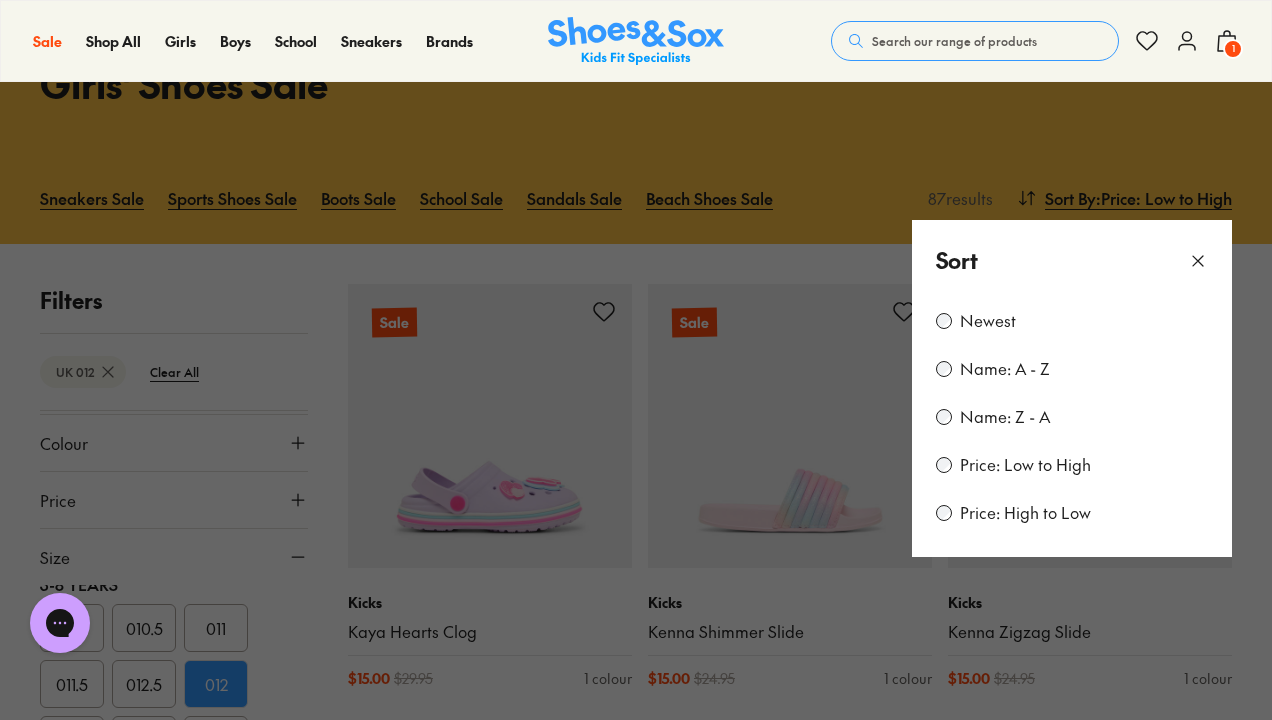 click at bounding box center (636, 360) 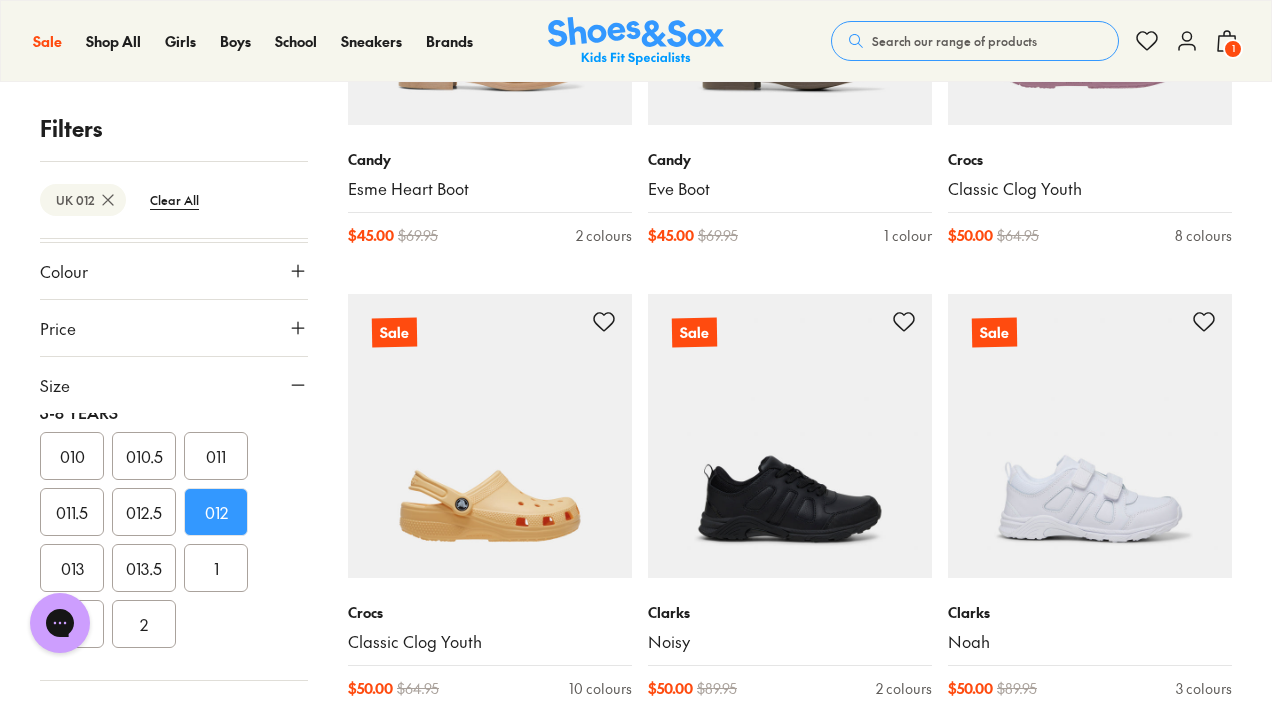 scroll, scrollTop: 4187, scrollLeft: 0, axis: vertical 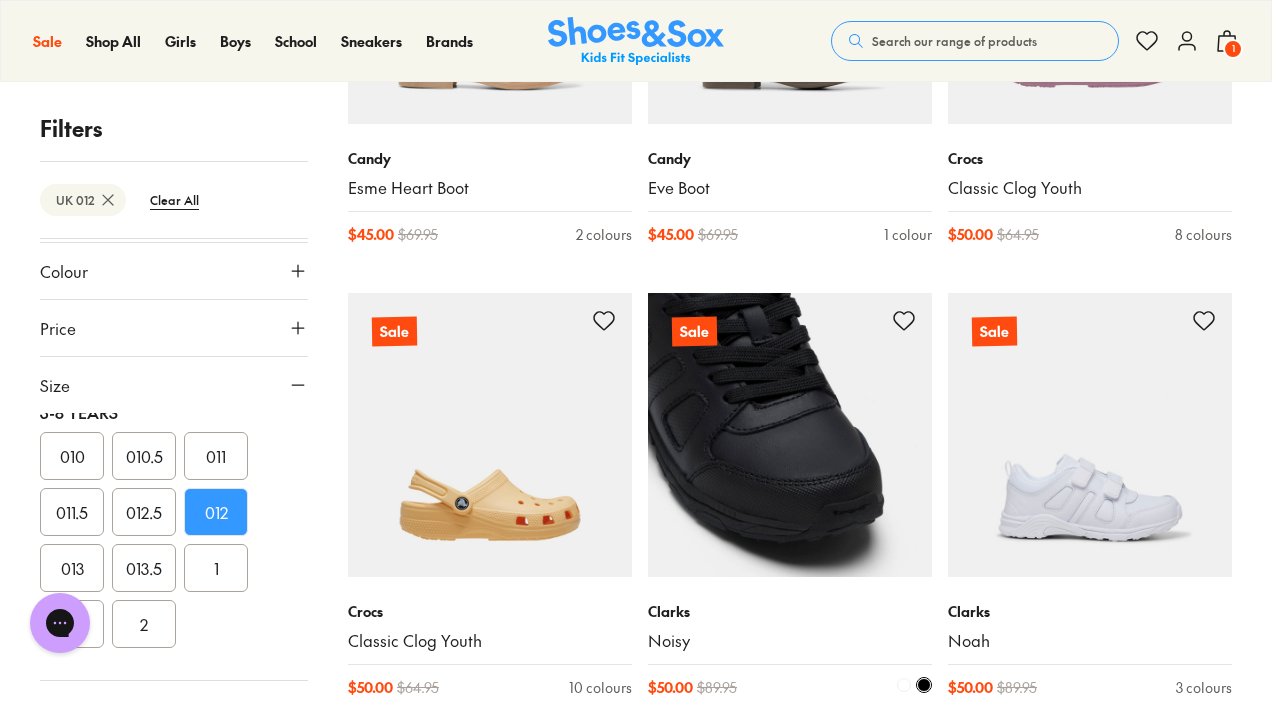 click at bounding box center (790, 435) 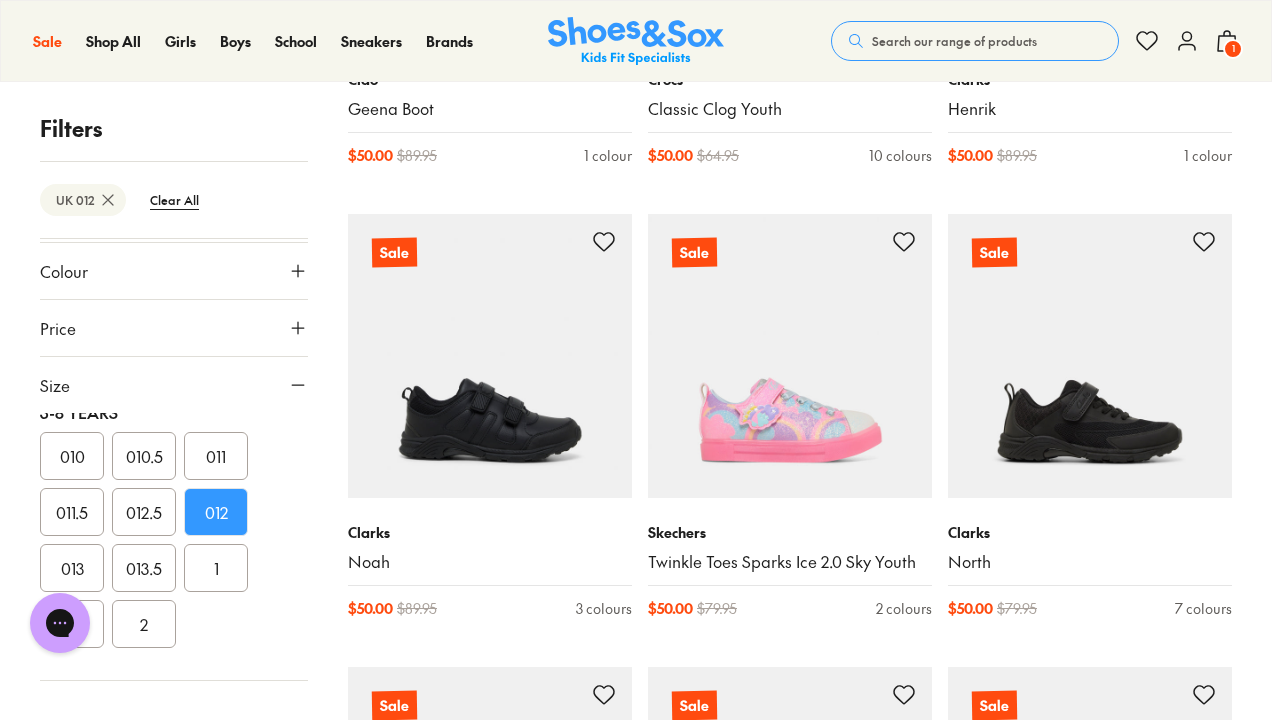 scroll, scrollTop: 6991, scrollLeft: 0, axis: vertical 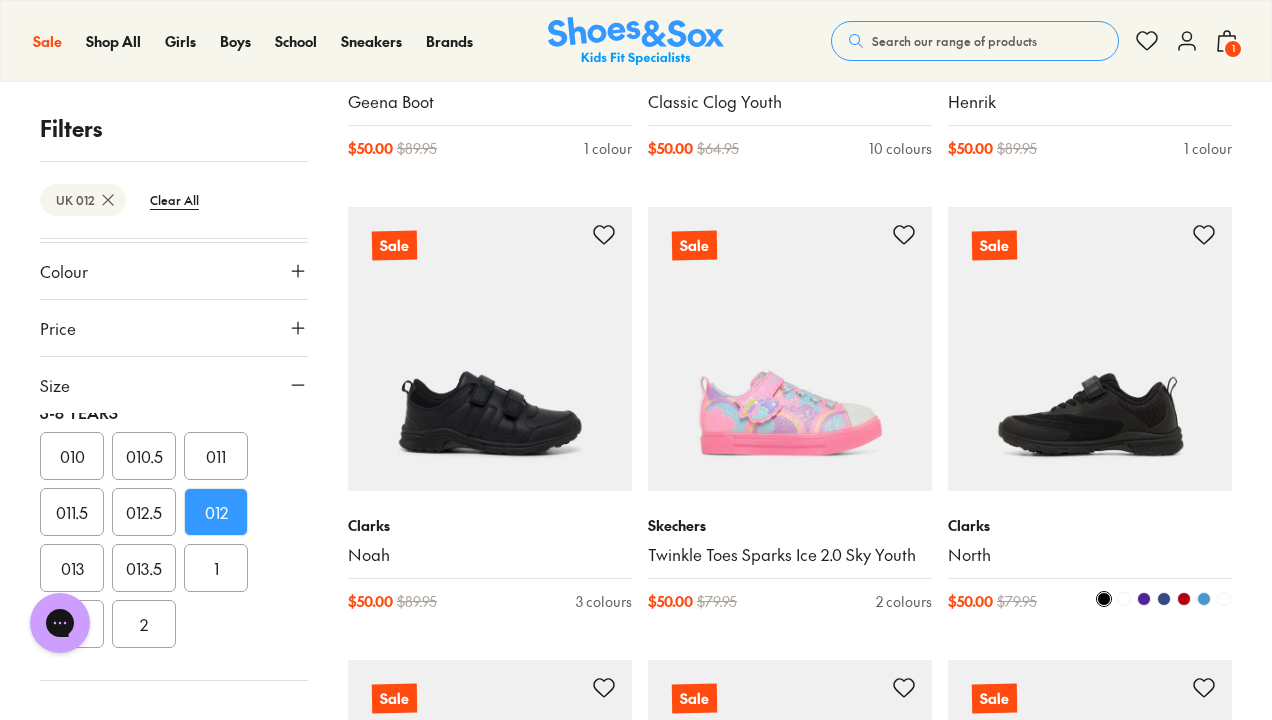 click at bounding box center [1090, 349] 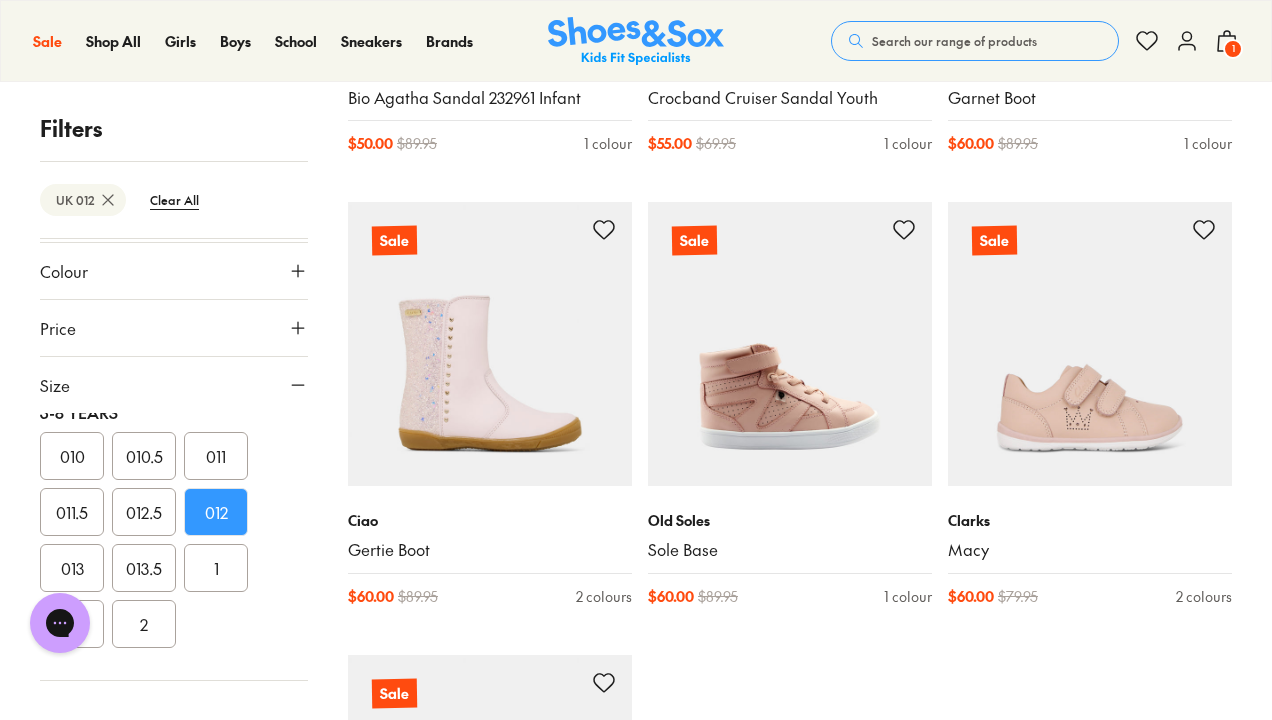 scroll, scrollTop: 9266, scrollLeft: 0, axis: vertical 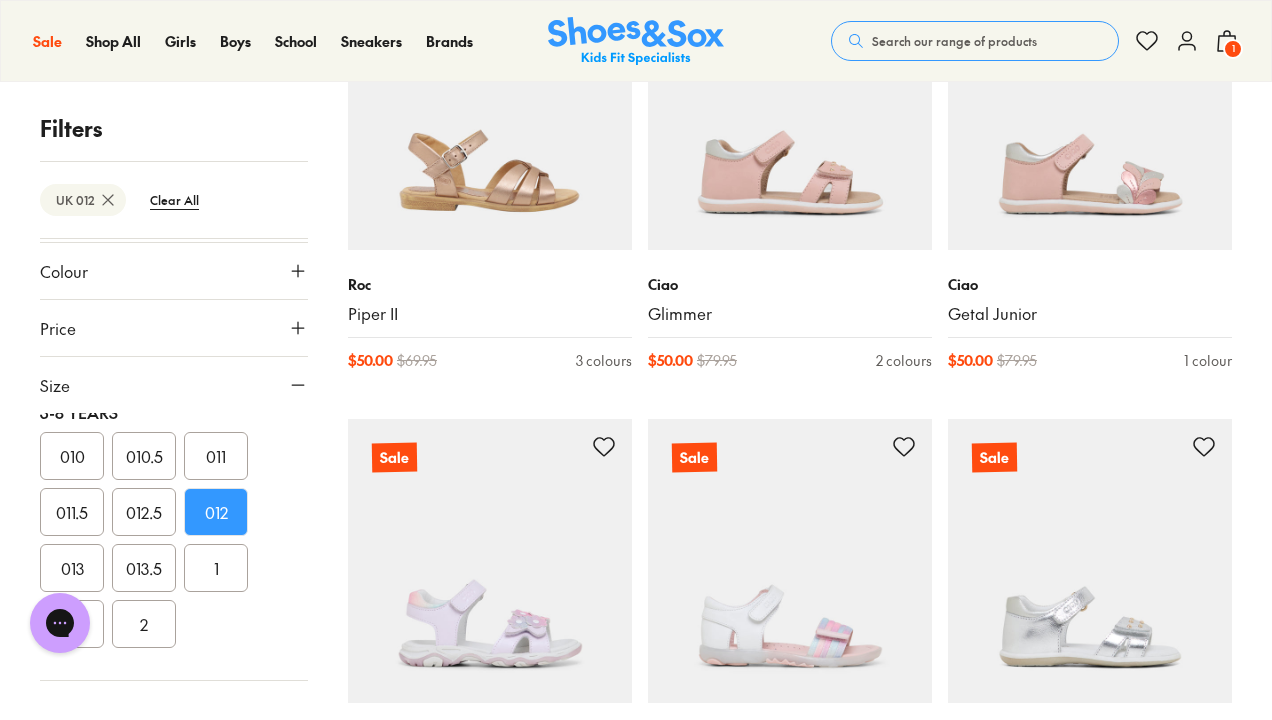 click on "1" at bounding box center (1233, 49) 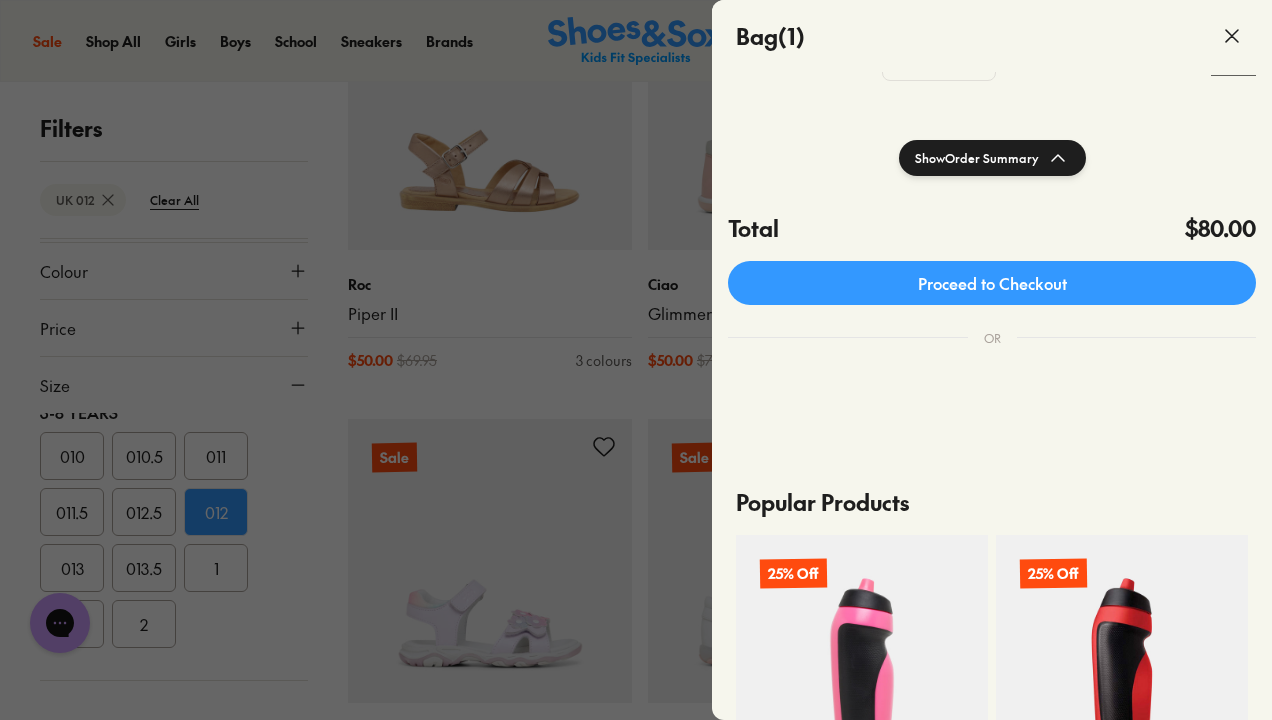 scroll, scrollTop: -14, scrollLeft: 0, axis: vertical 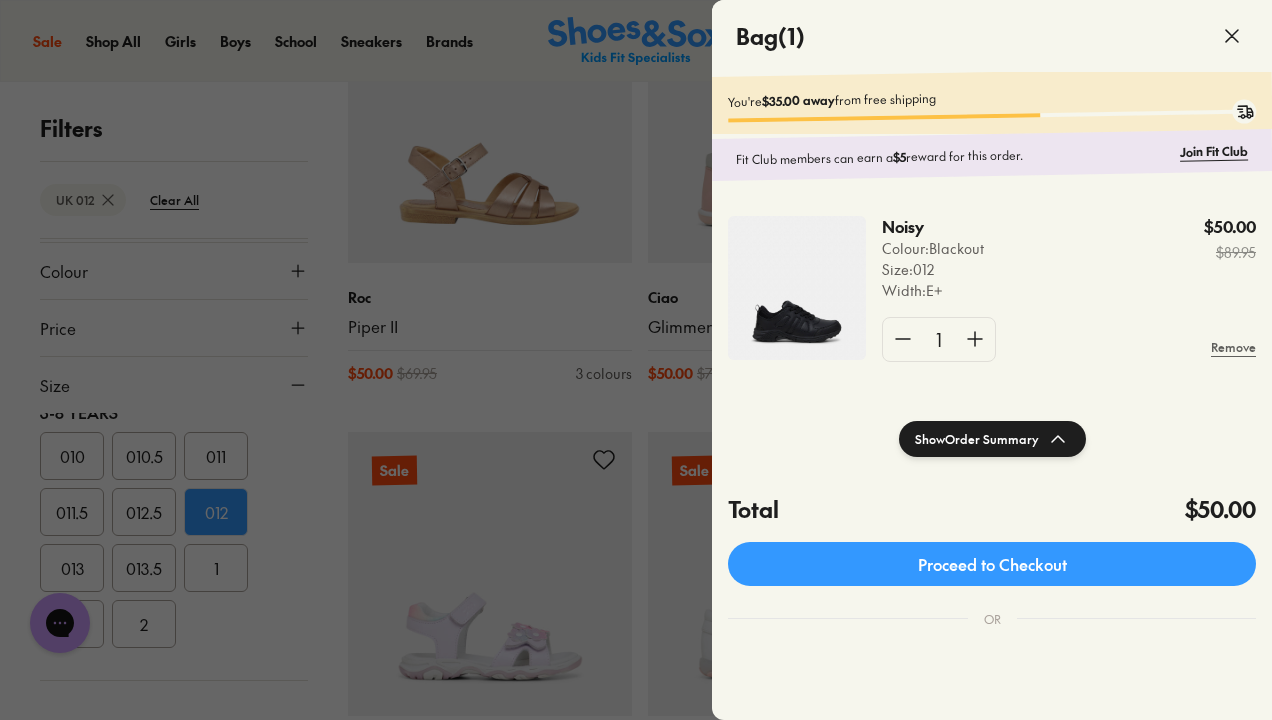 click 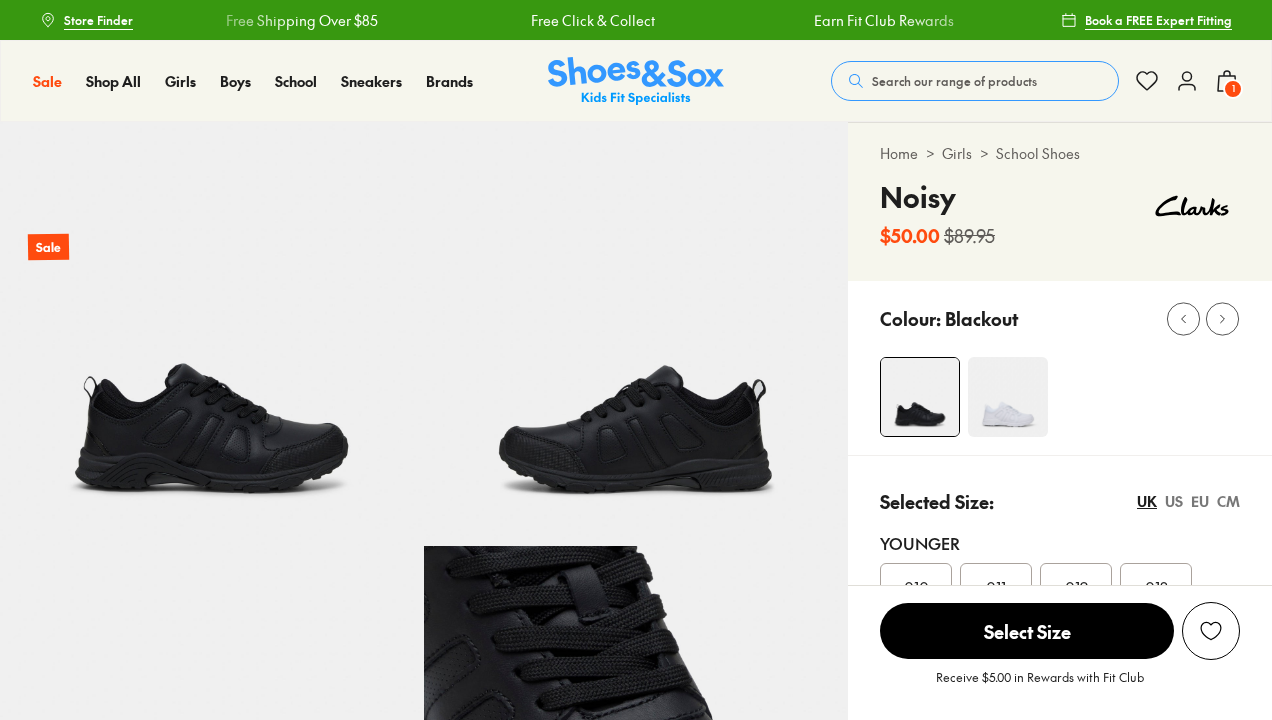 scroll, scrollTop: 909, scrollLeft: 0, axis: vertical 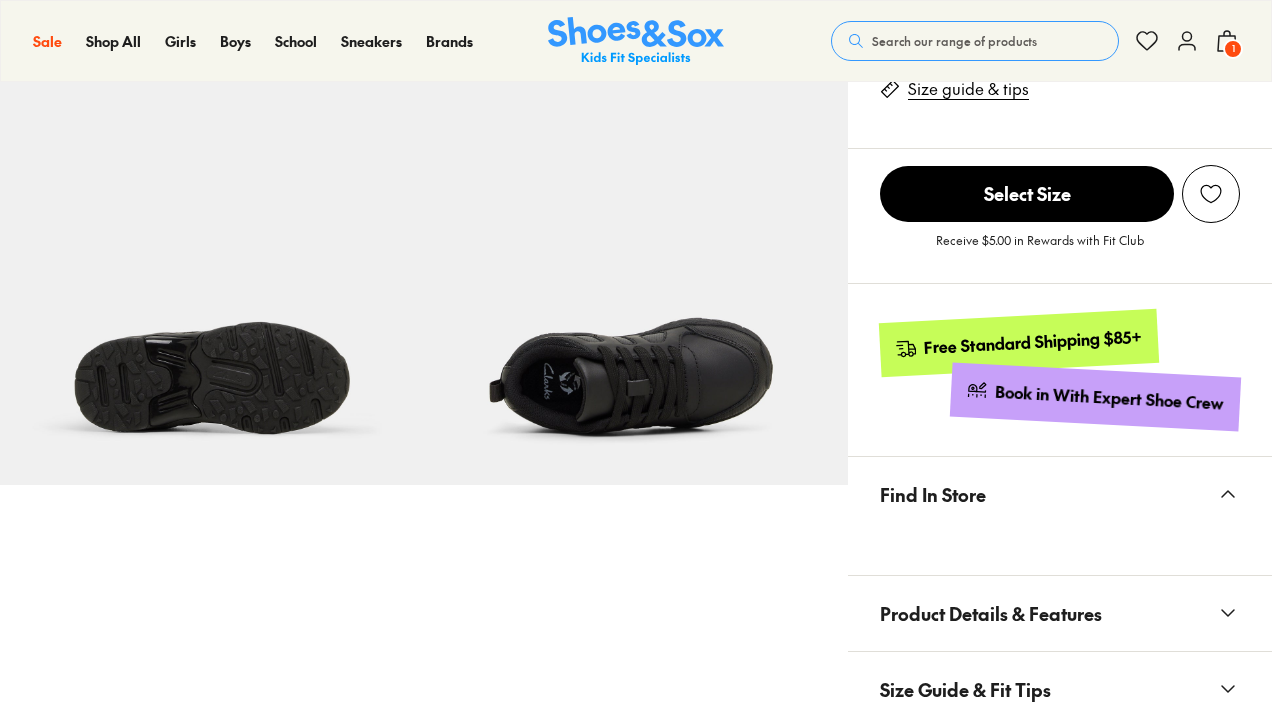 select on "*" 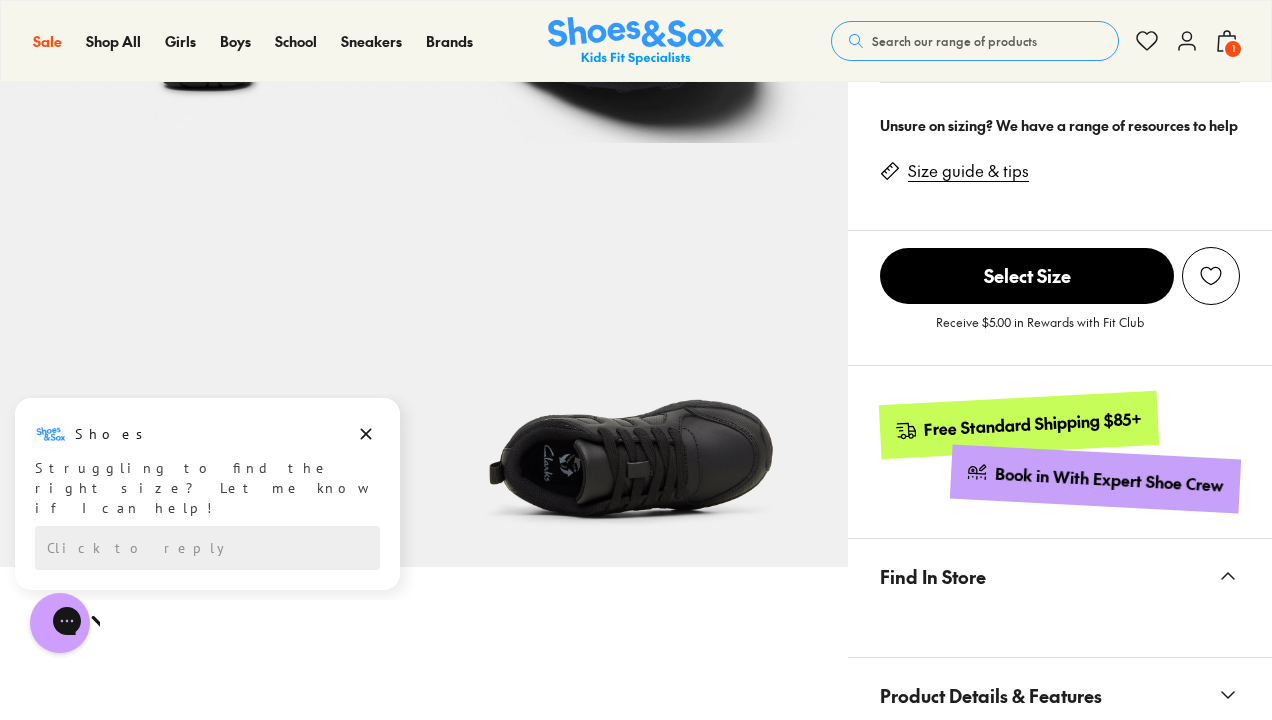 scroll, scrollTop: 825, scrollLeft: 0, axis: vertical 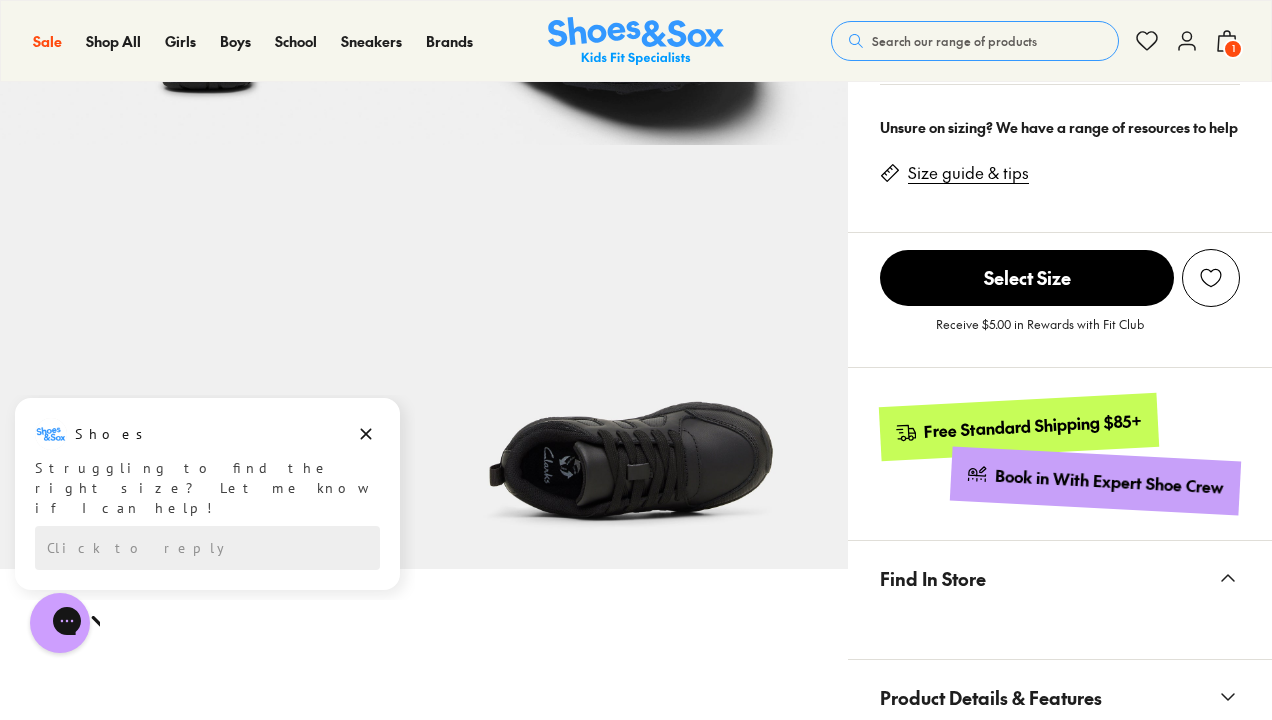 click on "Select Size" at bounding box center [1027, 278] 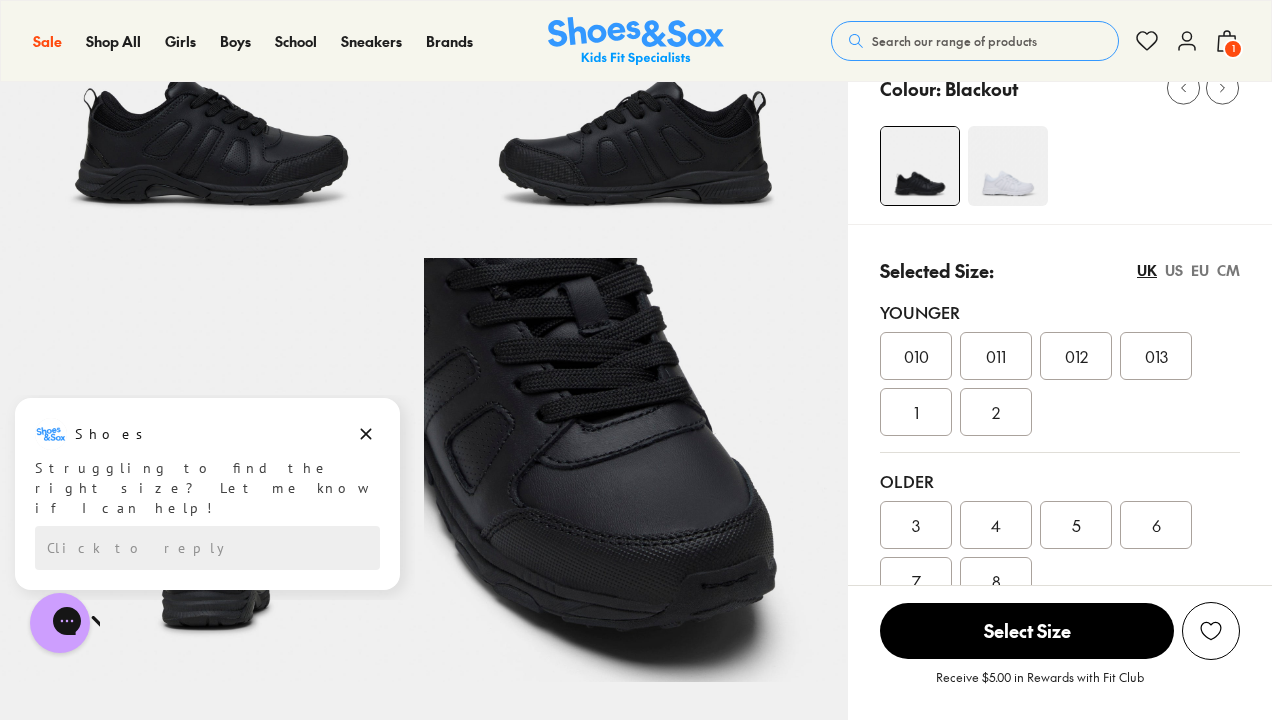 scroll, scrollTop: 192, scrollLeft: 0, axis: vertical 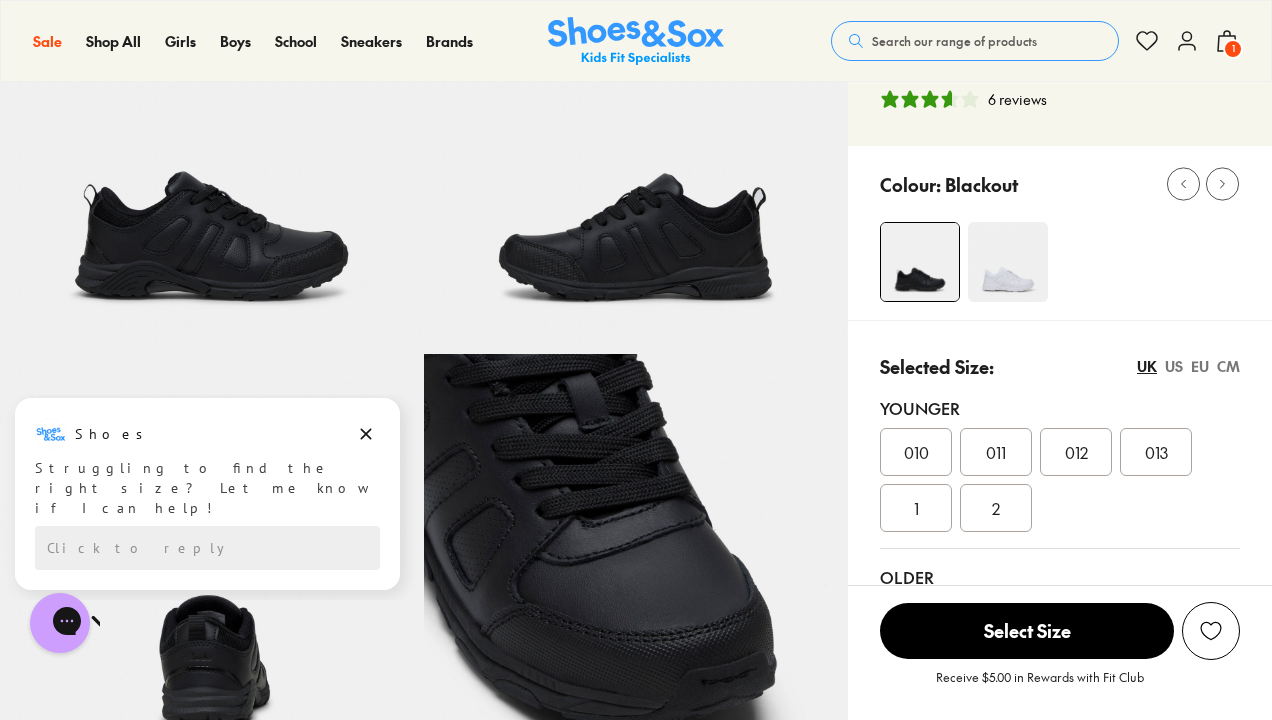 click on "012" at bounding box center (1076, 452) 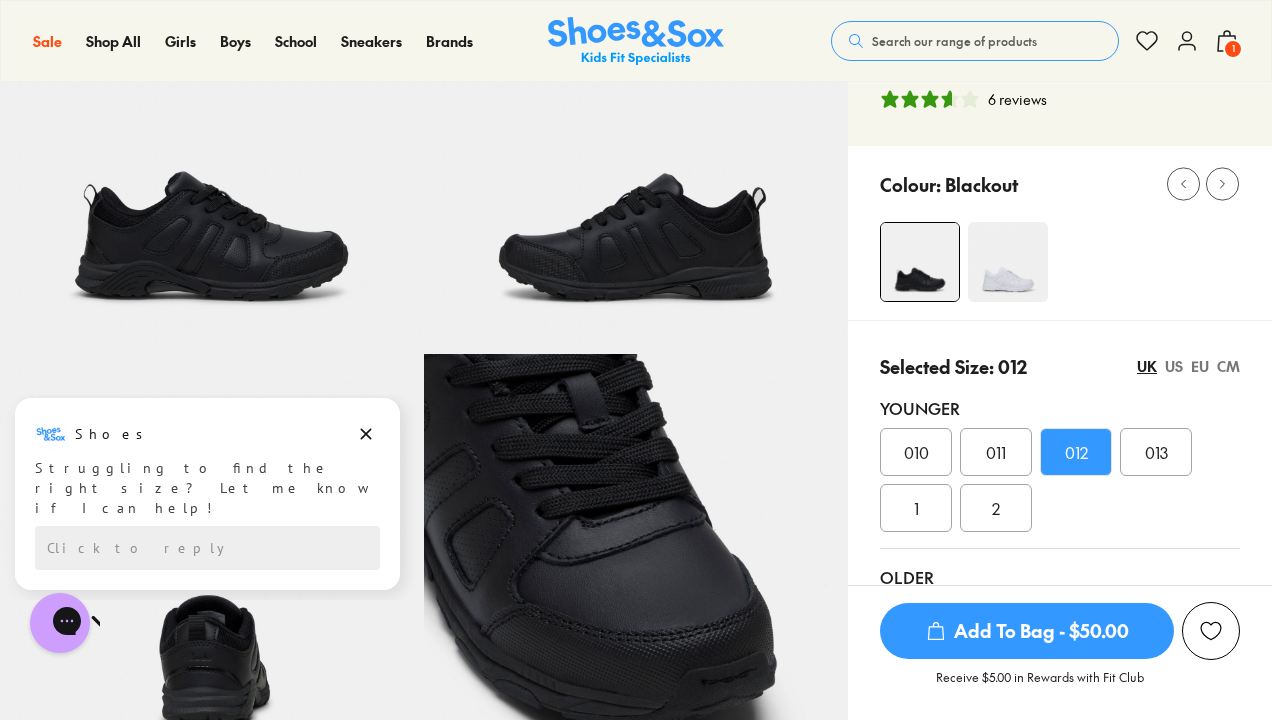 click on "Add To Bag - $50.00" at bounding box center [1027, 631] 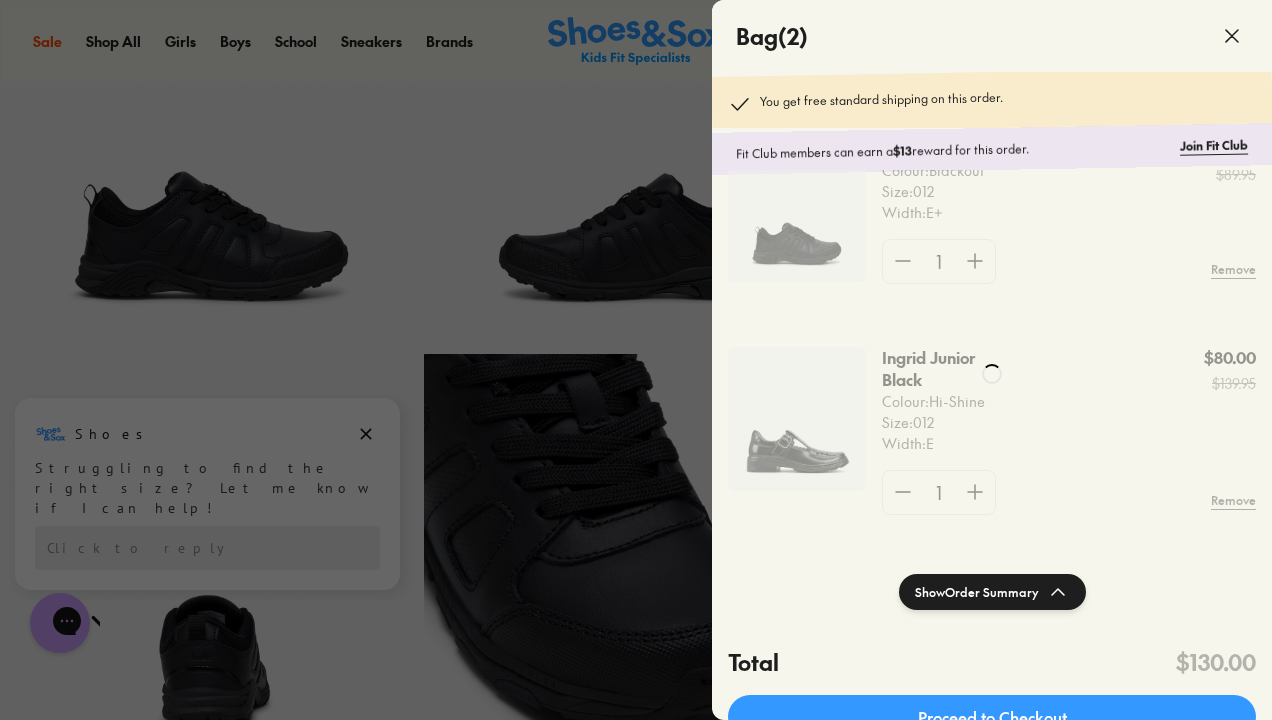 scroll, scrollTop: 0, scrollLeft: 0, axis: both 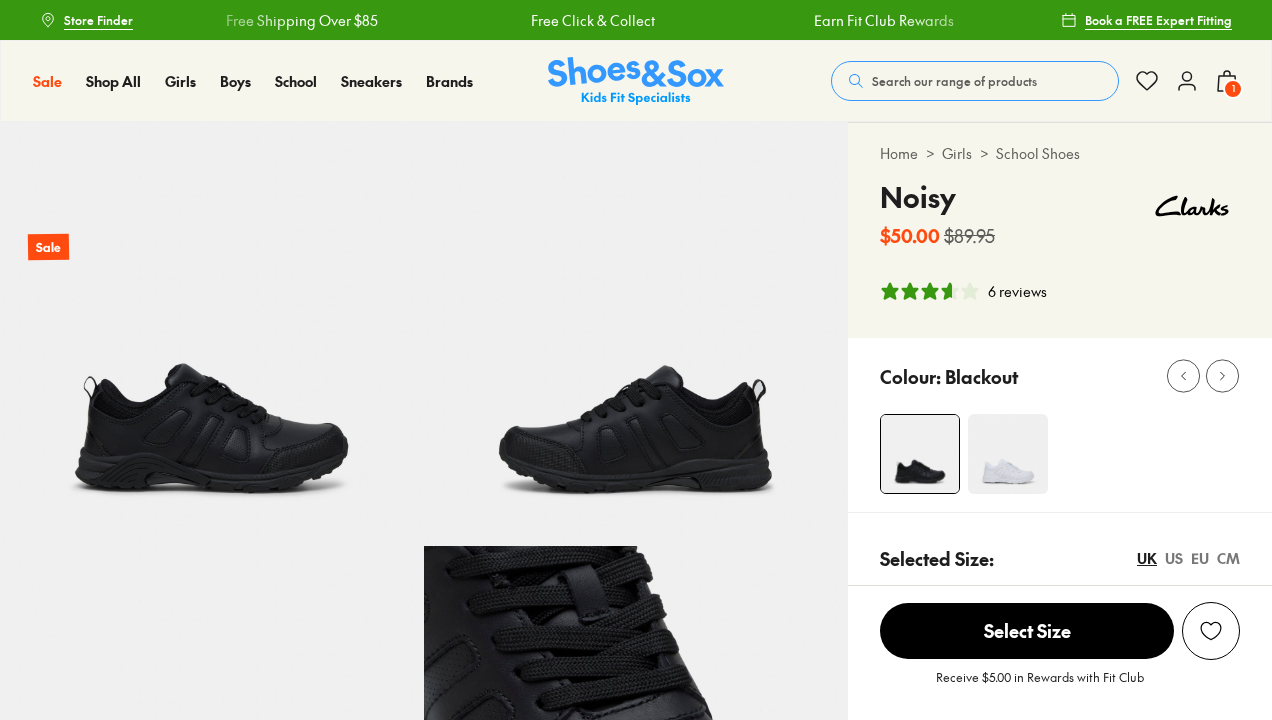 select on "*" 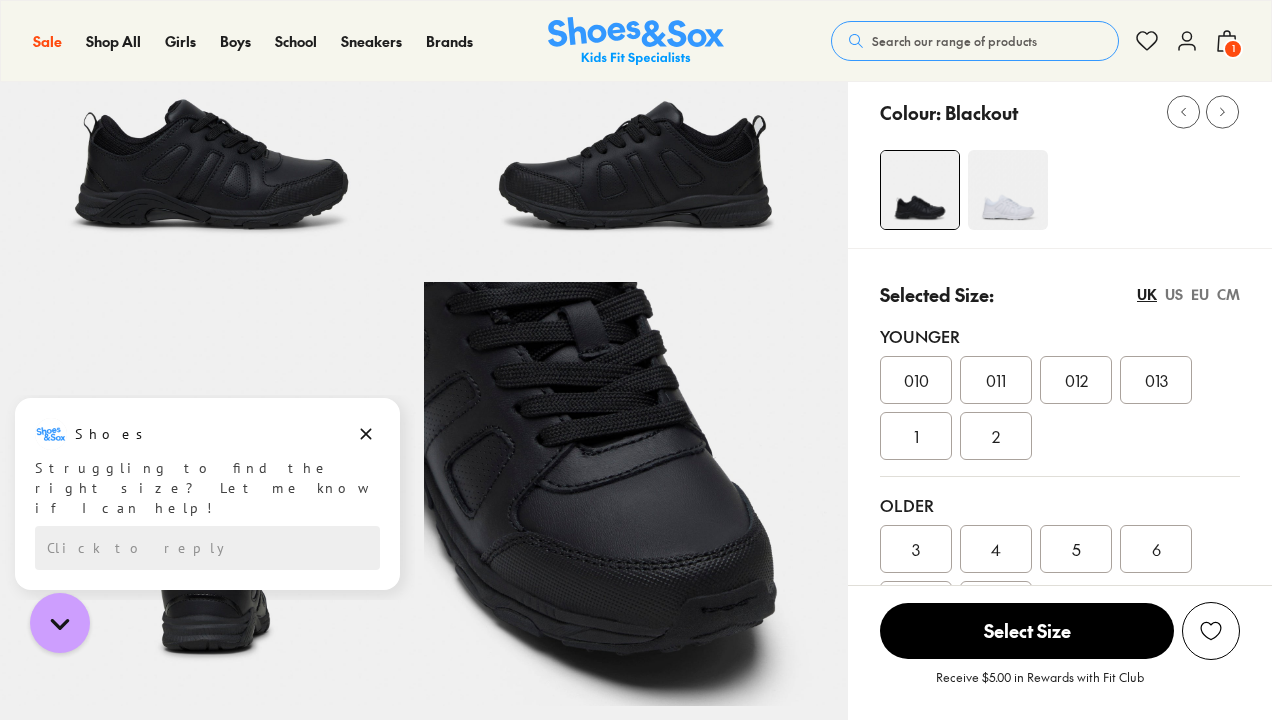 scroll, scrollTop: 260, scrollLeft: 0, axis: vertical 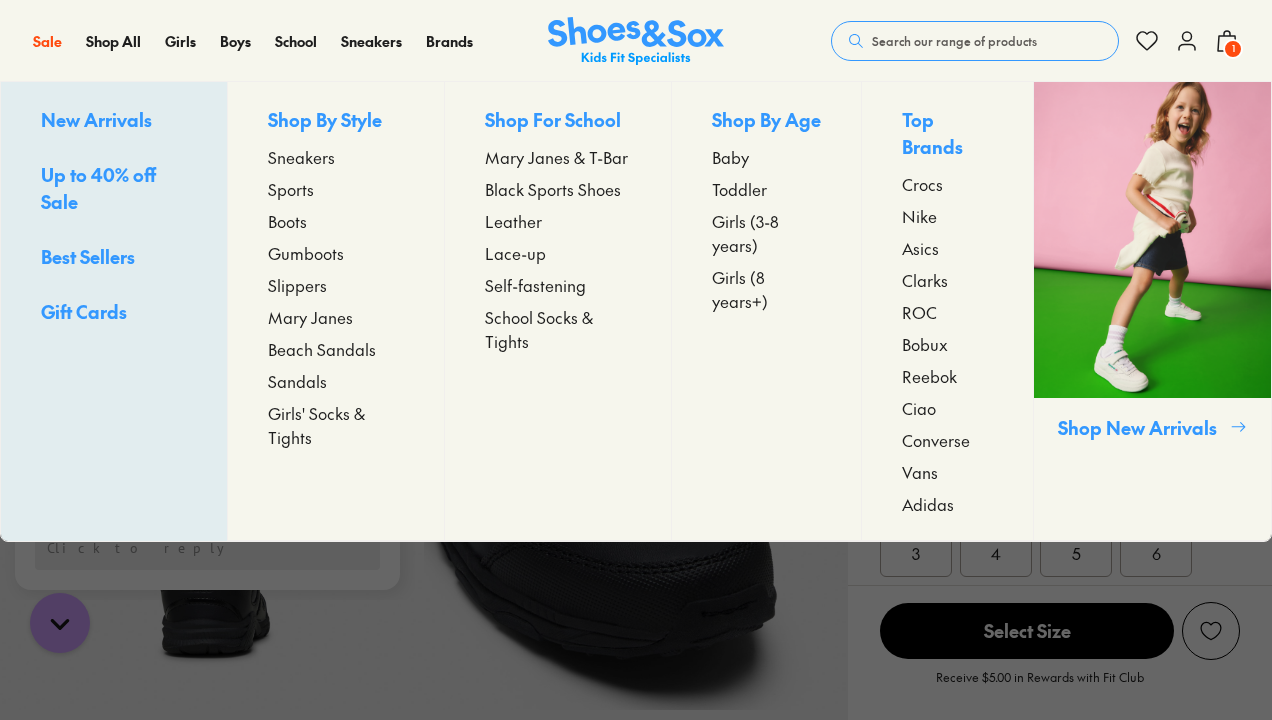 click on "Boots" at bounding box center (287, 221) 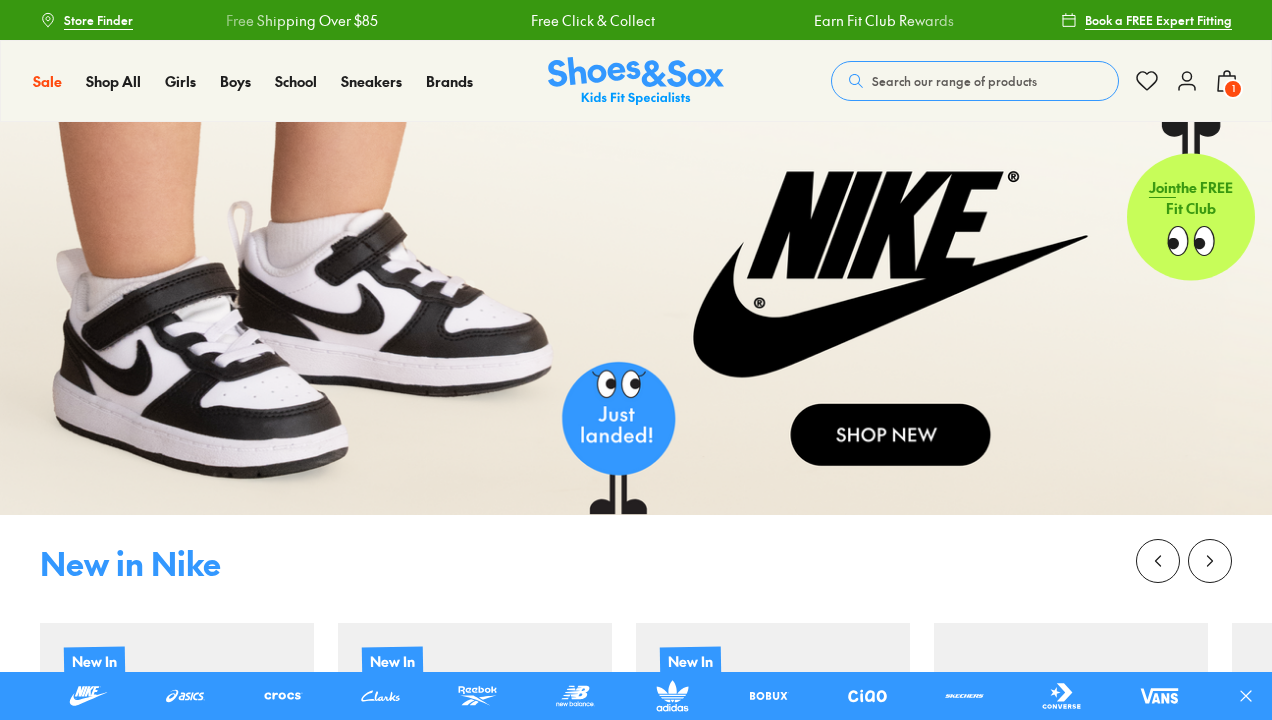 scroll, scrollTop: 0, scrollLeft: 0, axis: both 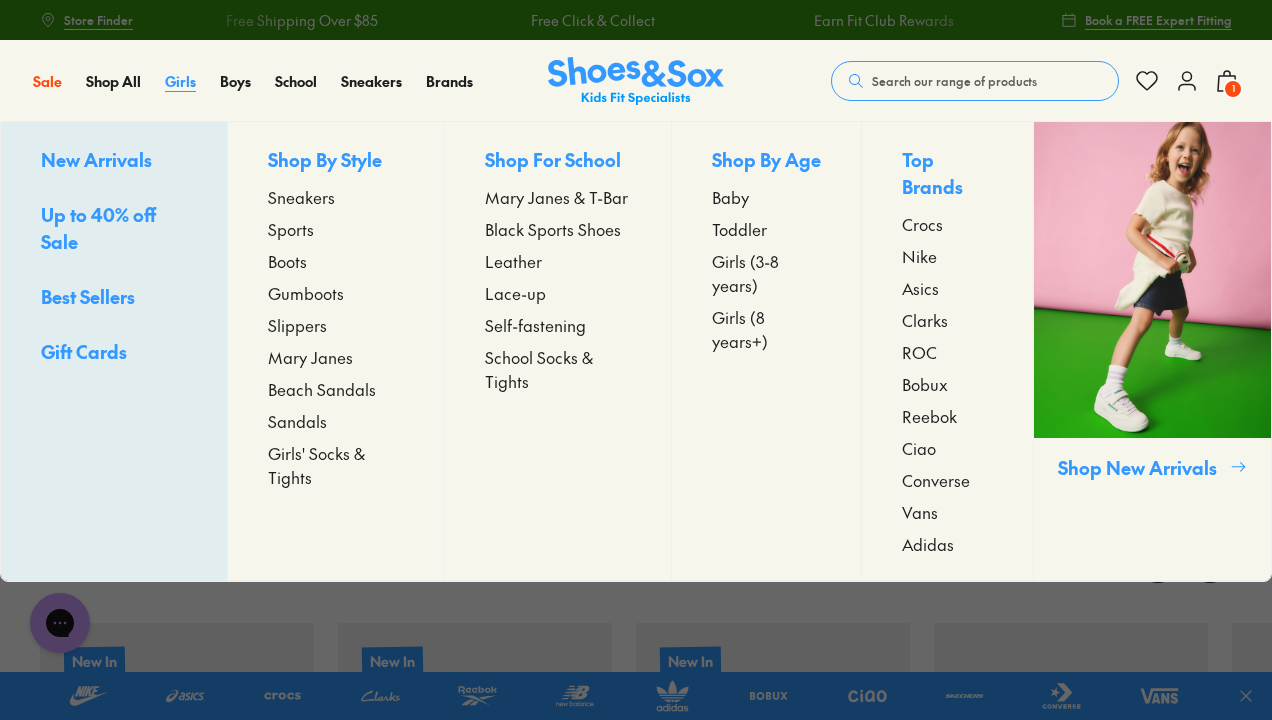 click on "Girls" at bounding box center [180, 81] 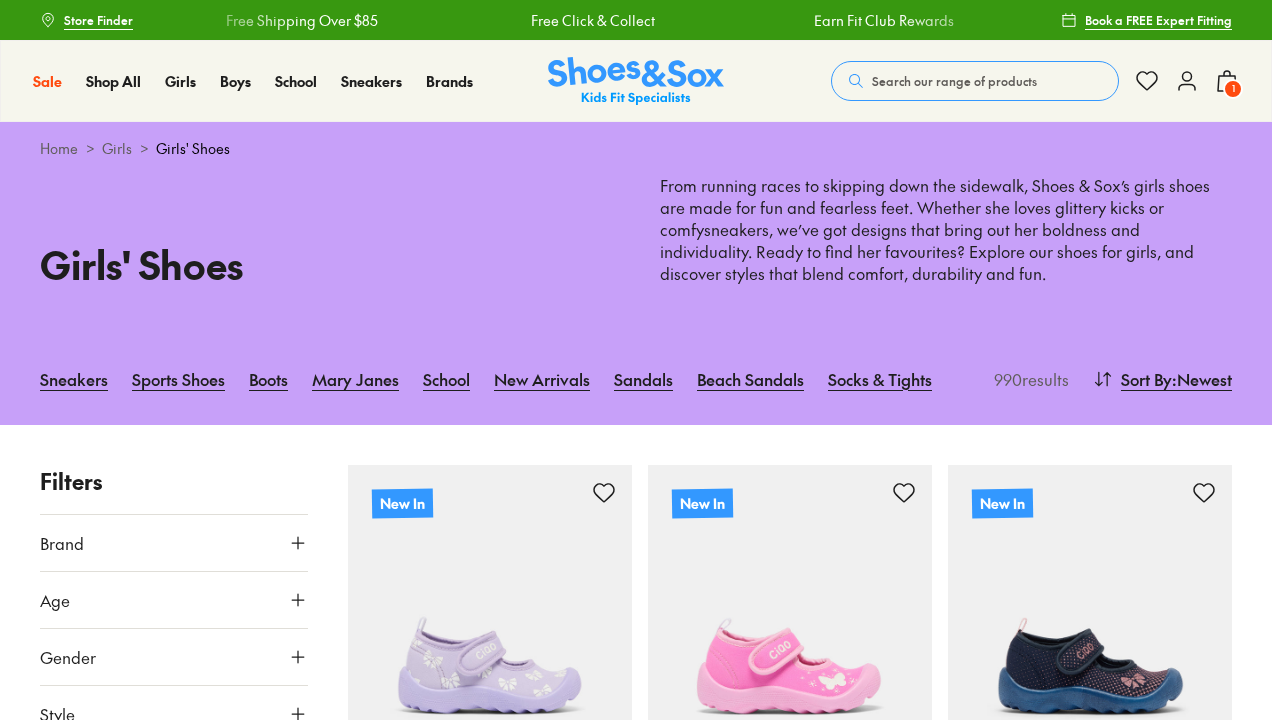 scroll, scrollTop: 269, scrollLeft: 0, axis: vertical 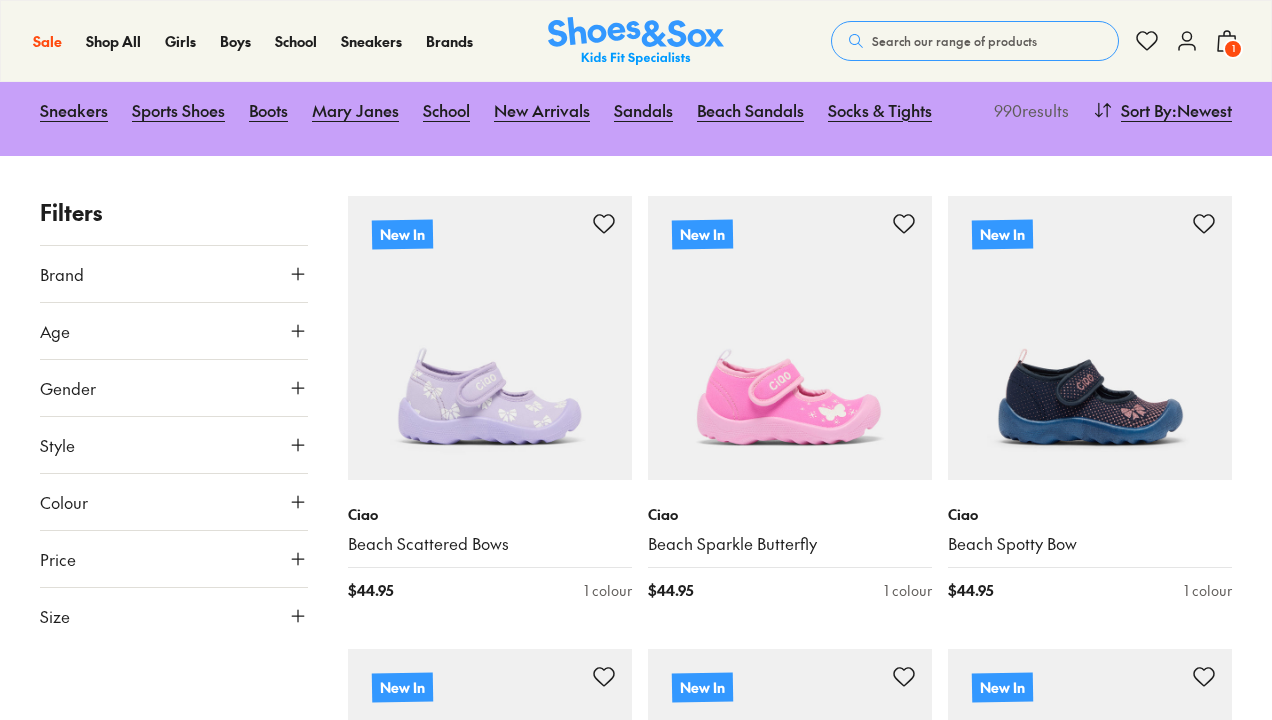 click 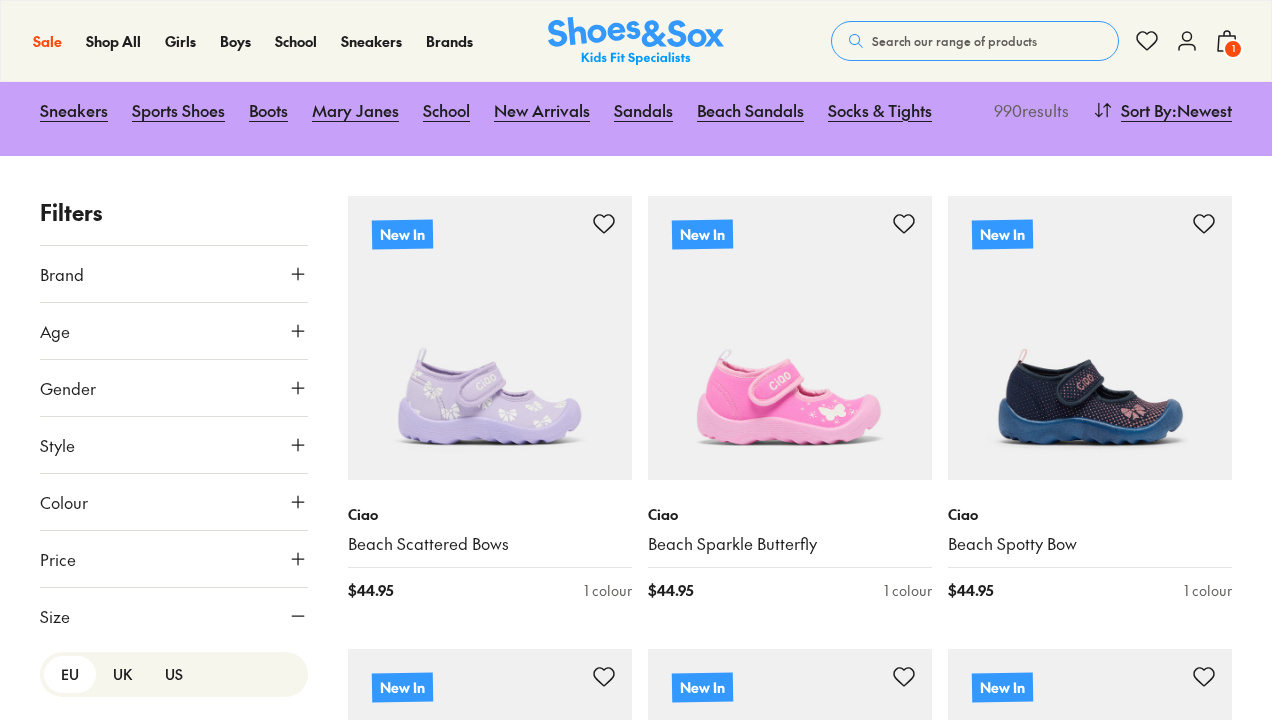 scroll, scrollTop: 269, scrollLeft: 0, axis: vertical 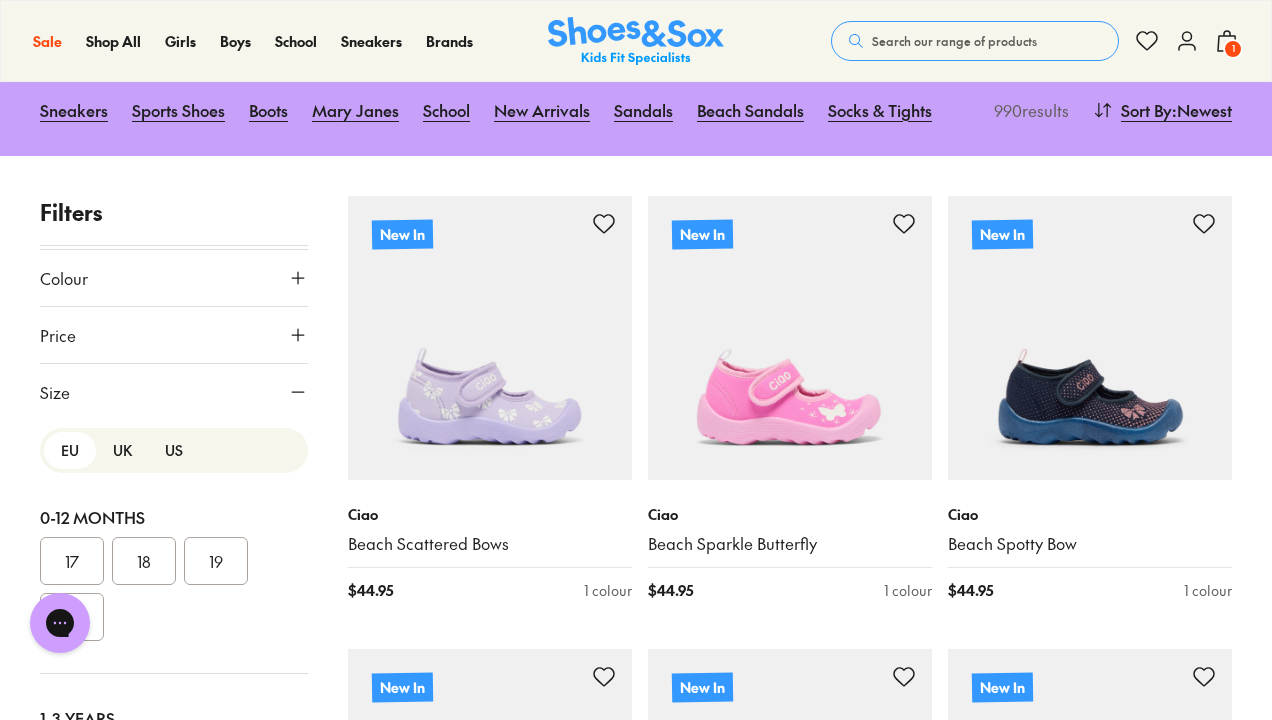 click on "UK" at bounding box center (122, 450) 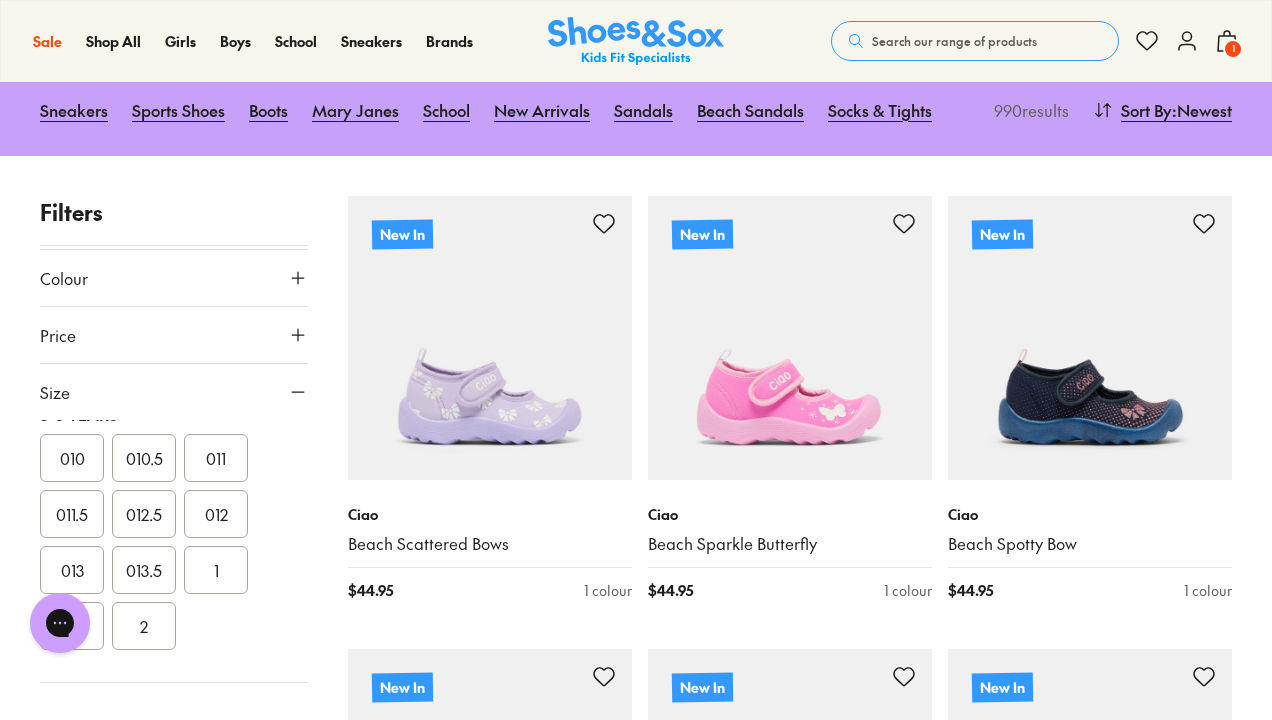 scroll, scrollTop: 619, scrollLeft: 0, axis: vertical 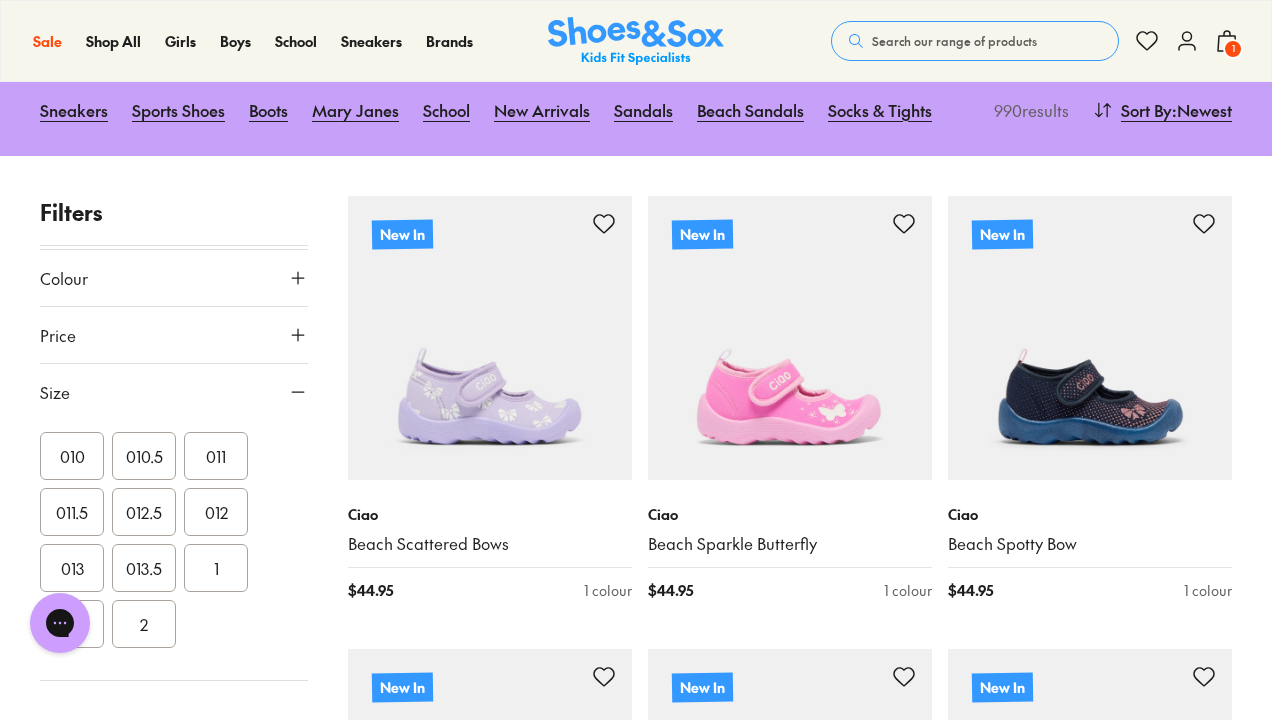 click on "012" at bounding box center [216, 512] 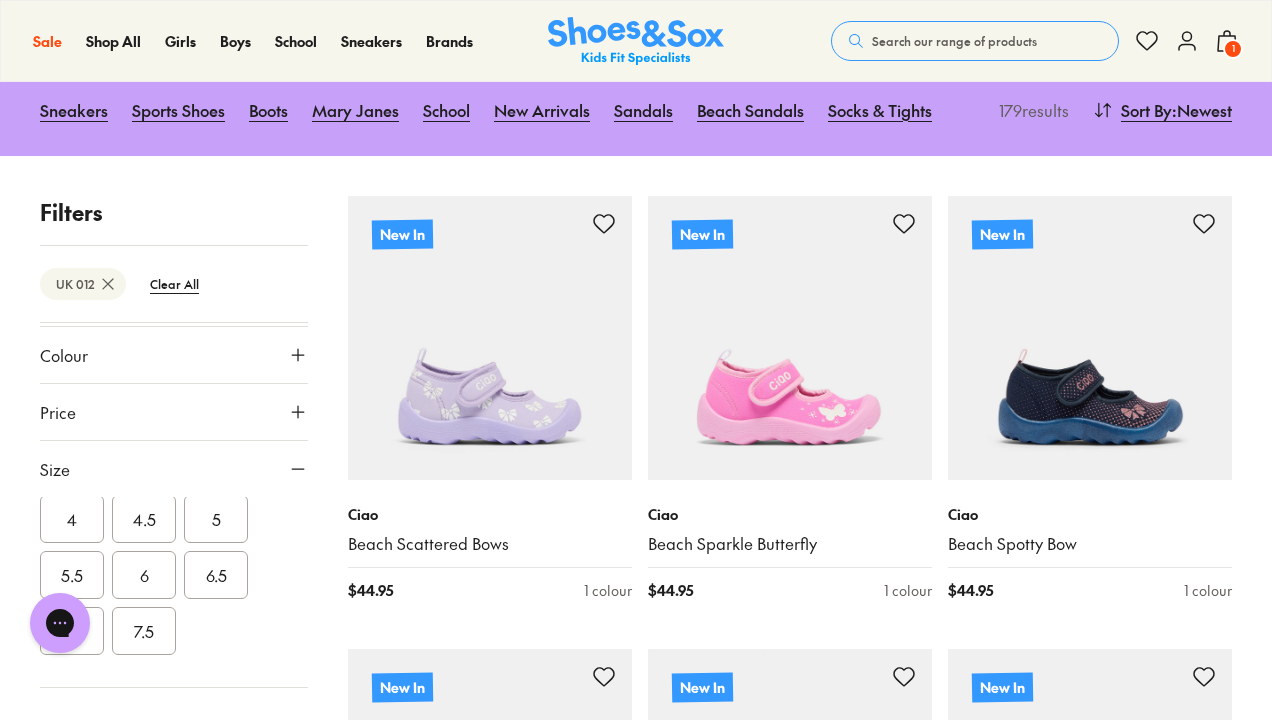 scroll, scrollTop: 1002, scrollLeft: 0, axis: vertical 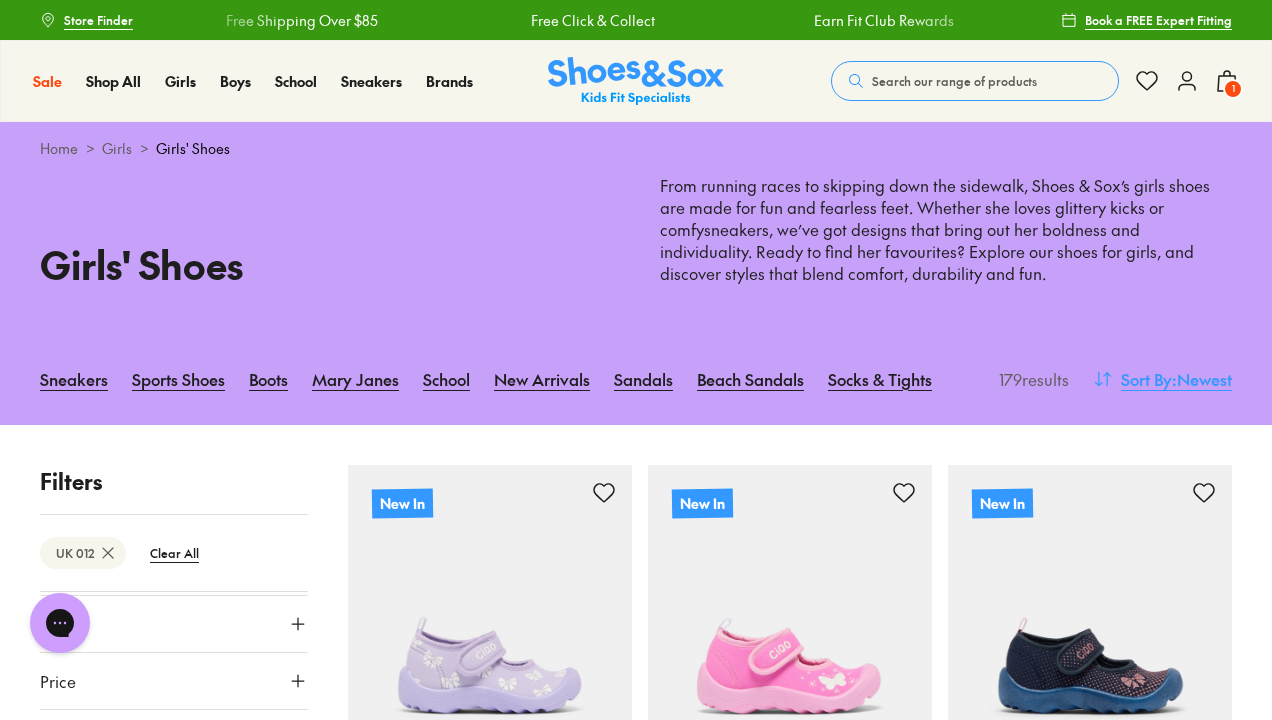 click on ":  Newest" at bounding box center [1202, 379] 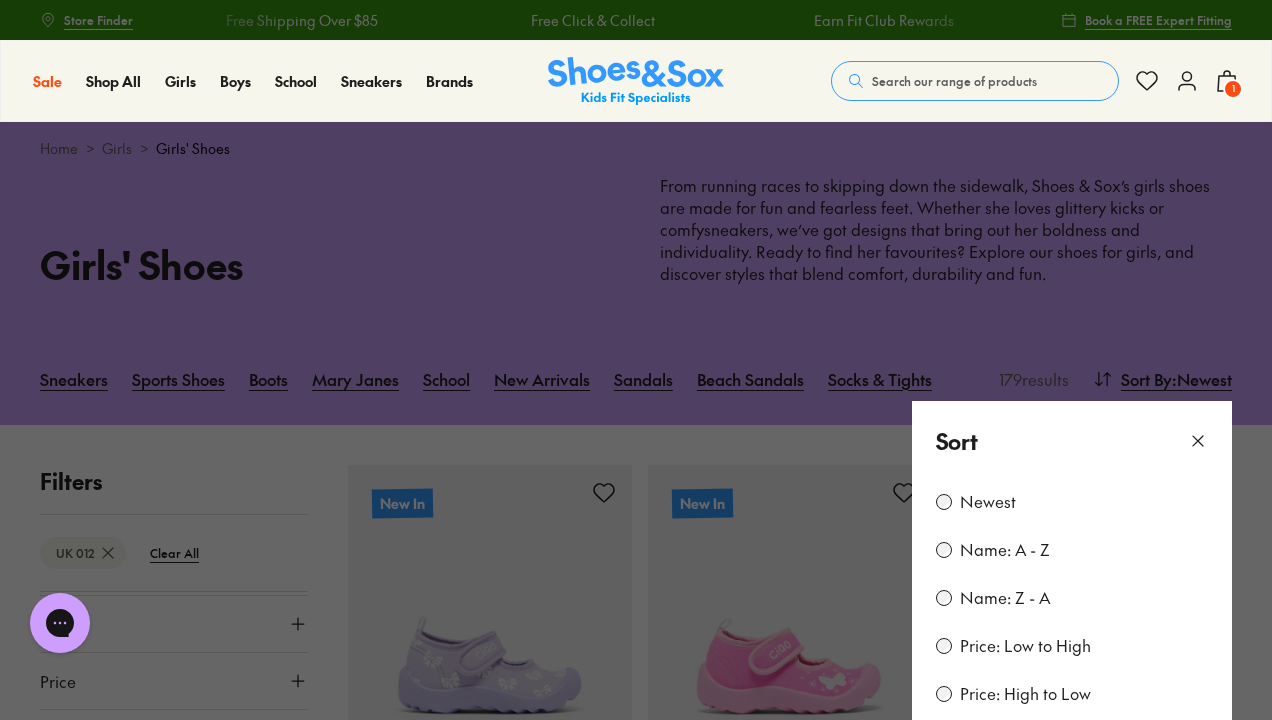 click on "Price: Low to High" at bounding box center [1025, 646] 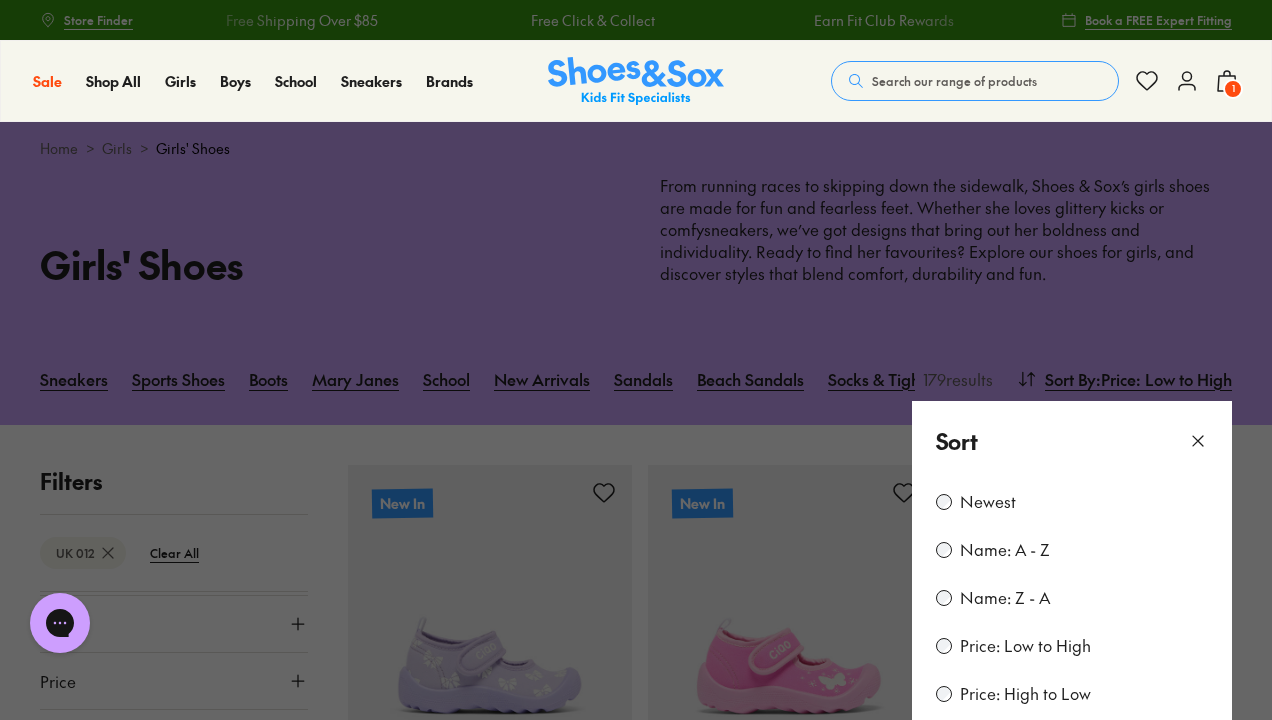 scroll, scrollTop: 124, scrollLeft: 0, axis: vertical 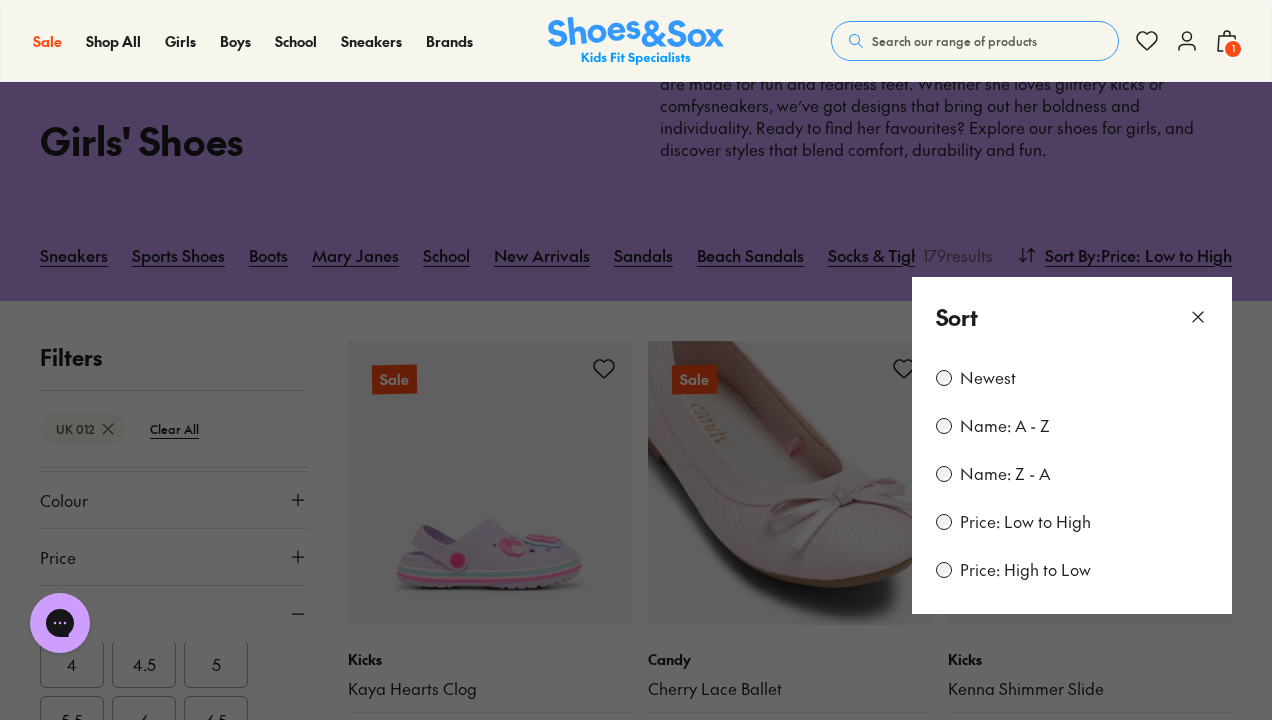 click at bounding box center [636, 360] 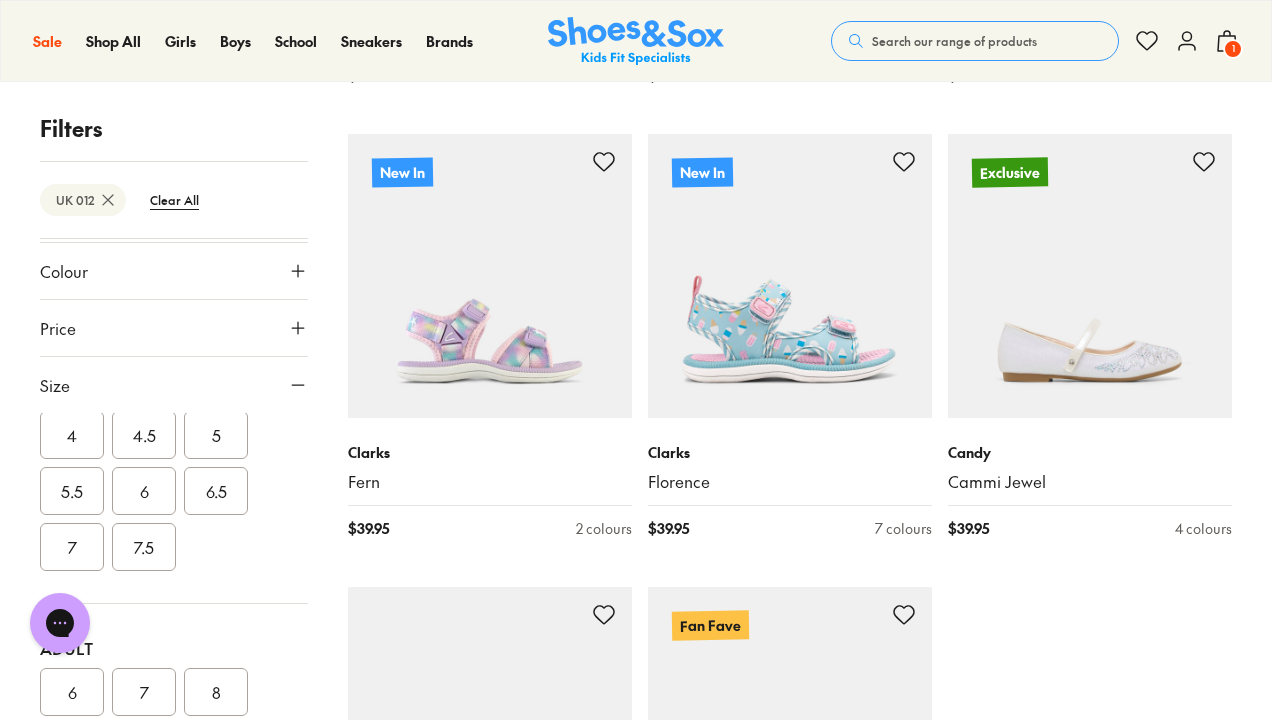 scroll, scrollTop: 4609, scrollLeft: 0, axis: vertical 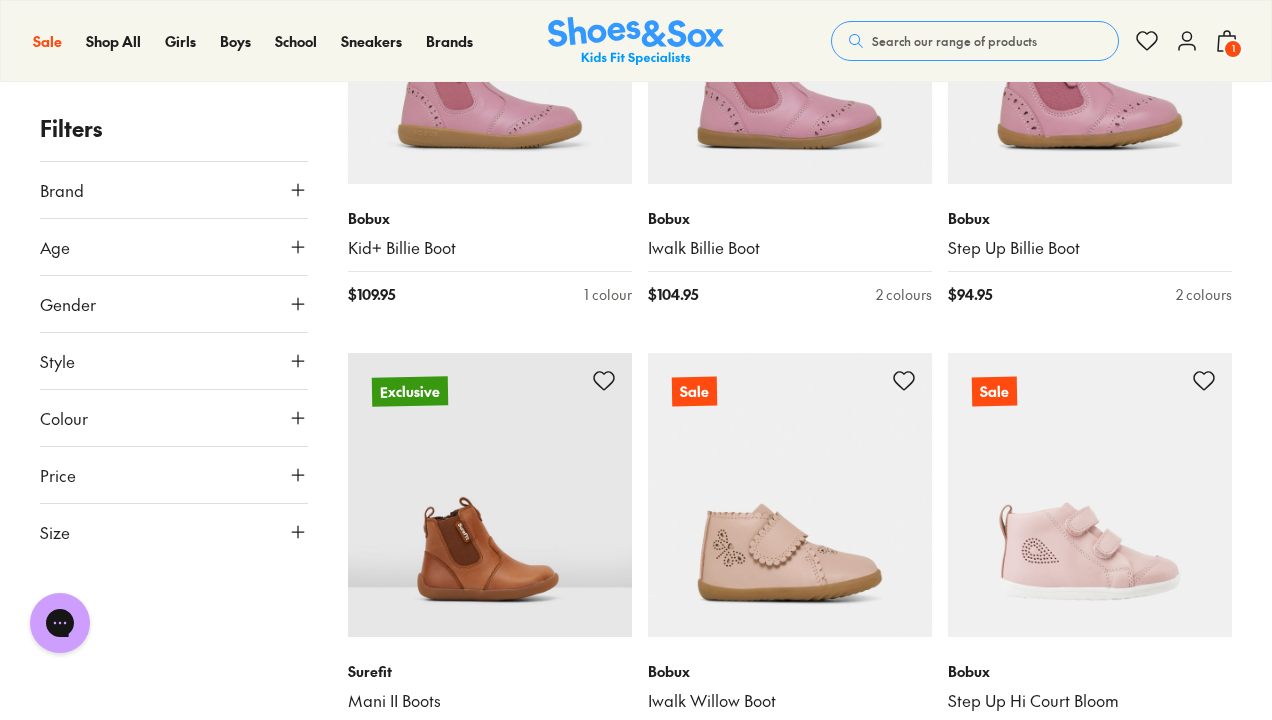 click 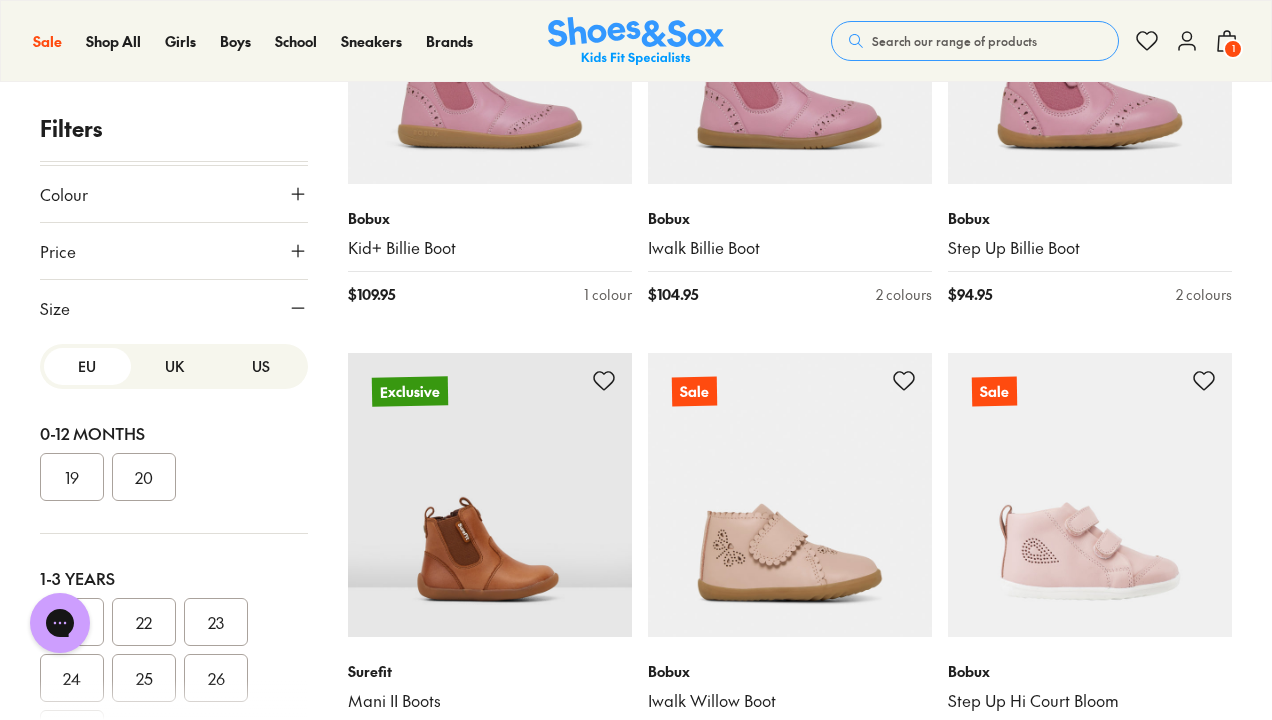 scroll, scrollTop: 225, scrollLeft: 0, axis: vertical 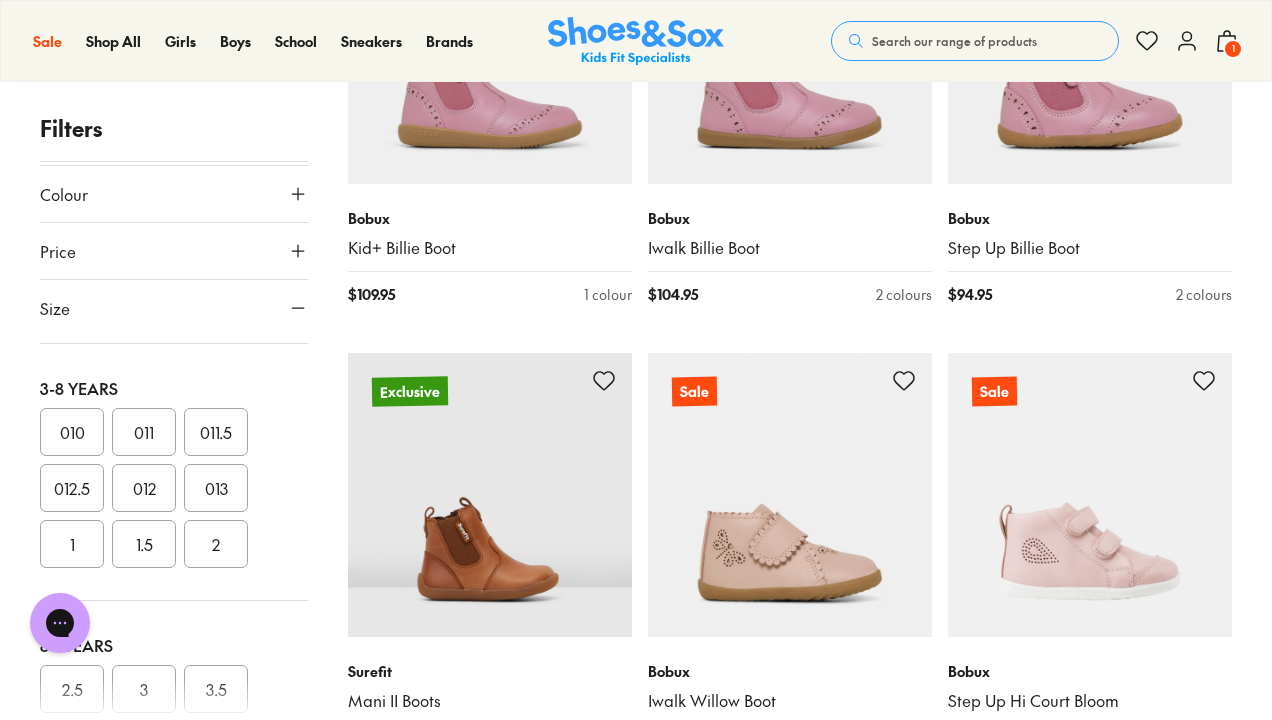 click on "012.5" at bounding box center (72, 488) 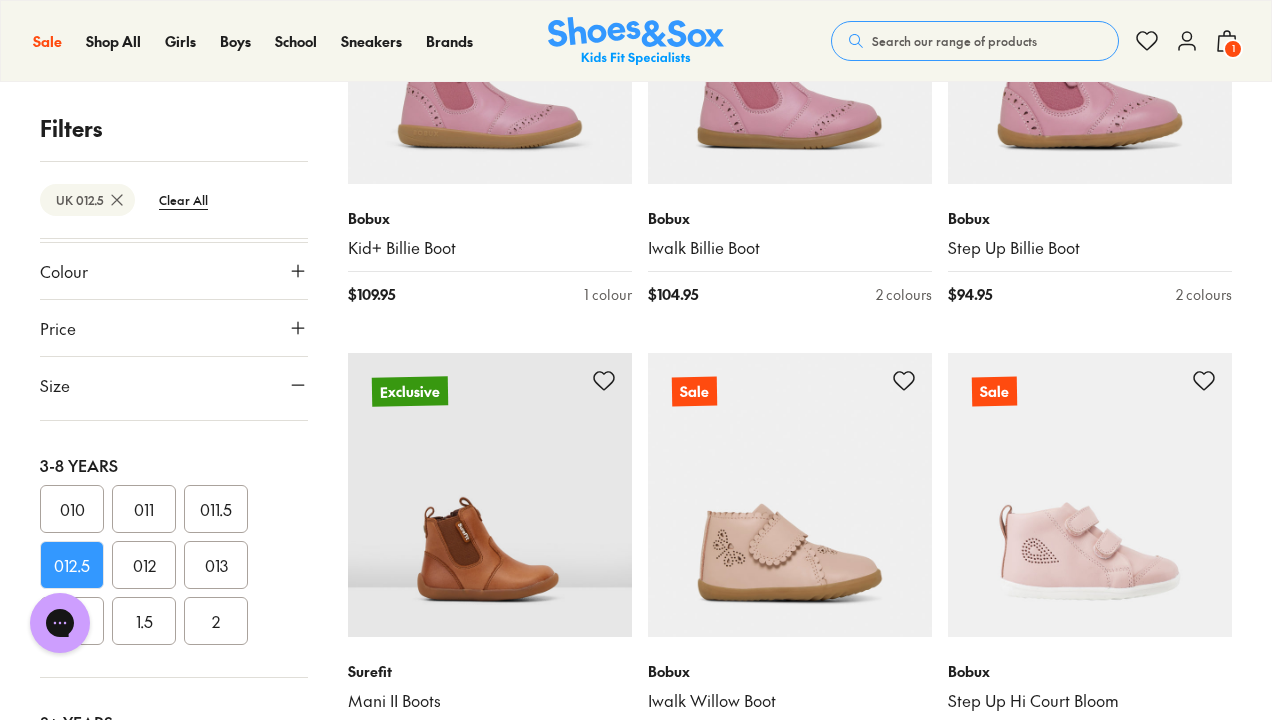 scroll, scrollTop: 264, scrollLeft: 0, axis: vertical 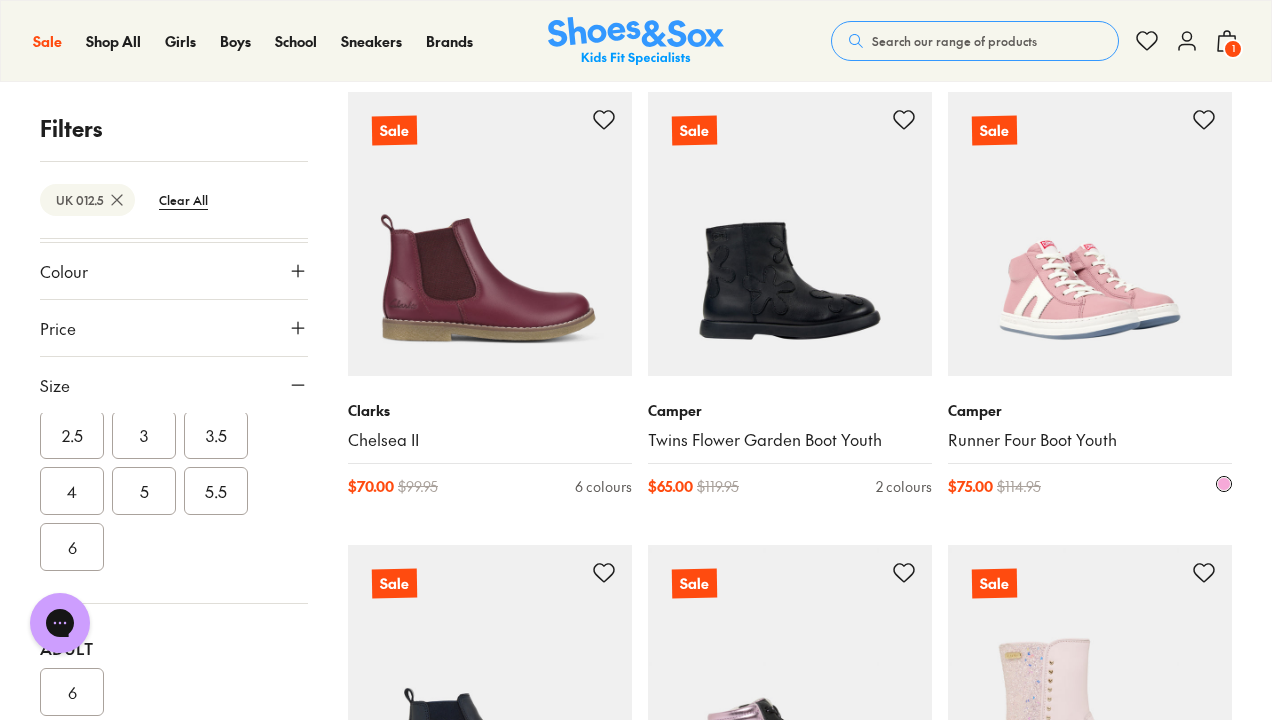 click at bounding box center [1090, 234] 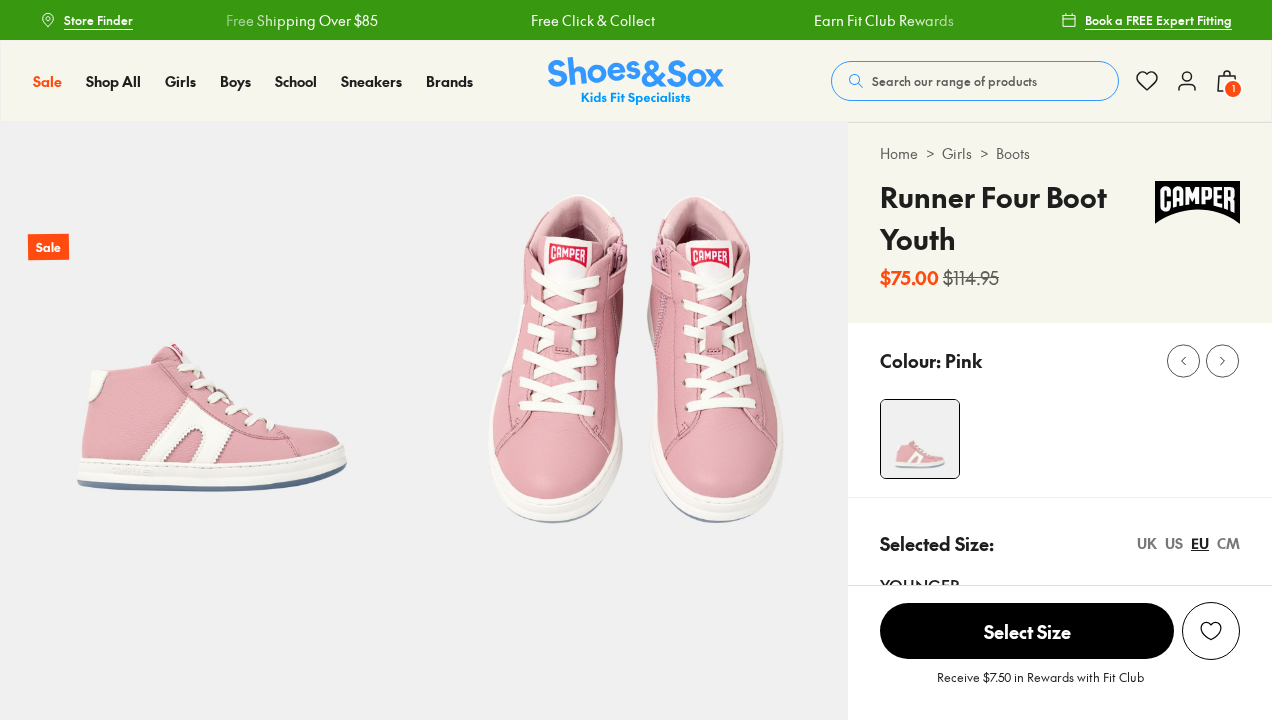 scroll, scrollTop: 0, scrollLeft: 0, axis: both 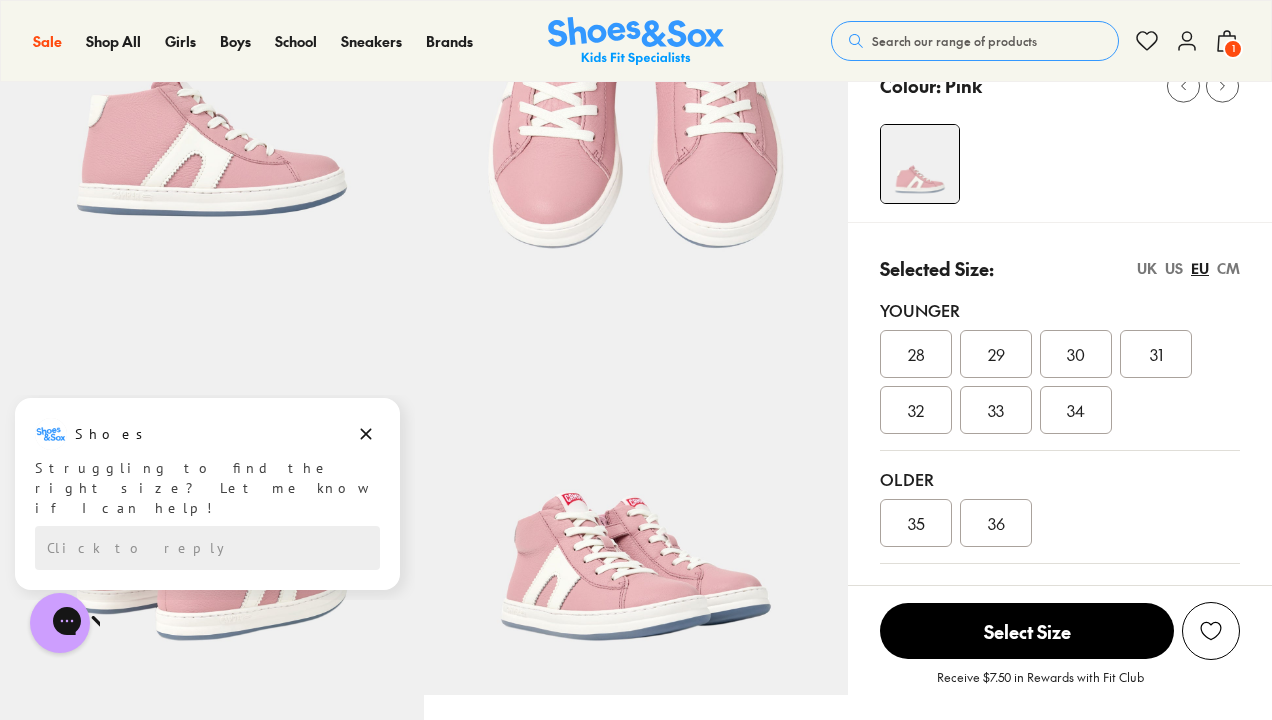 click on "UK" at bounding box center [1147, 268] 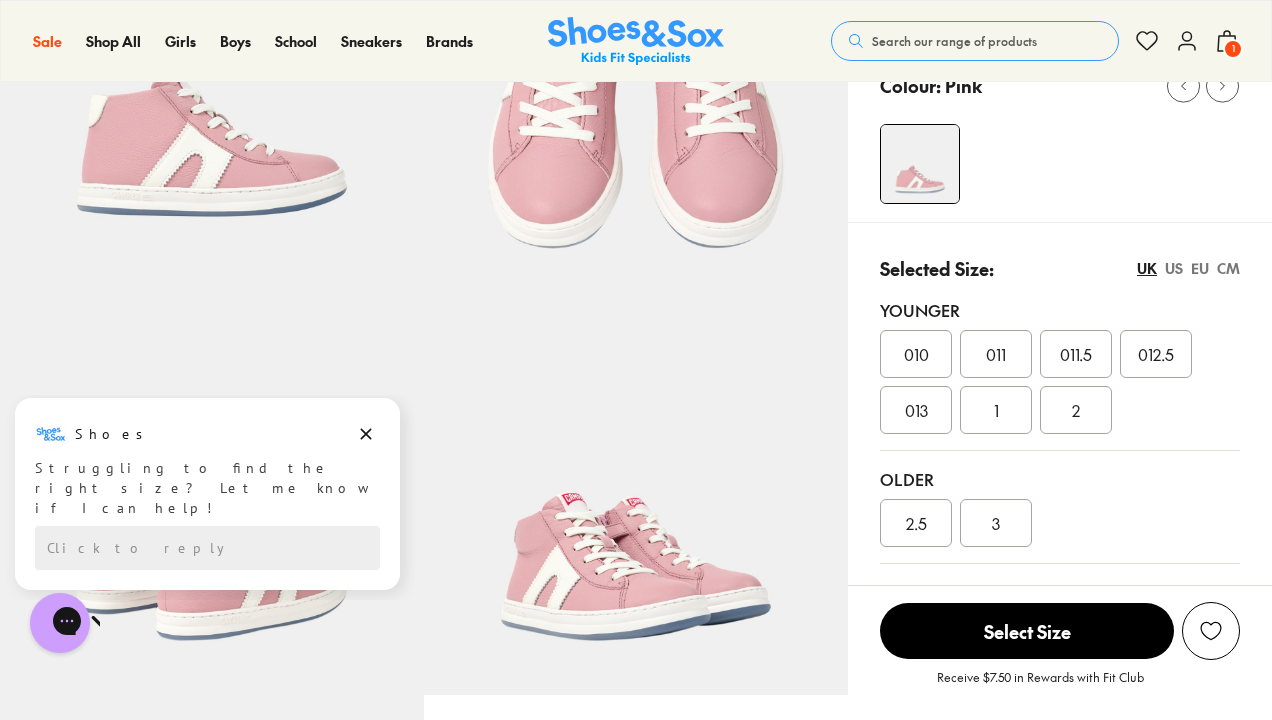 click on "012.5" at bounding box center (1156, 354) 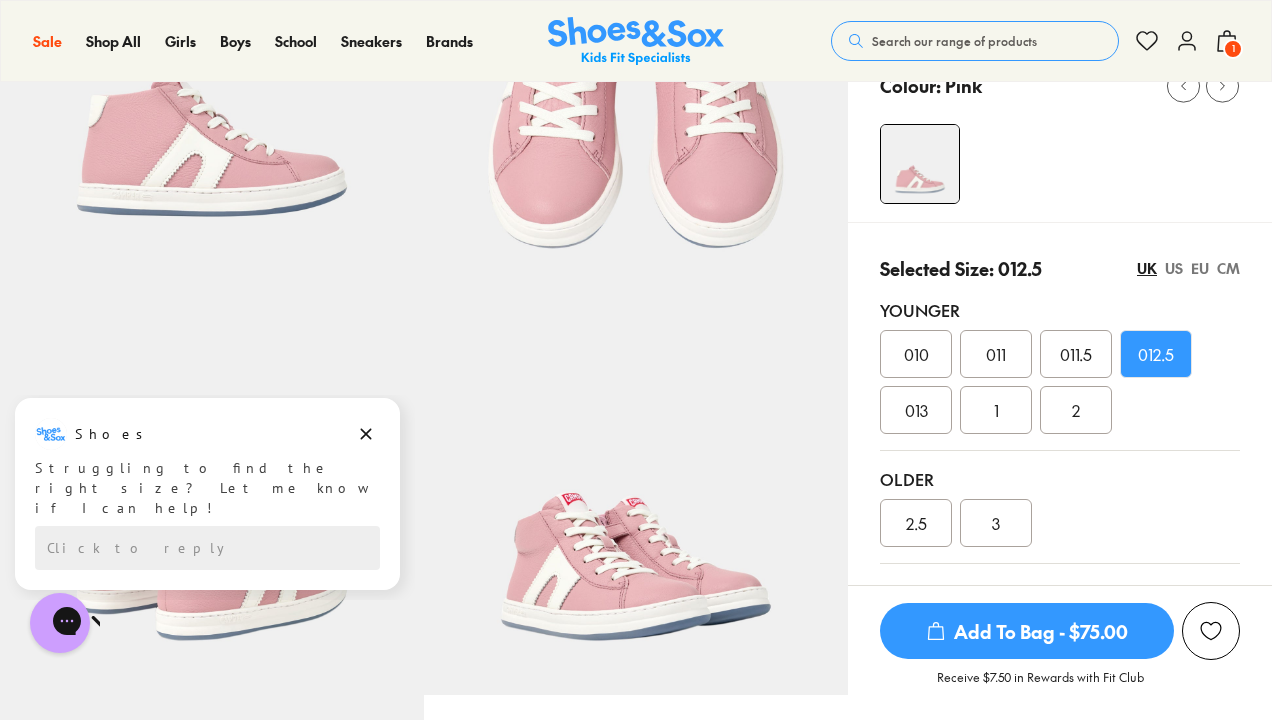 click on "Add To Bag - $75.00" at bounding box center (1027, 631) 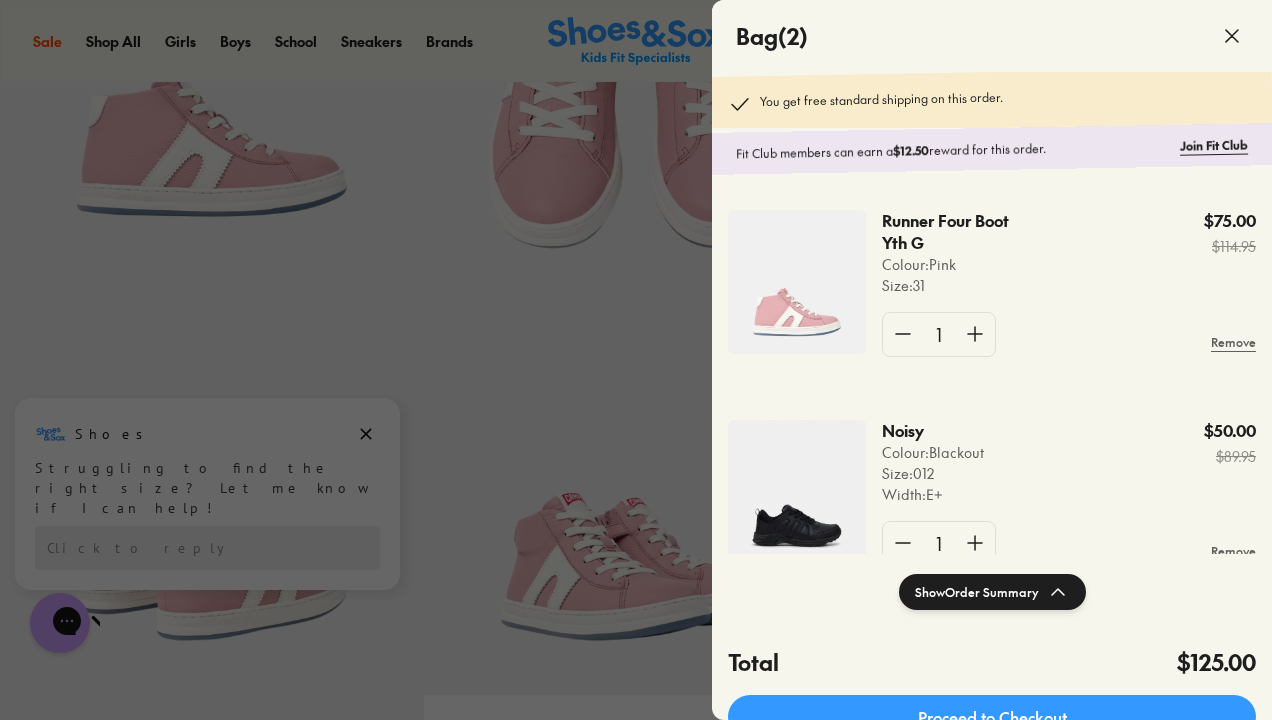 click 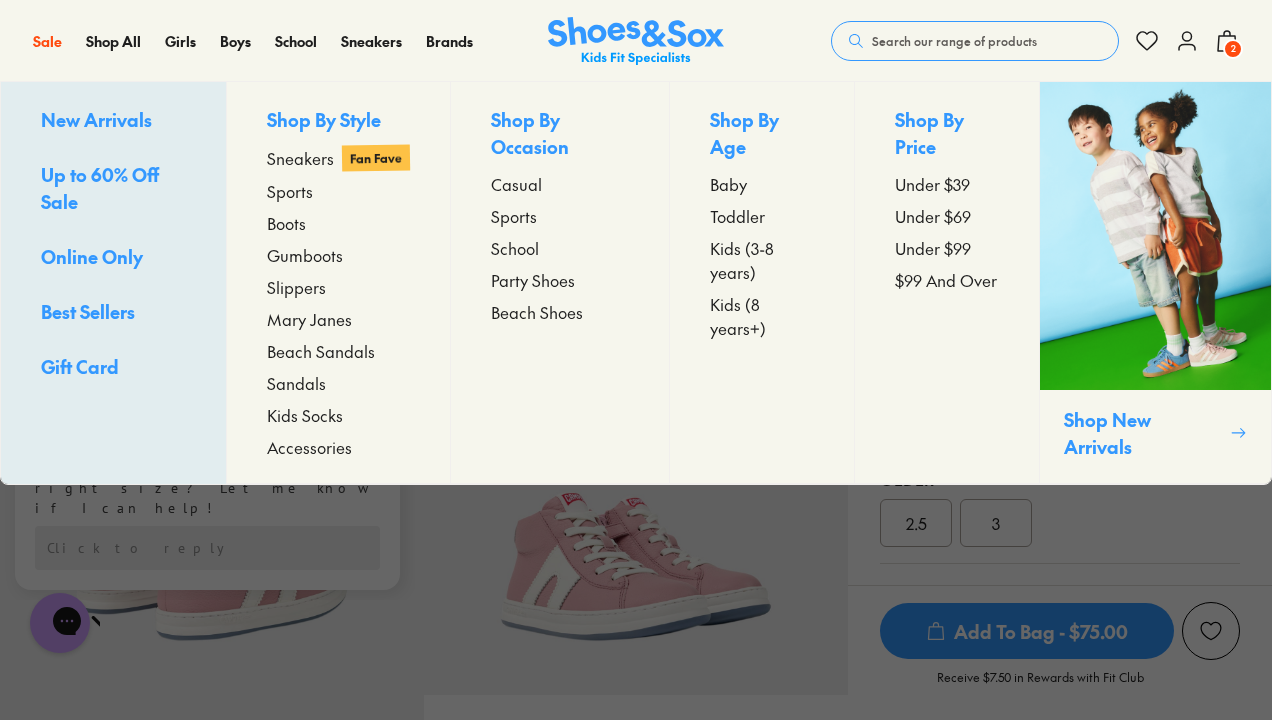 click on "Sports" at bounding box center (290, 191) 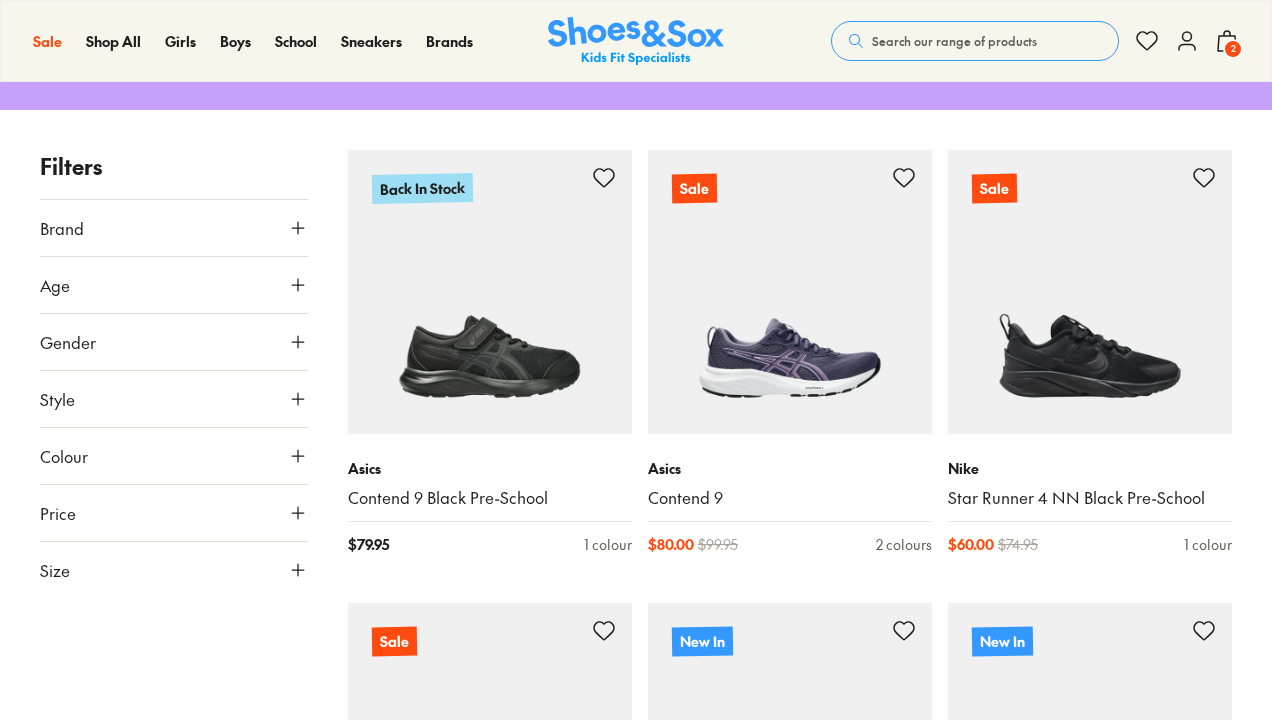 scroll, scrollTop: 271, scrollLeft: 0, axis: vertical 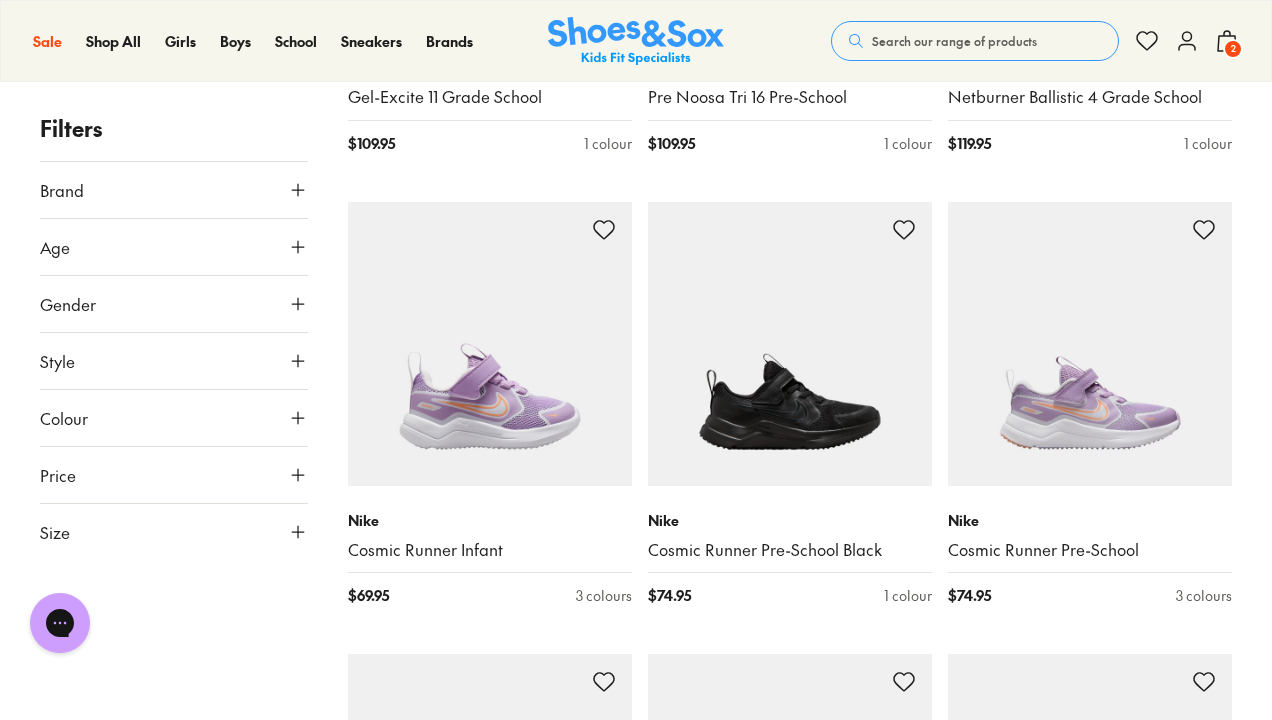 click 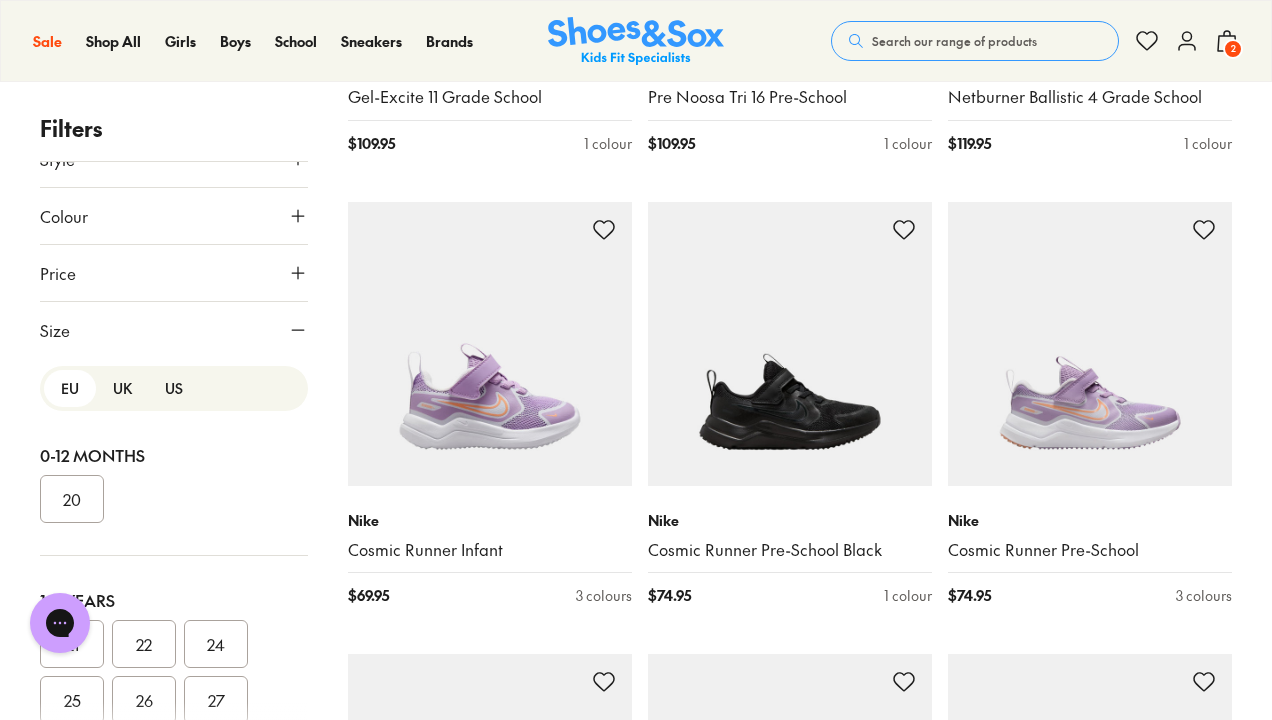 scroll, scrollTop: 189, scrollLeft: 0, axis: vertical 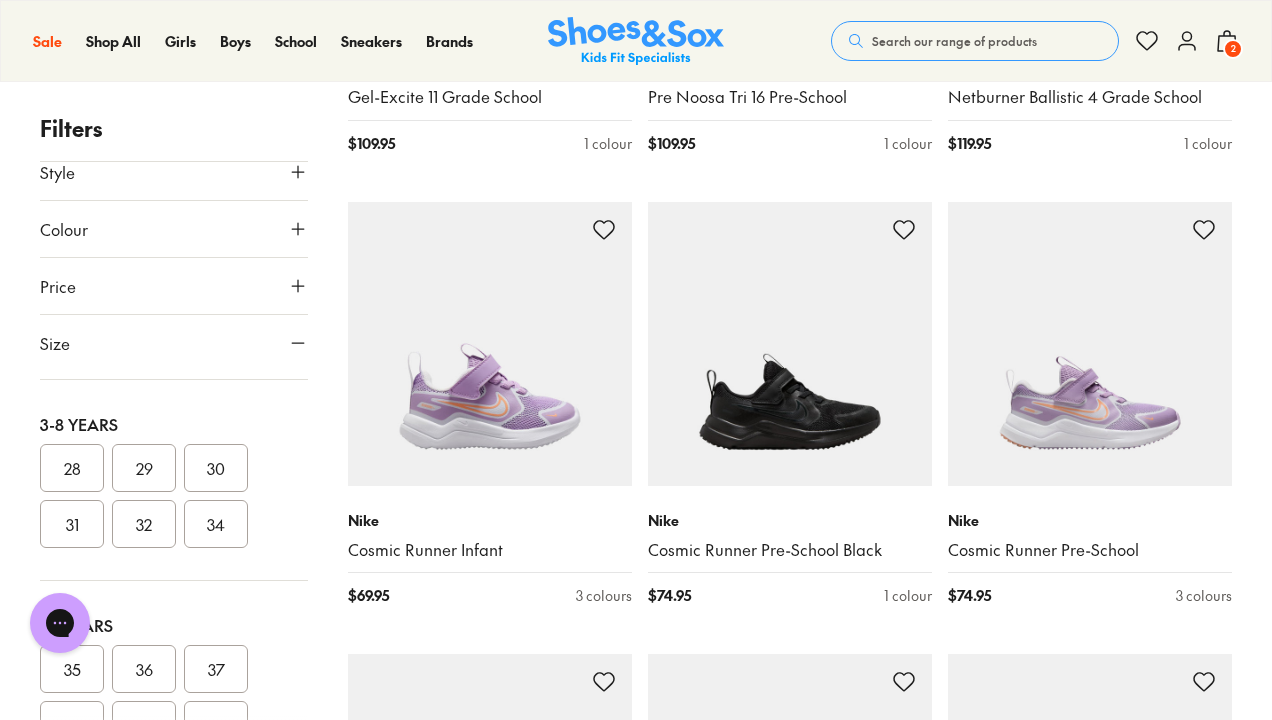 click on "31" at bounding box center [72, 524] 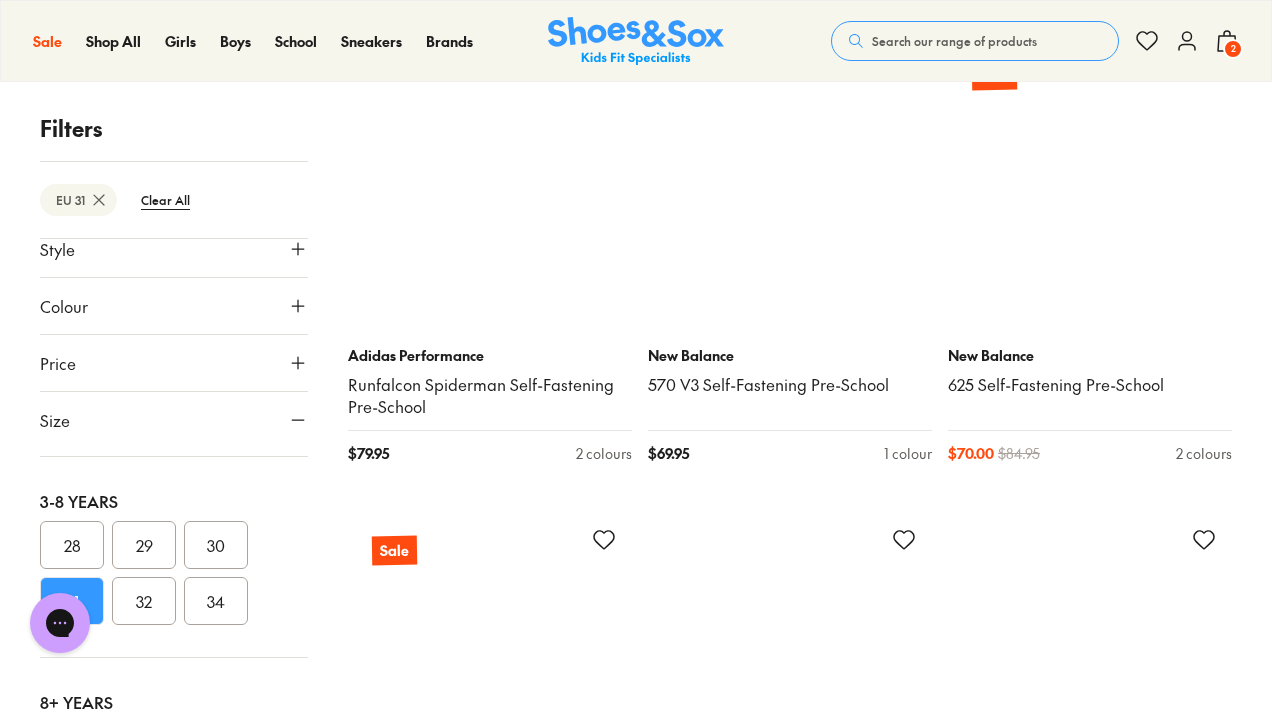 scroll, scrollTop: 3607, scrollLeft: 0, axis: vertical 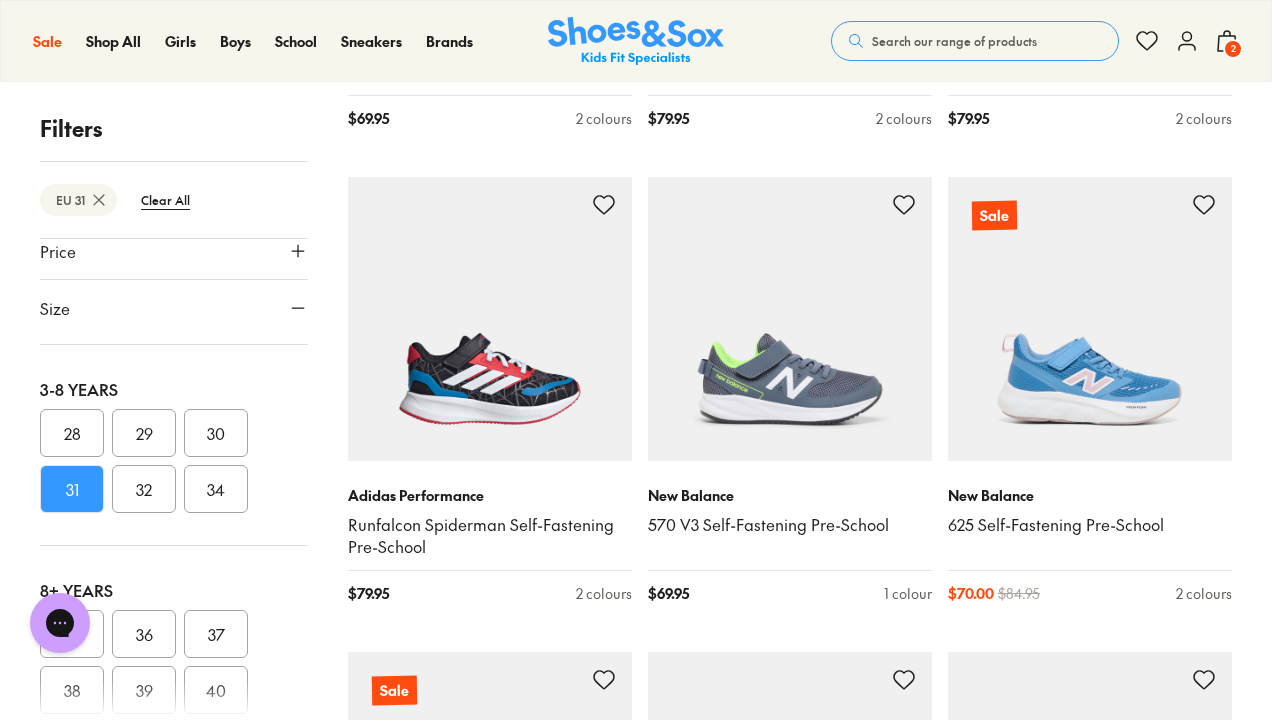 click 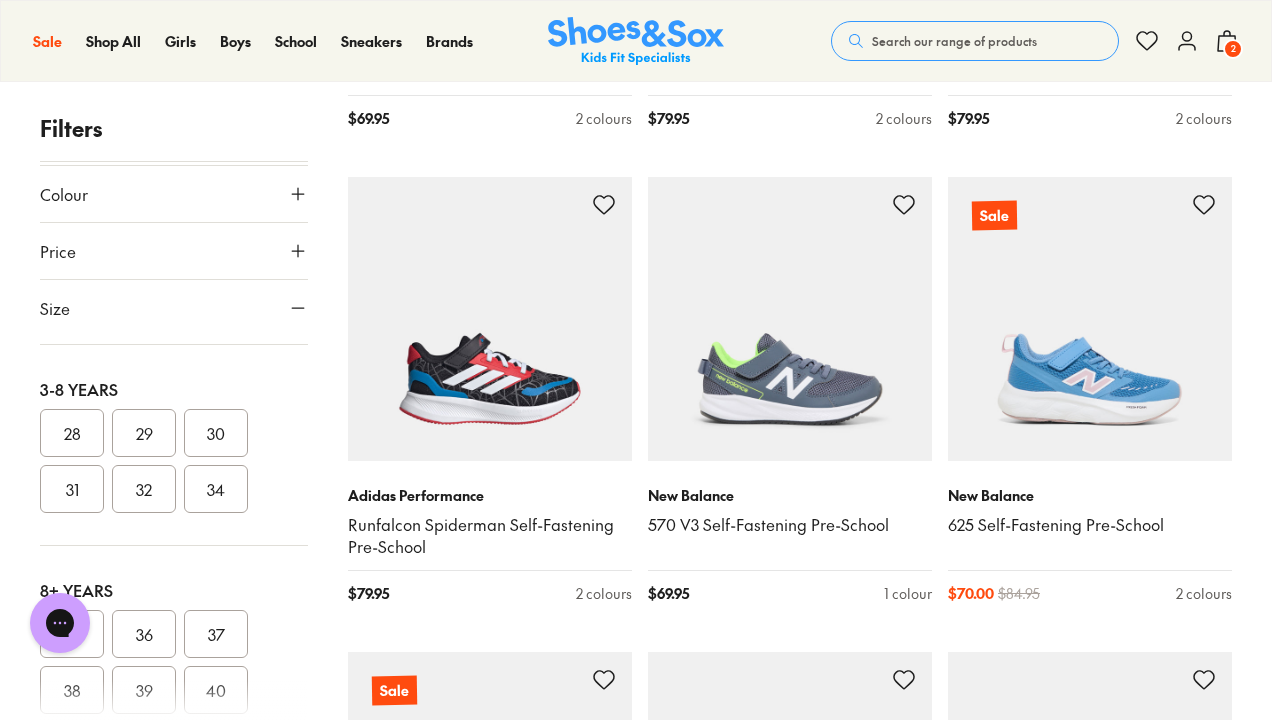 scroll, scrollTop: 224, scrollLeft: 0, axis: vertical 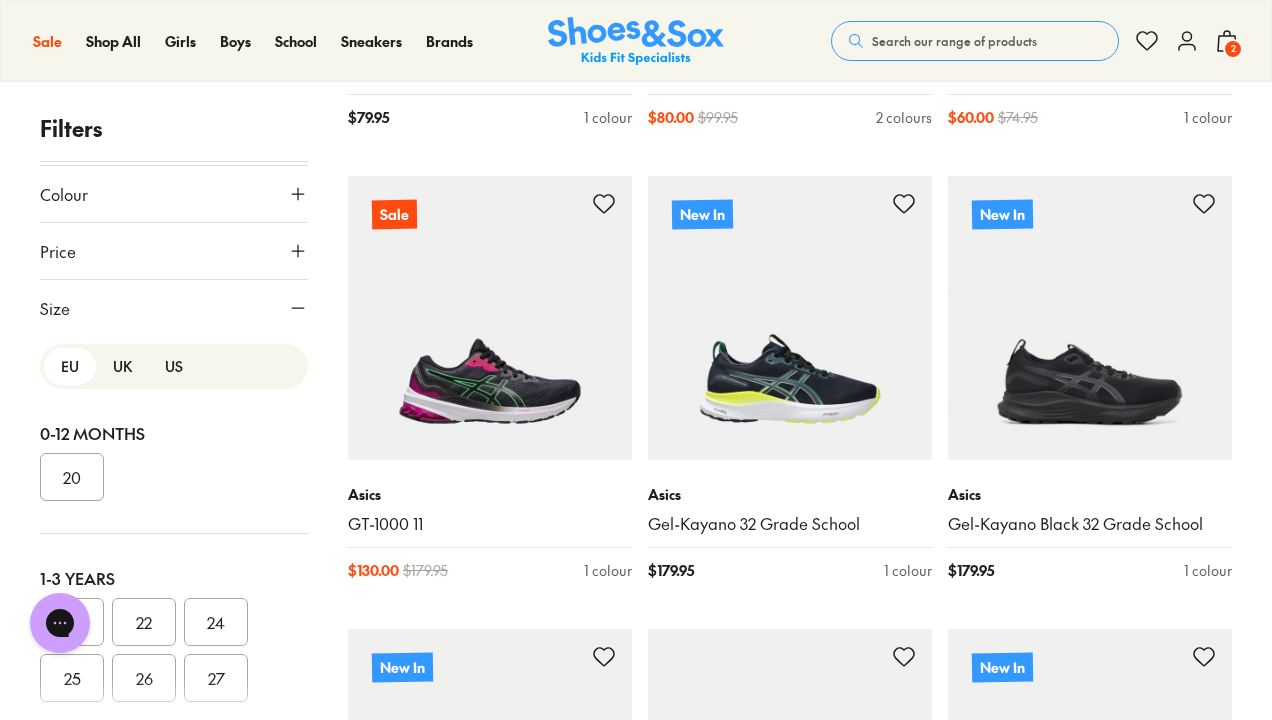 click on "UK" at bounding box center [122, 366] 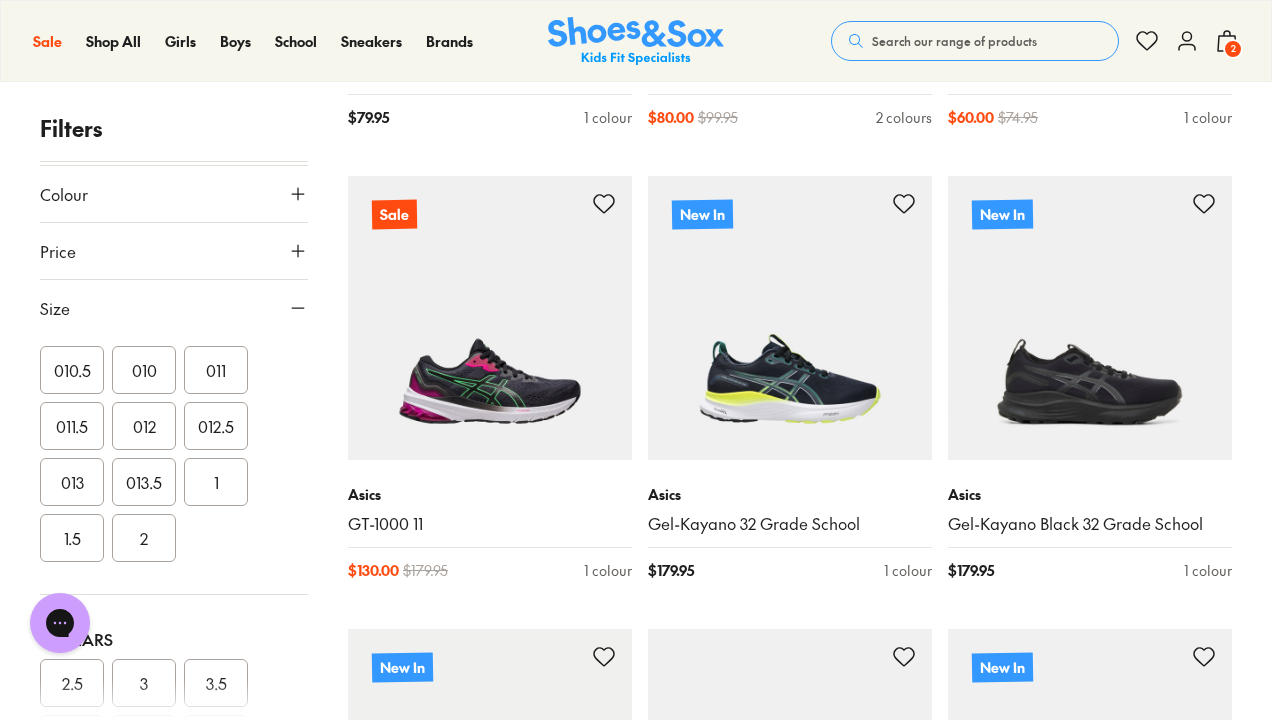 scroll, scrollTop: 568, scrollLeft: 0, axis: vertical 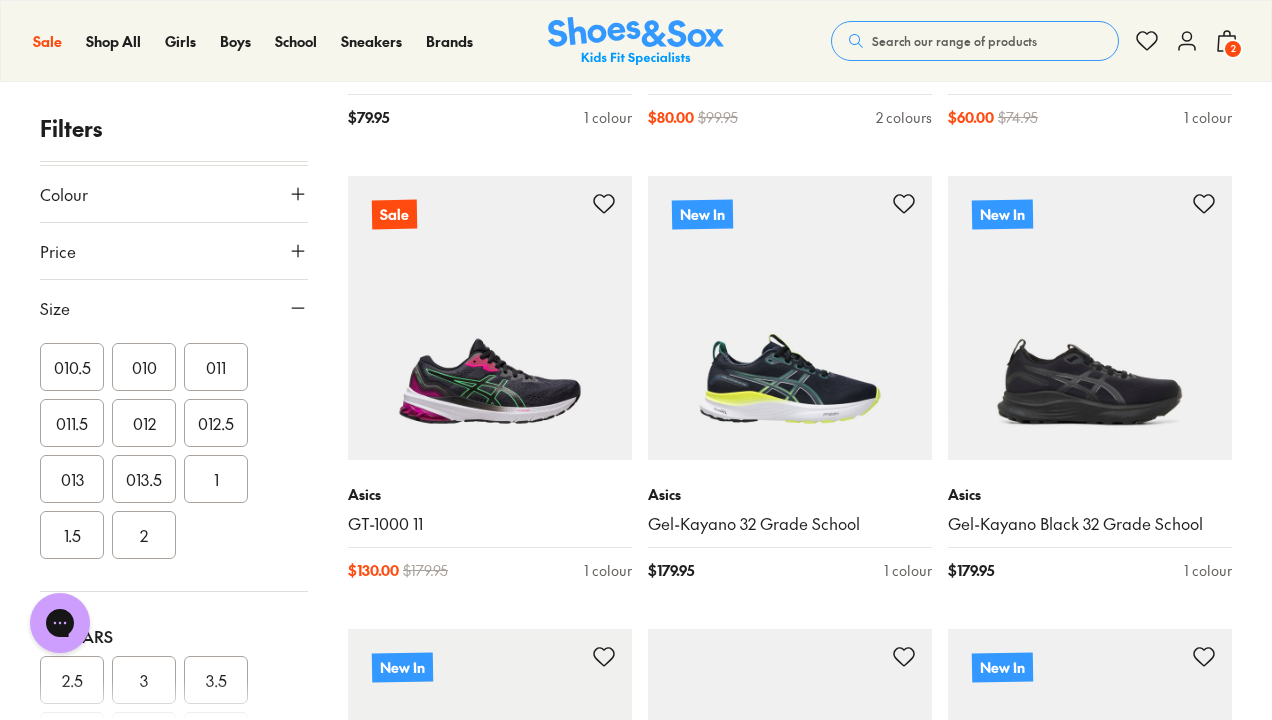 click on "011.5" at bounding box center [72, 423] 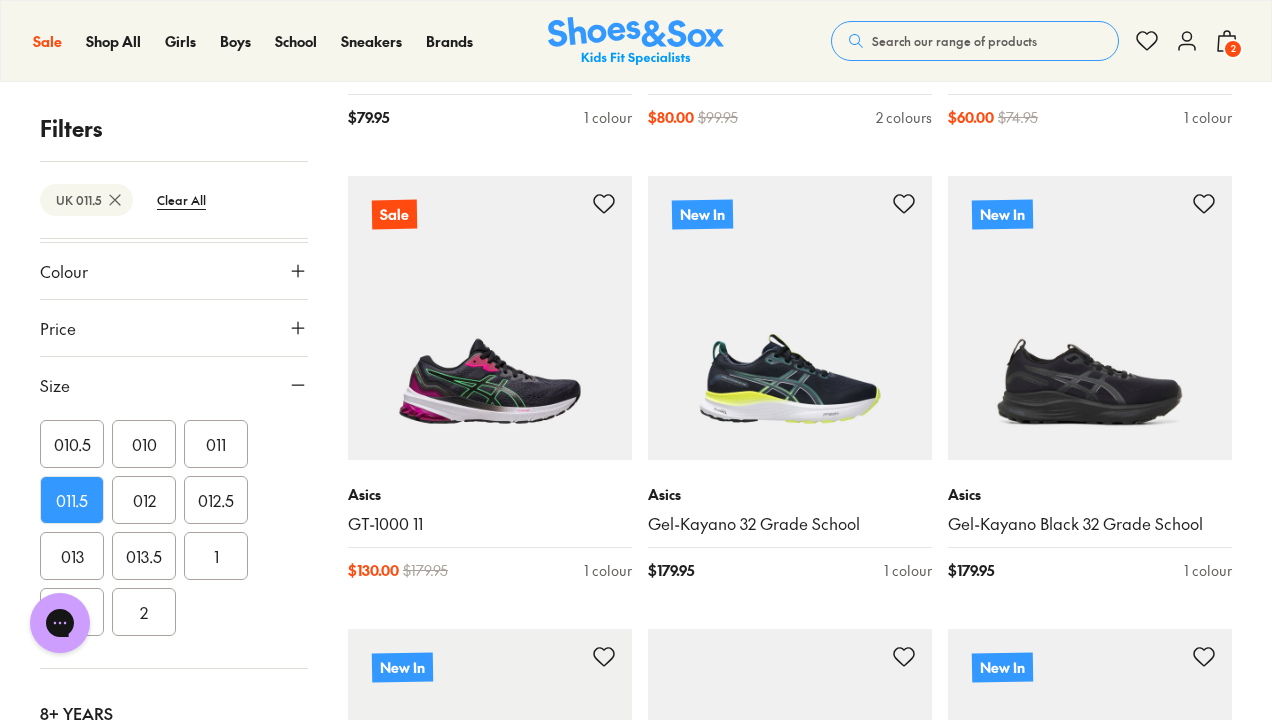scroll, scrollTop: 0, scrollLeft: 0, axis: both 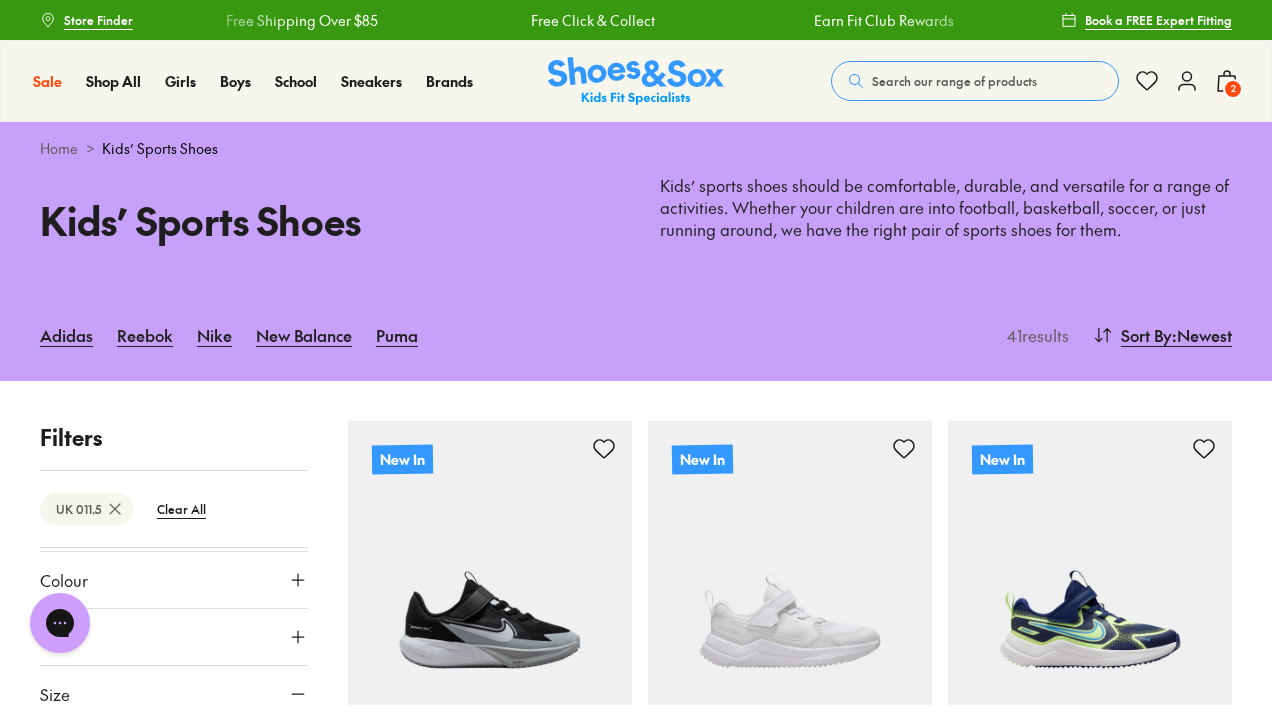 click on "2" at bounding box center [1233, 89] 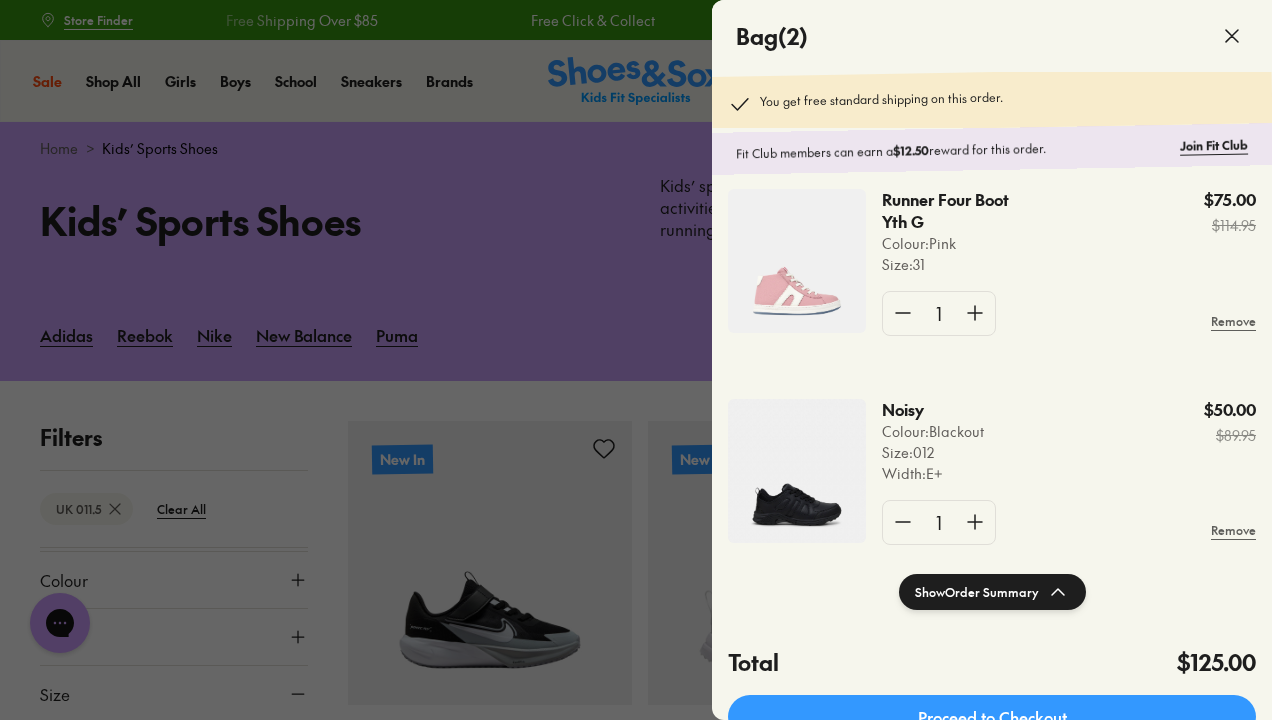 scroll, scrollTop: 20, scrollLeft: 0, axis: vertical 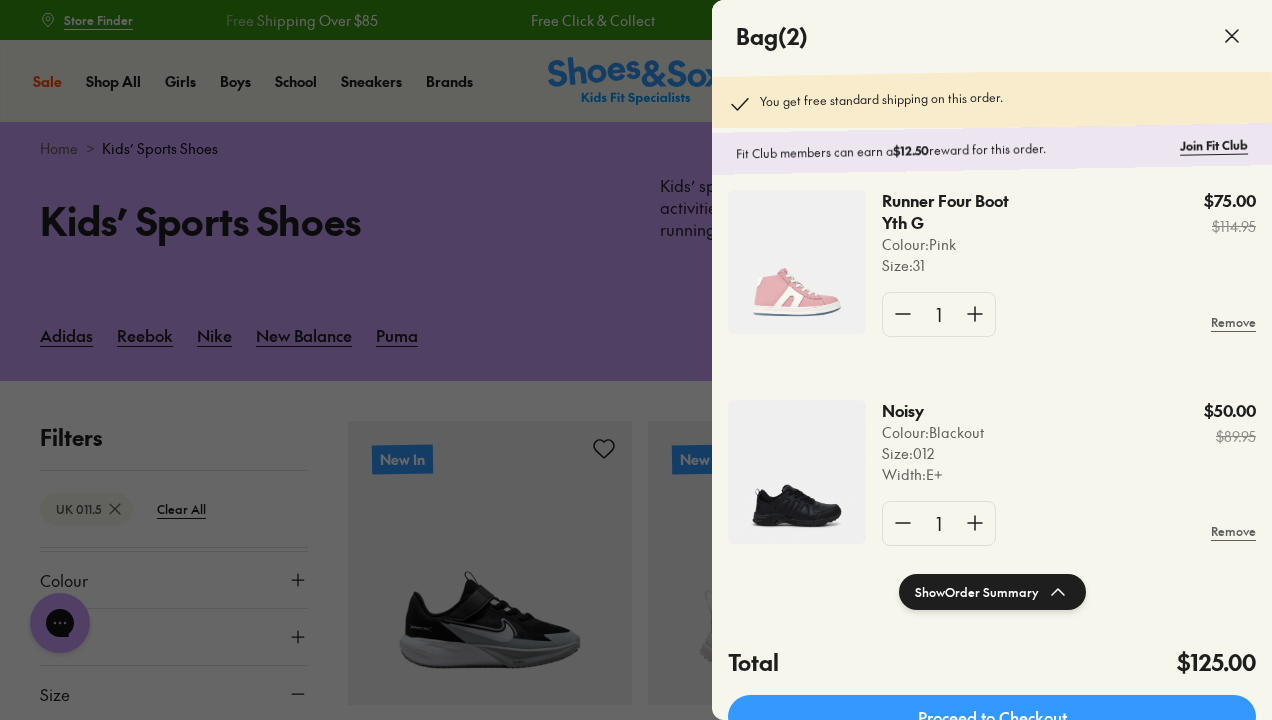 click 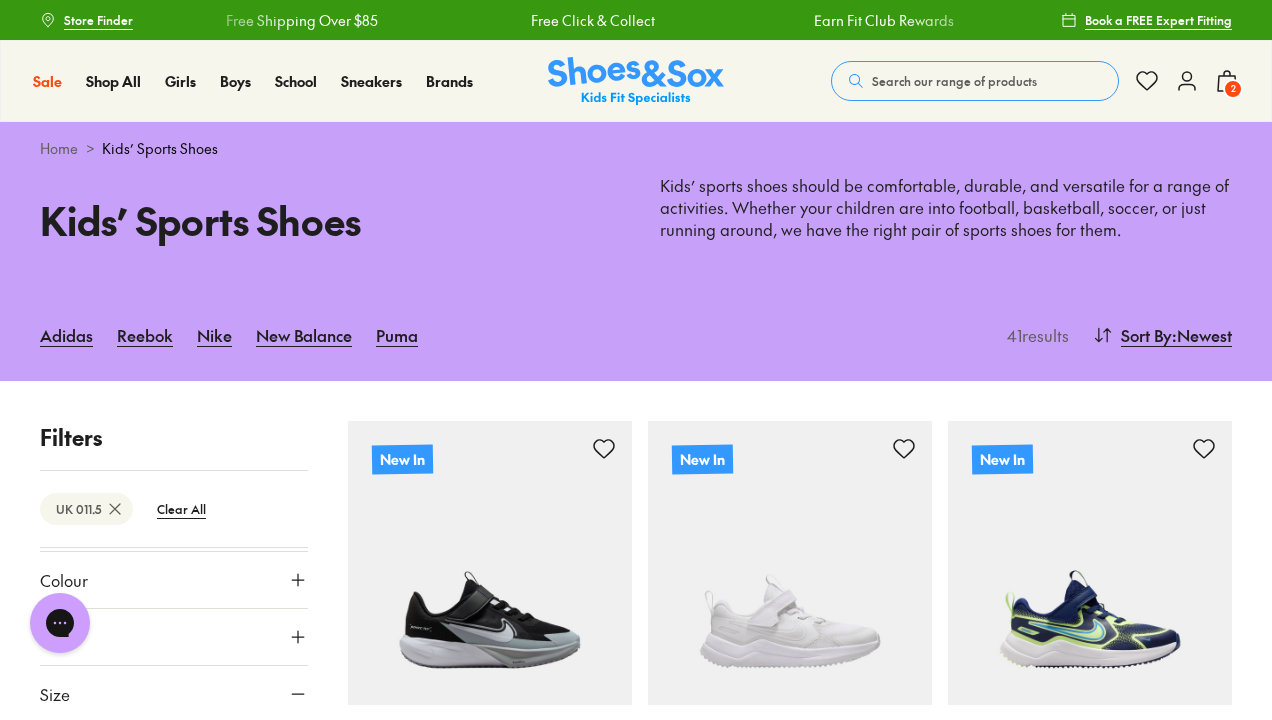 click on "2" at bounding box center [1233, 89] 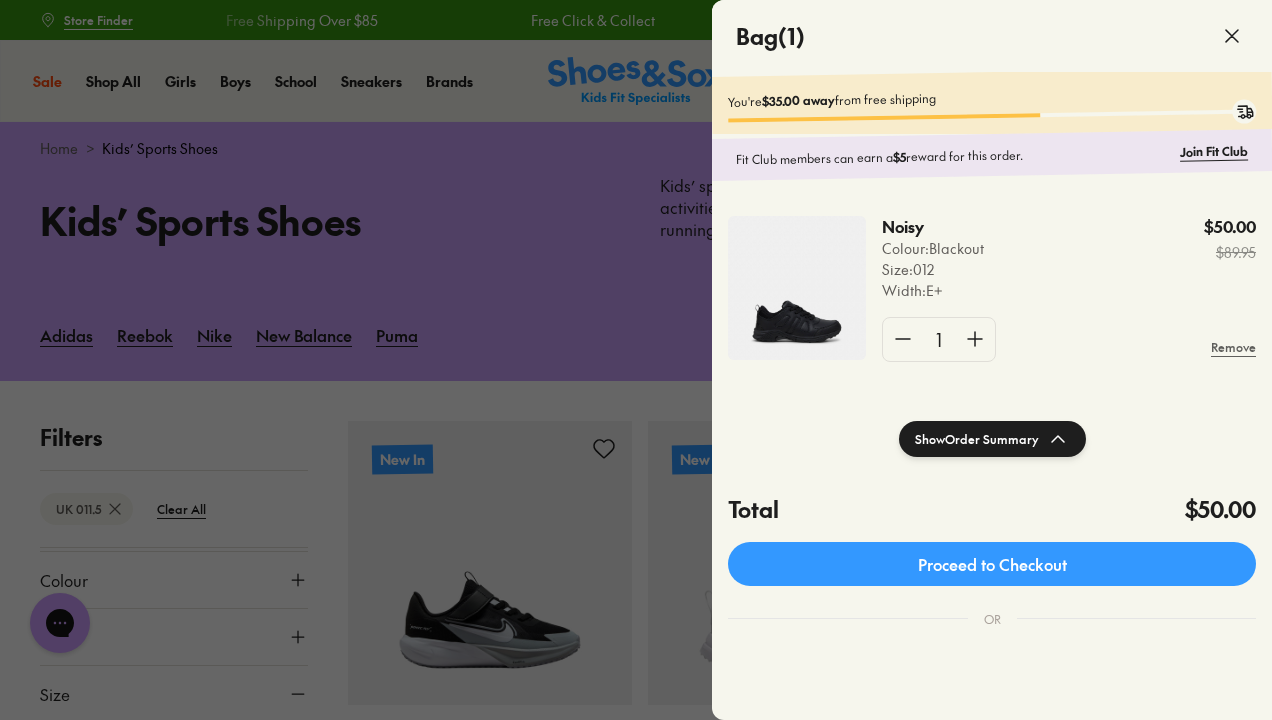 scroll, scrollTop: 0, scrollLeft: 0, axis: both 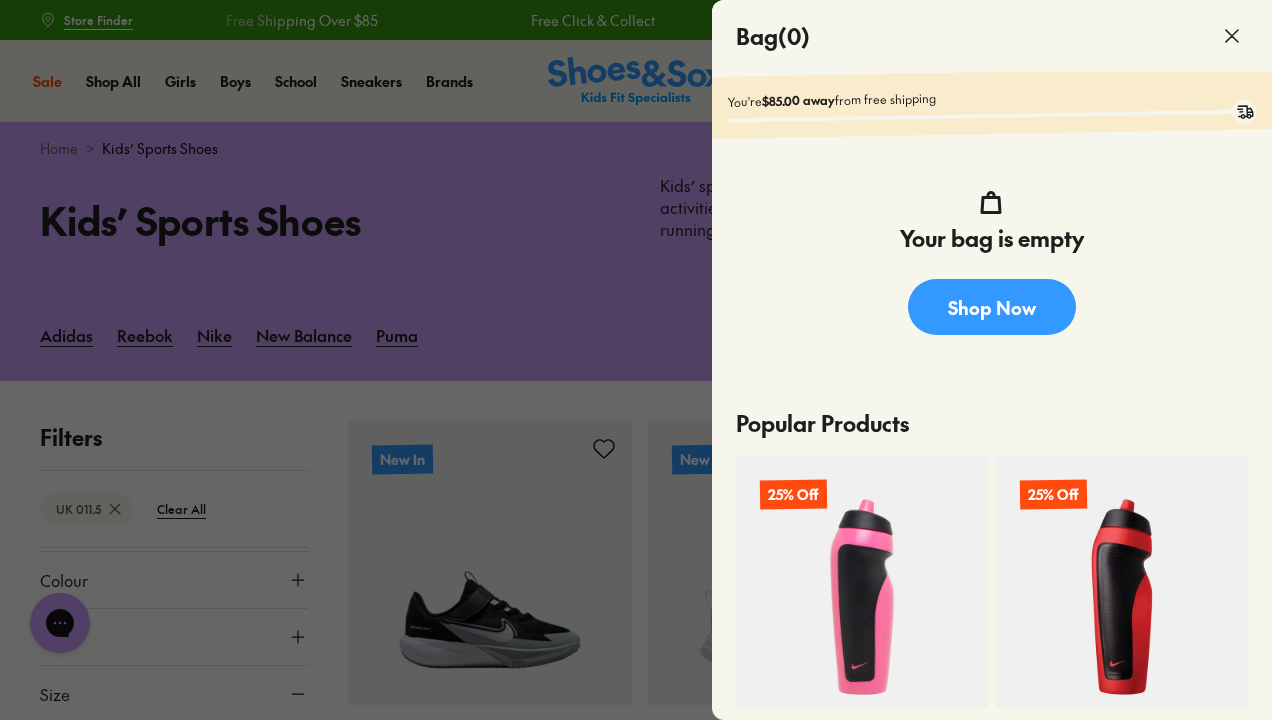 click 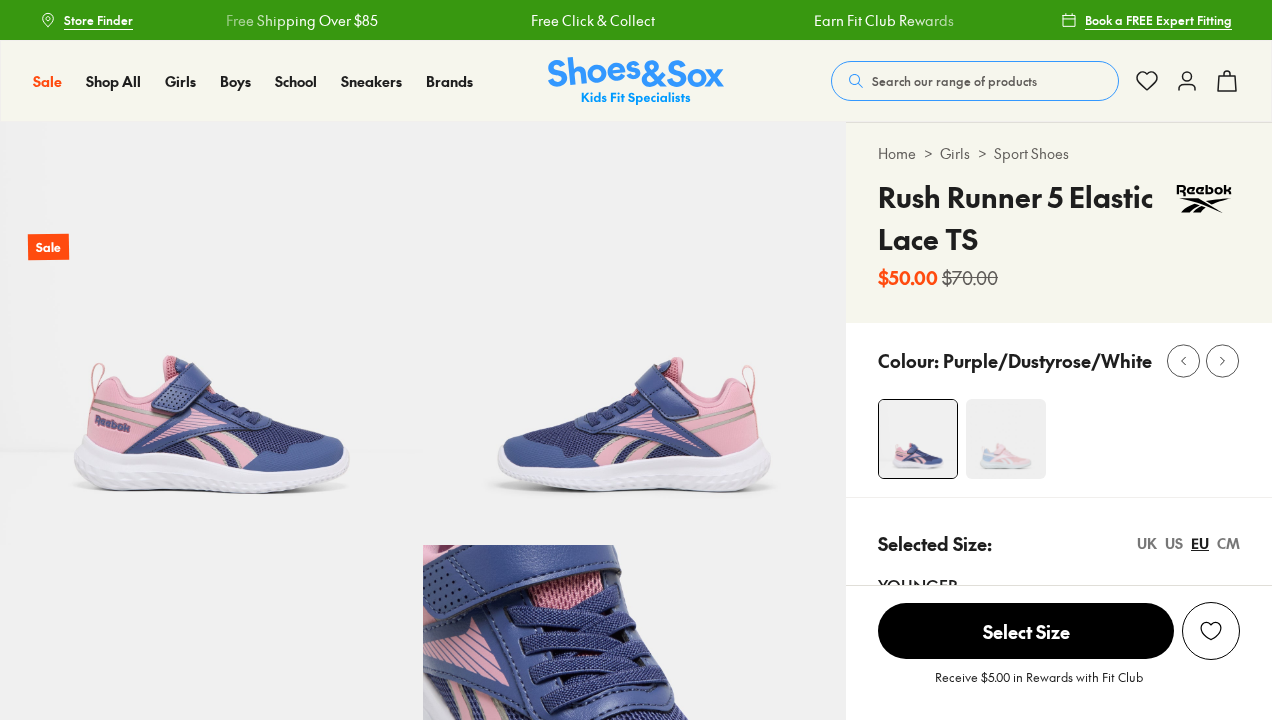 scroll, scrollTop: 338, scrollLeft: 0, axis: vertical 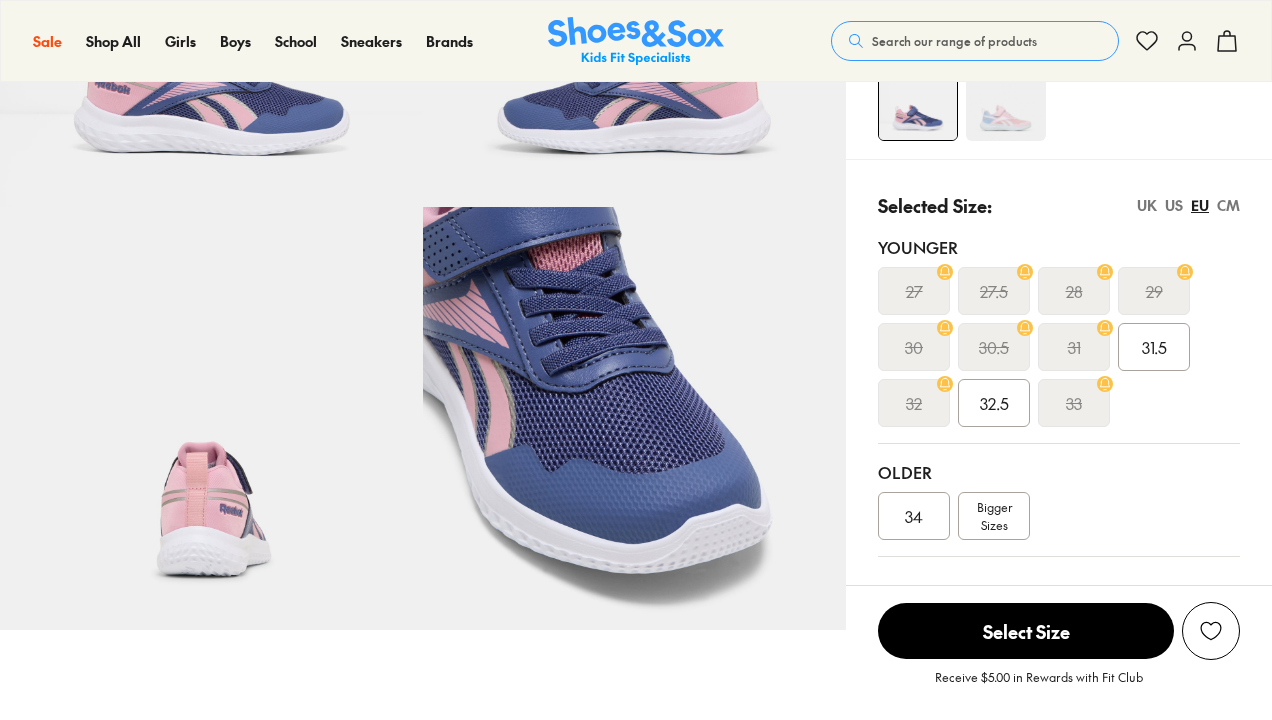select on "*" 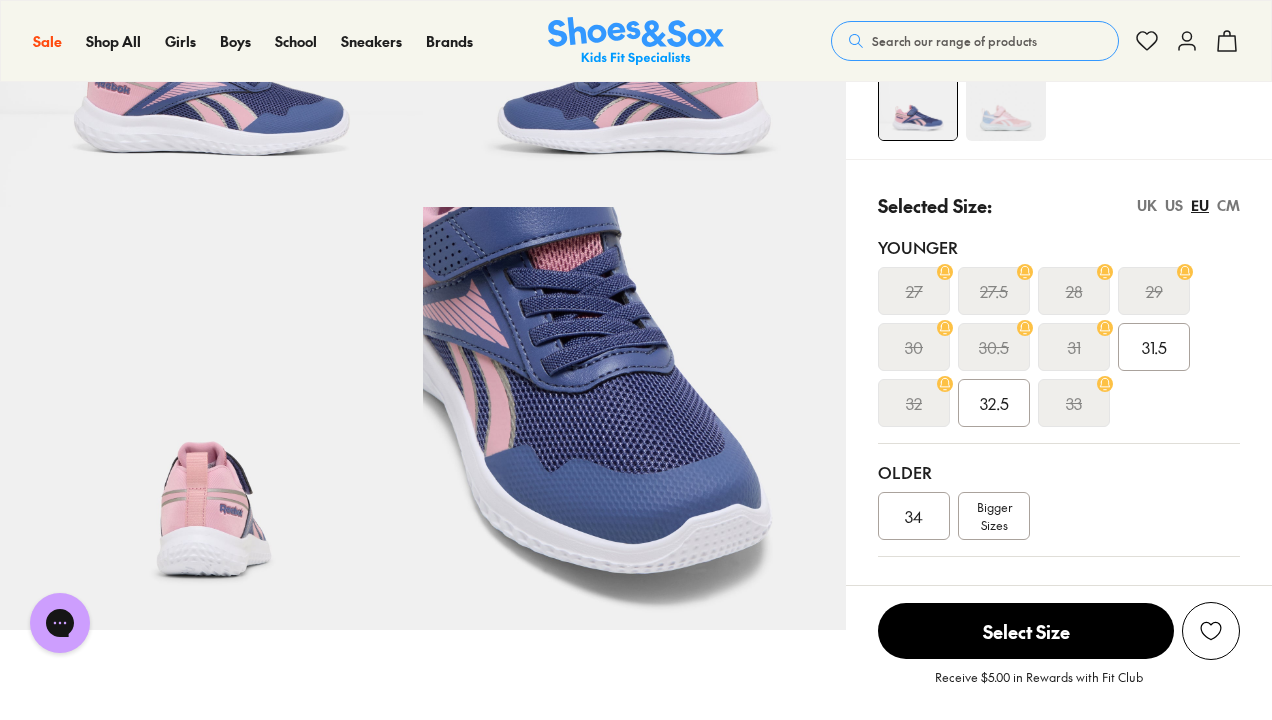 scroll, scrollTop: 0, scrollLeft: 0, axis: both 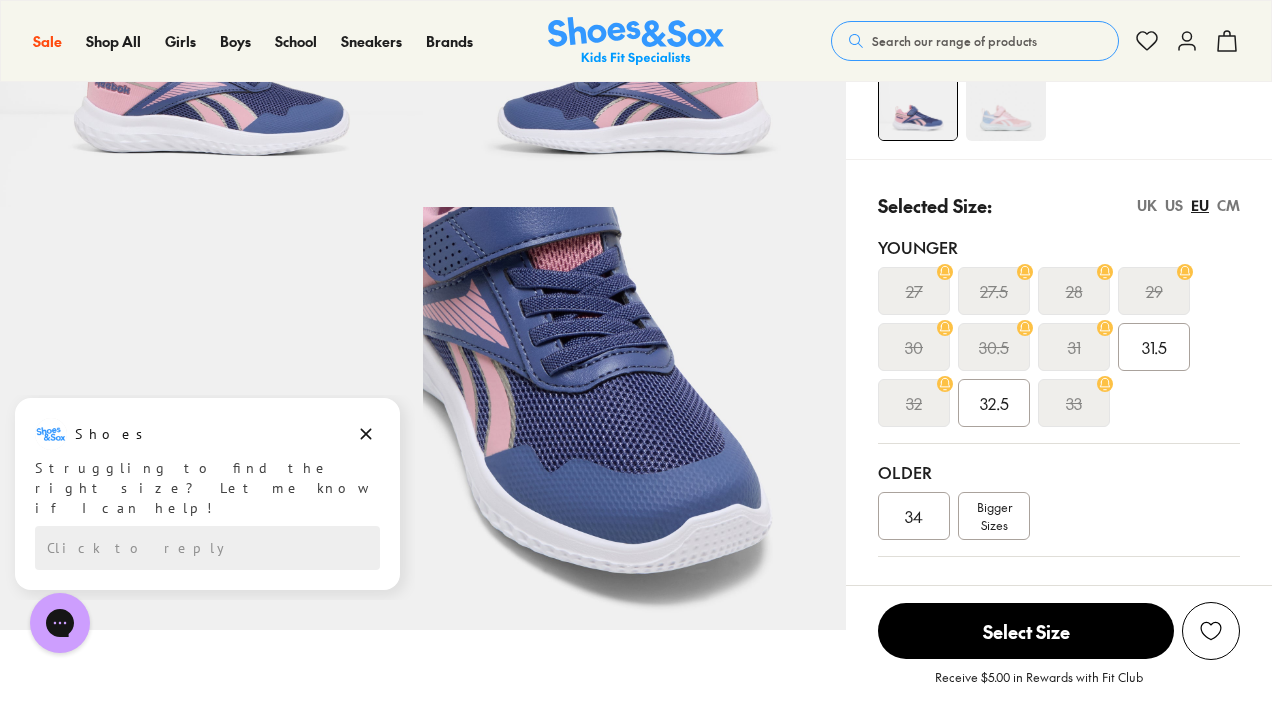 click on "31.5" at bounding box center (1154, 347) 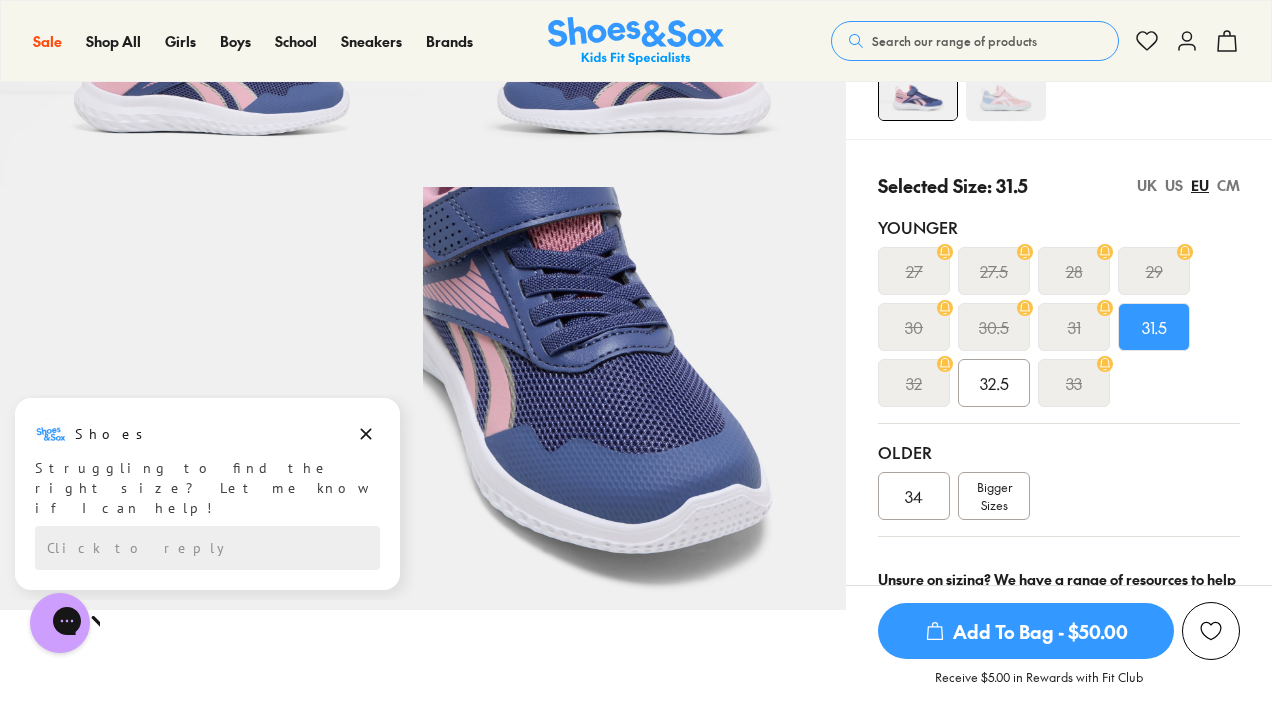 scroll, scrollTop: 346, scrollLeft: 0, axis: vertical 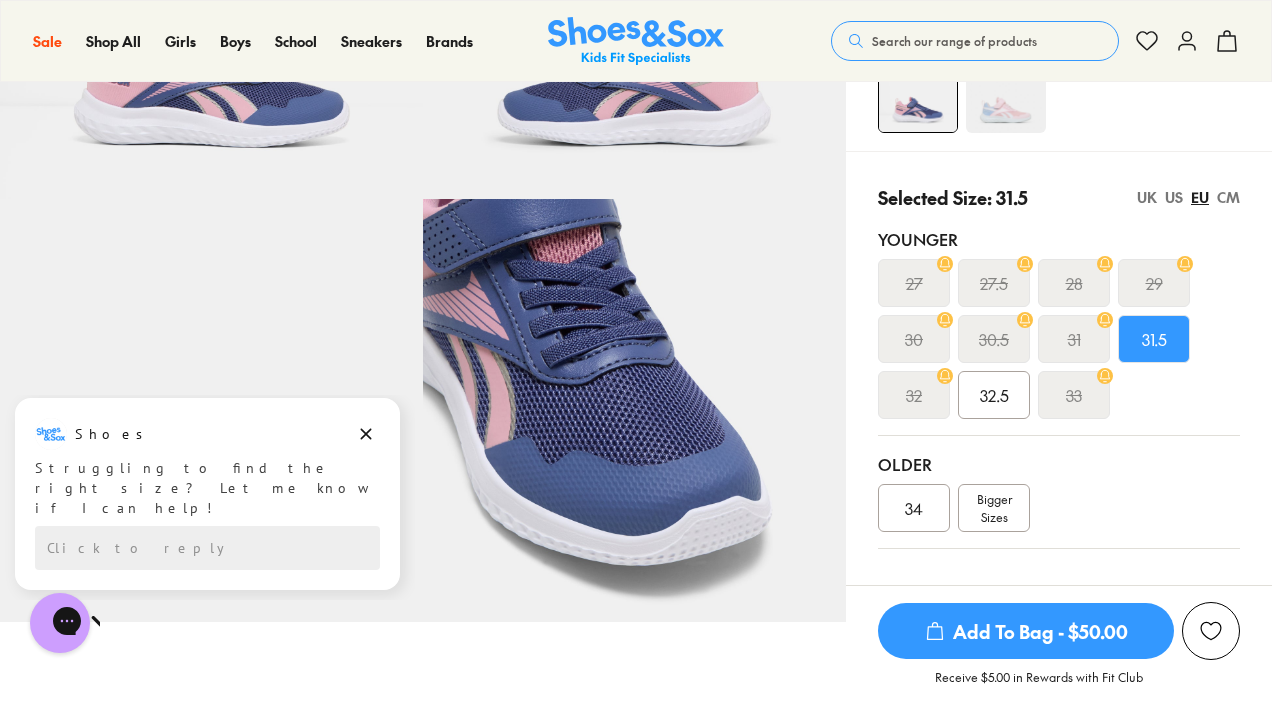 click on "UK" at bounding box center [1147, 197] 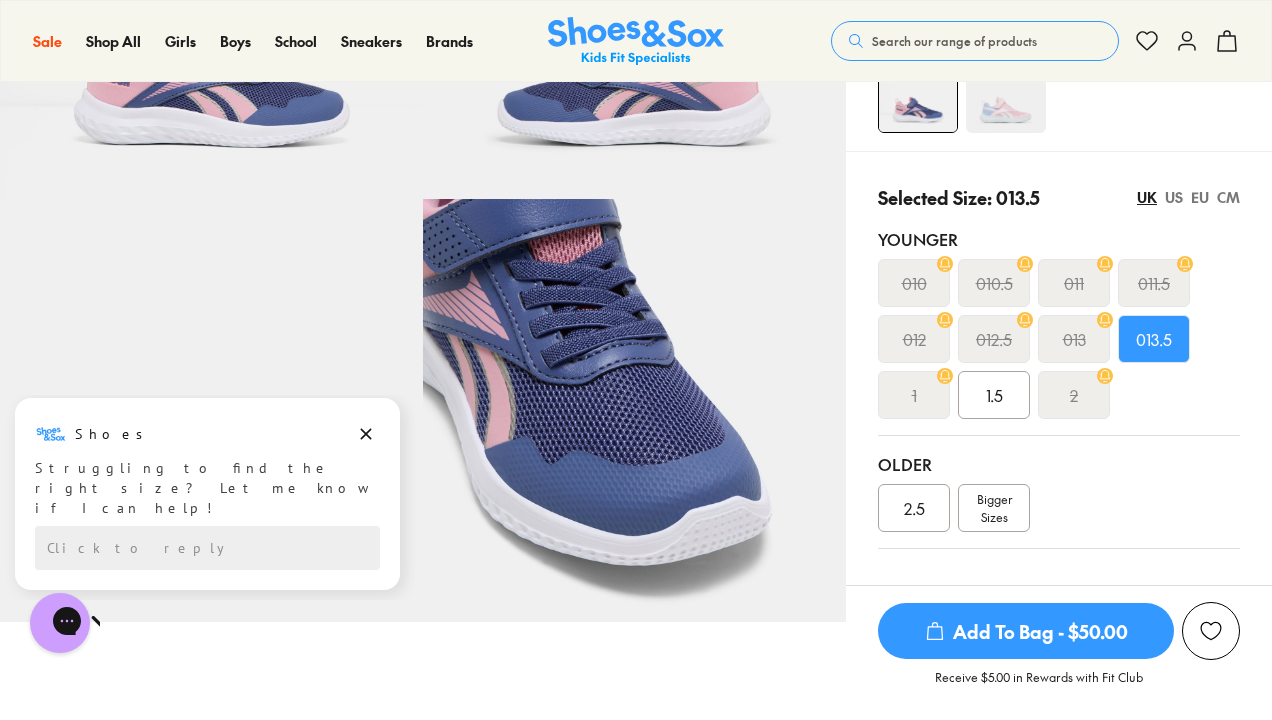 click on "EU" at bounding box center (1200, 197) 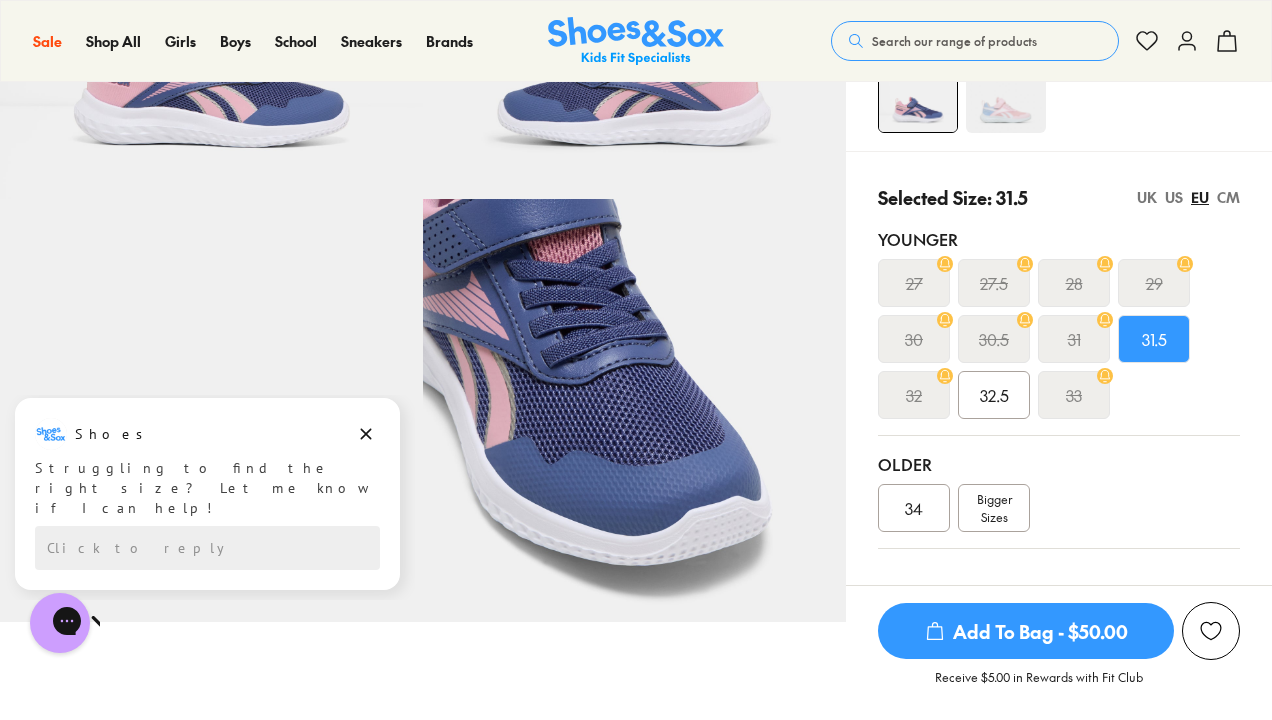 click on "UK" at bounding box center [1147, 197] 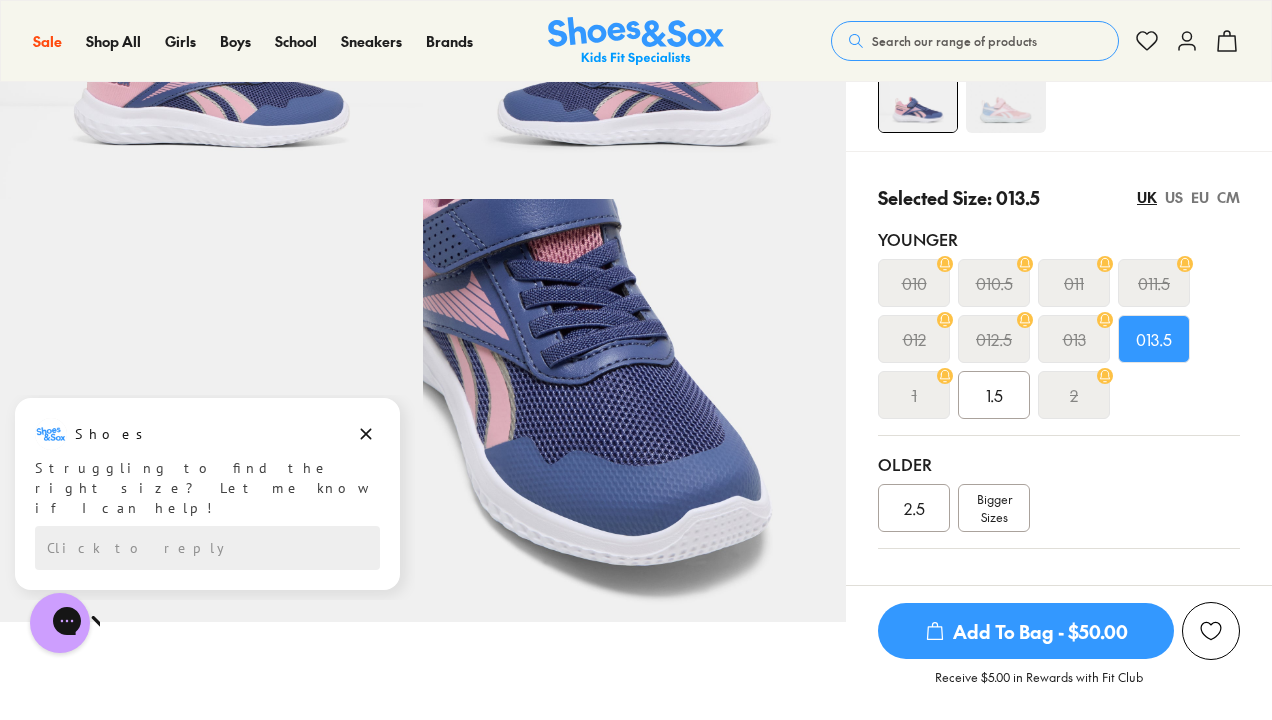 click on "EU" at bounding box center [1200, 197] 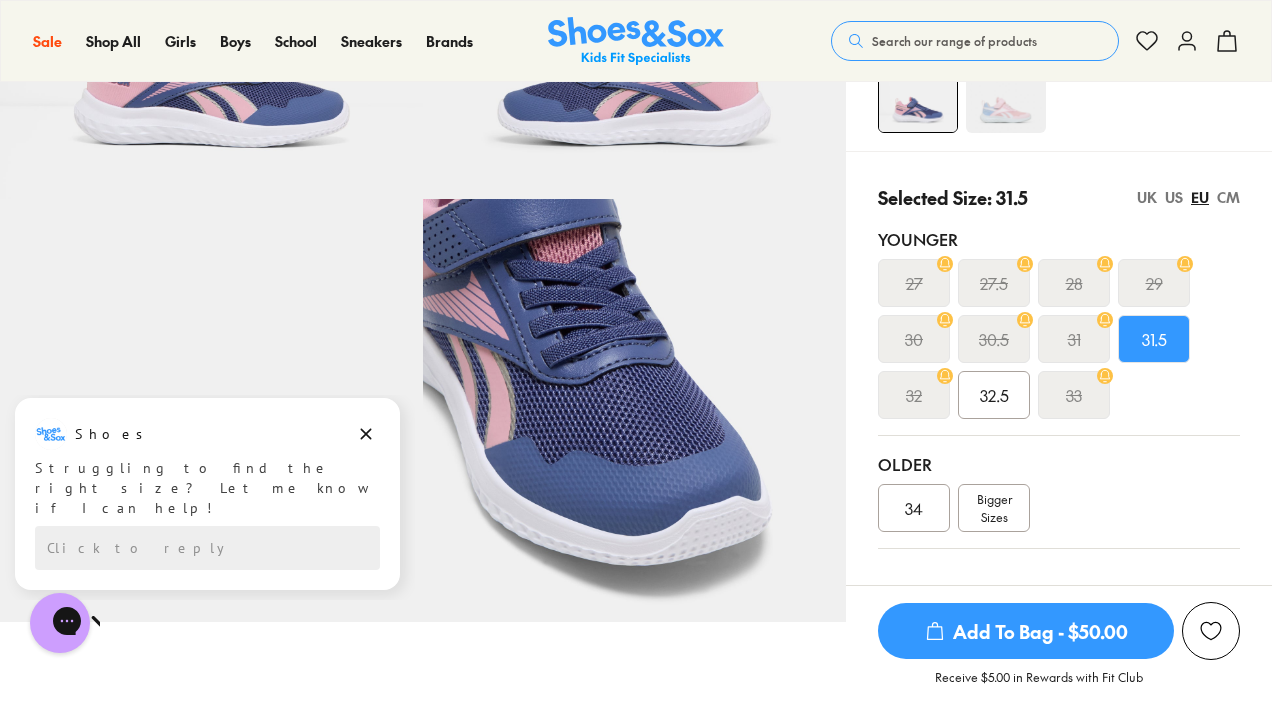 click on "CM" at bounding box center [1228, 197] 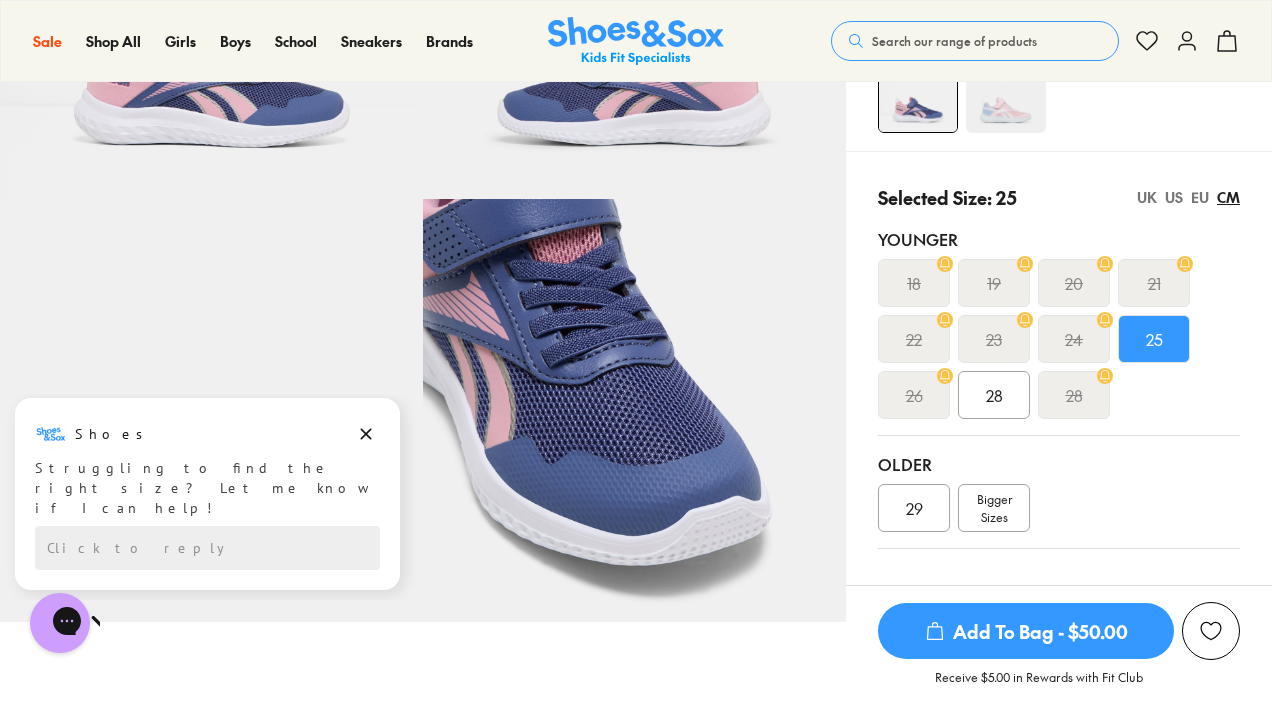 click on "EU" at bounding box center [1200, 197] 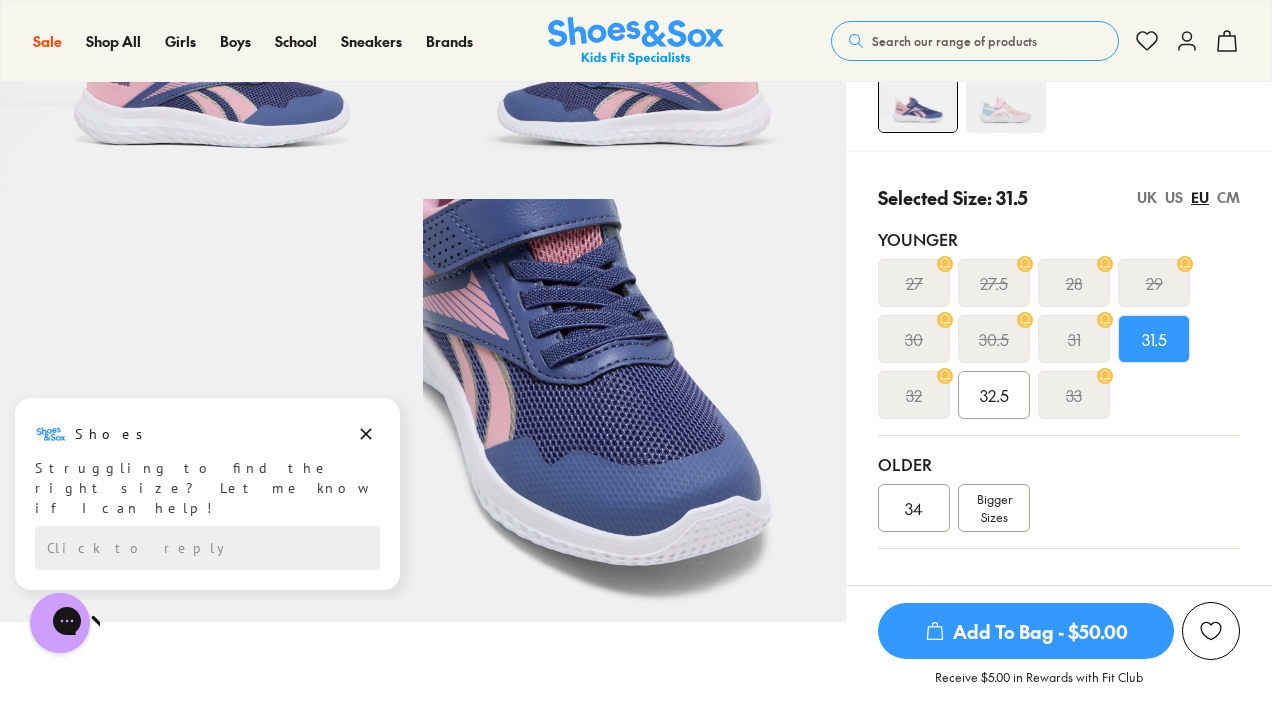click on "US" at bounding box center [1174, 197] 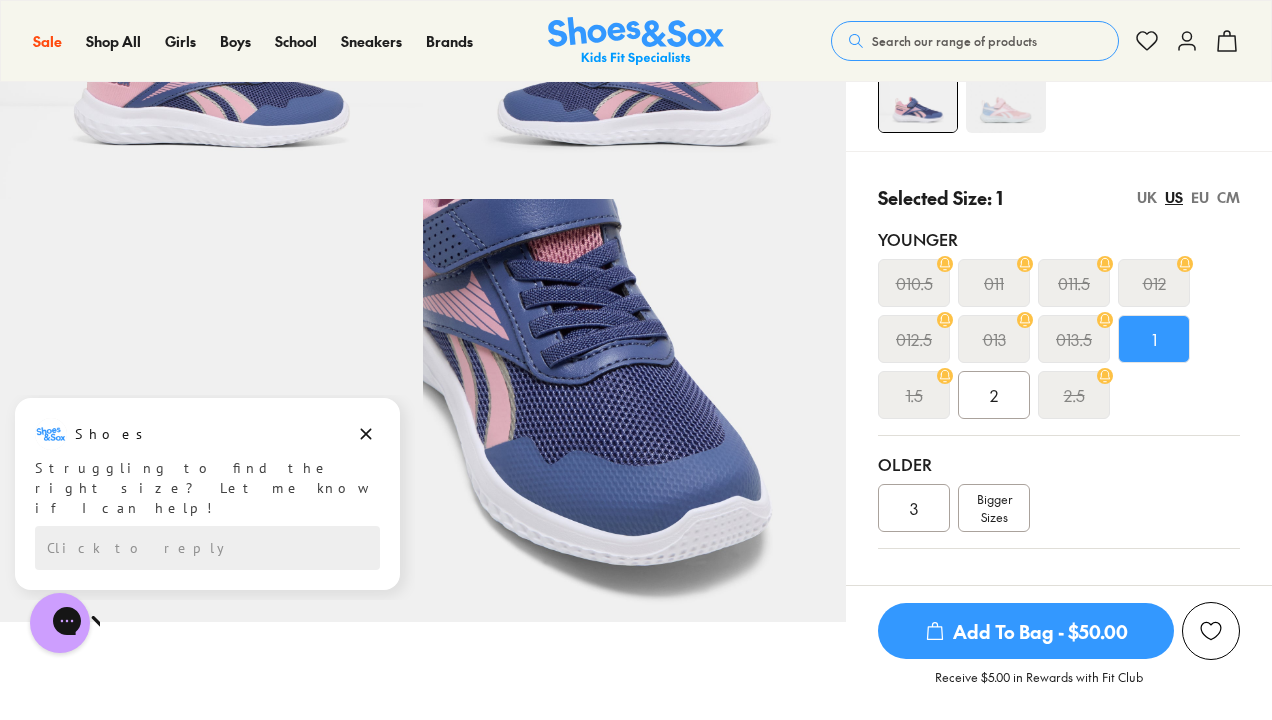 click on "EU" at bounding box center [1200, 197] 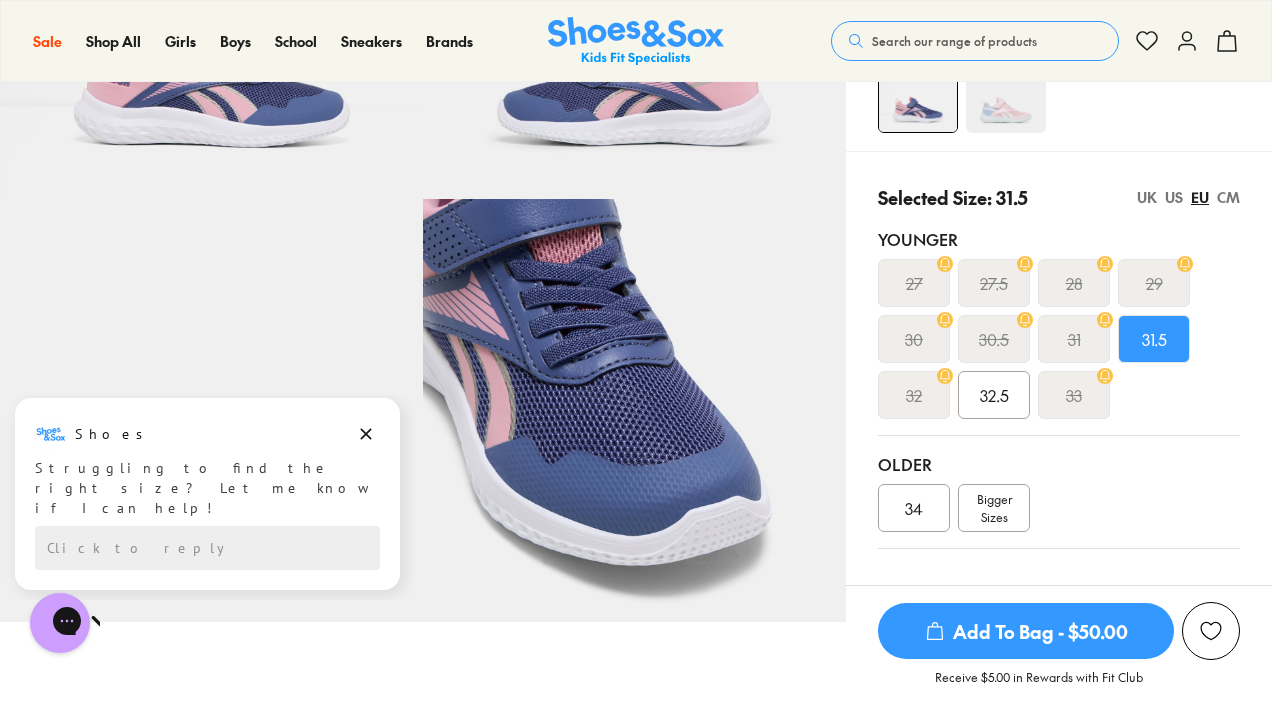 click on "US" at bounding box center (1174, 197) 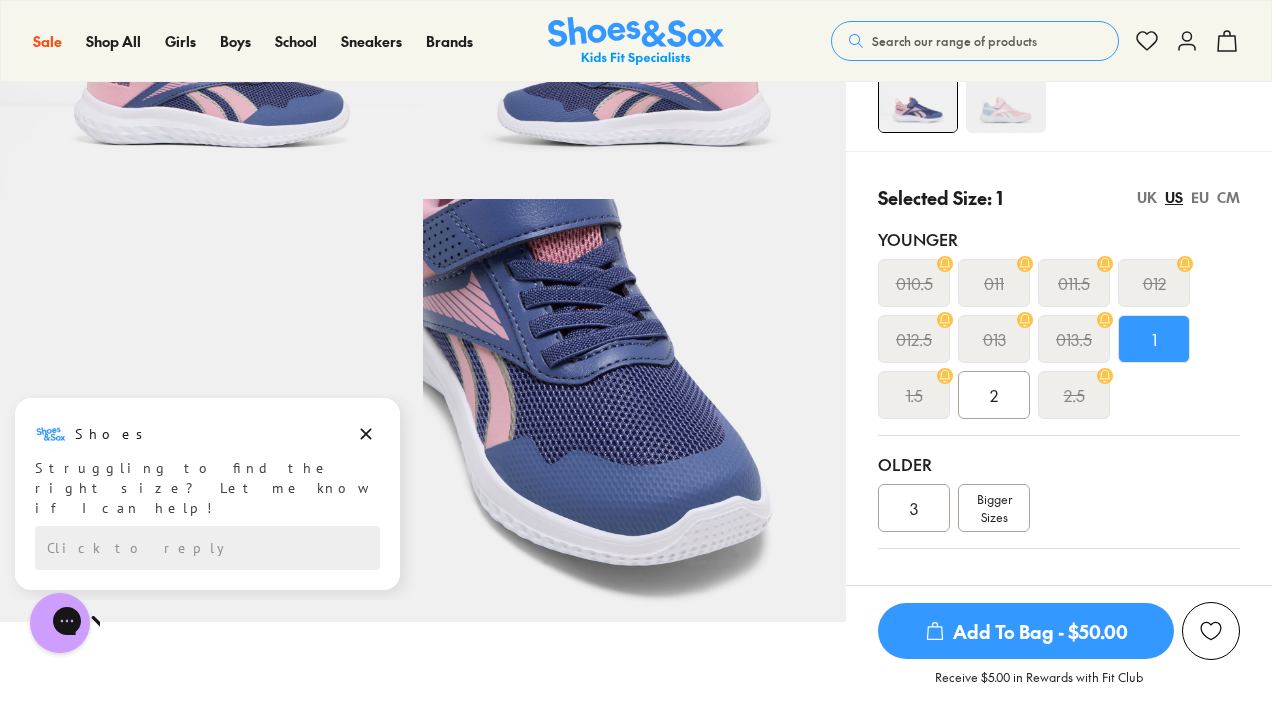 click on "UK" at bounding box center (1147, 197) 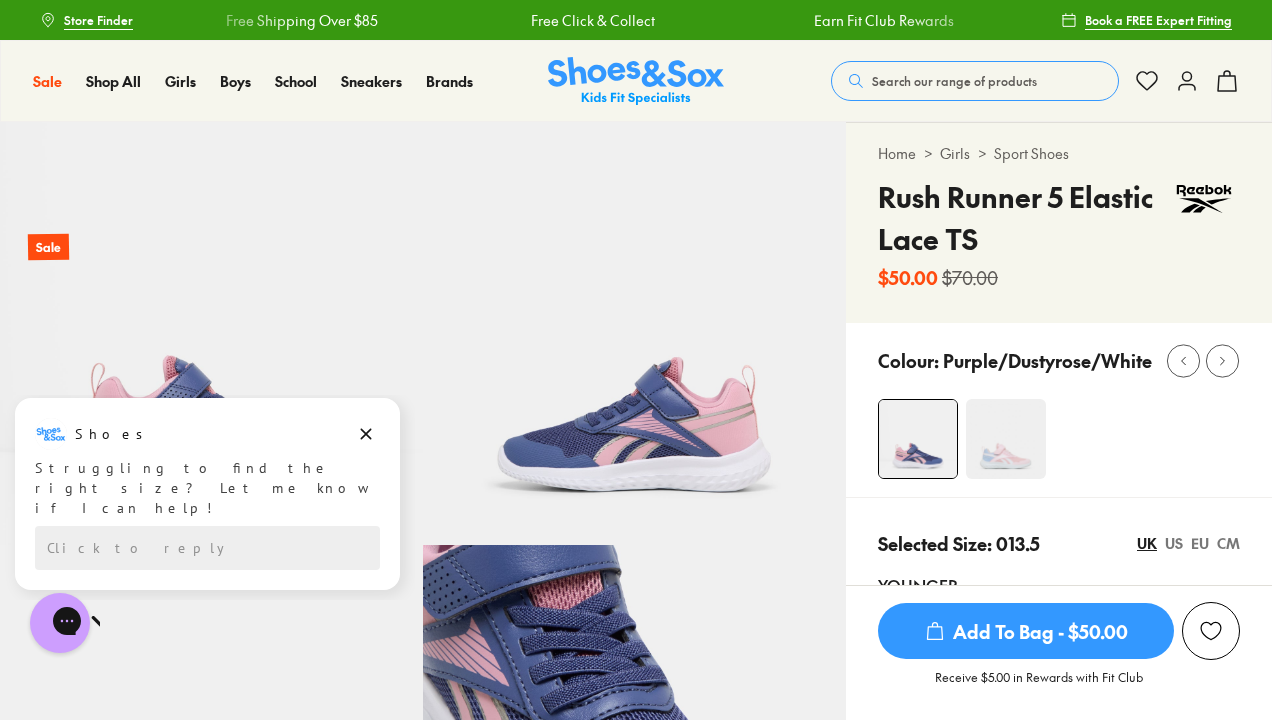 scroll, scrollTop: 0, scrollLeft: 0, axis: both 